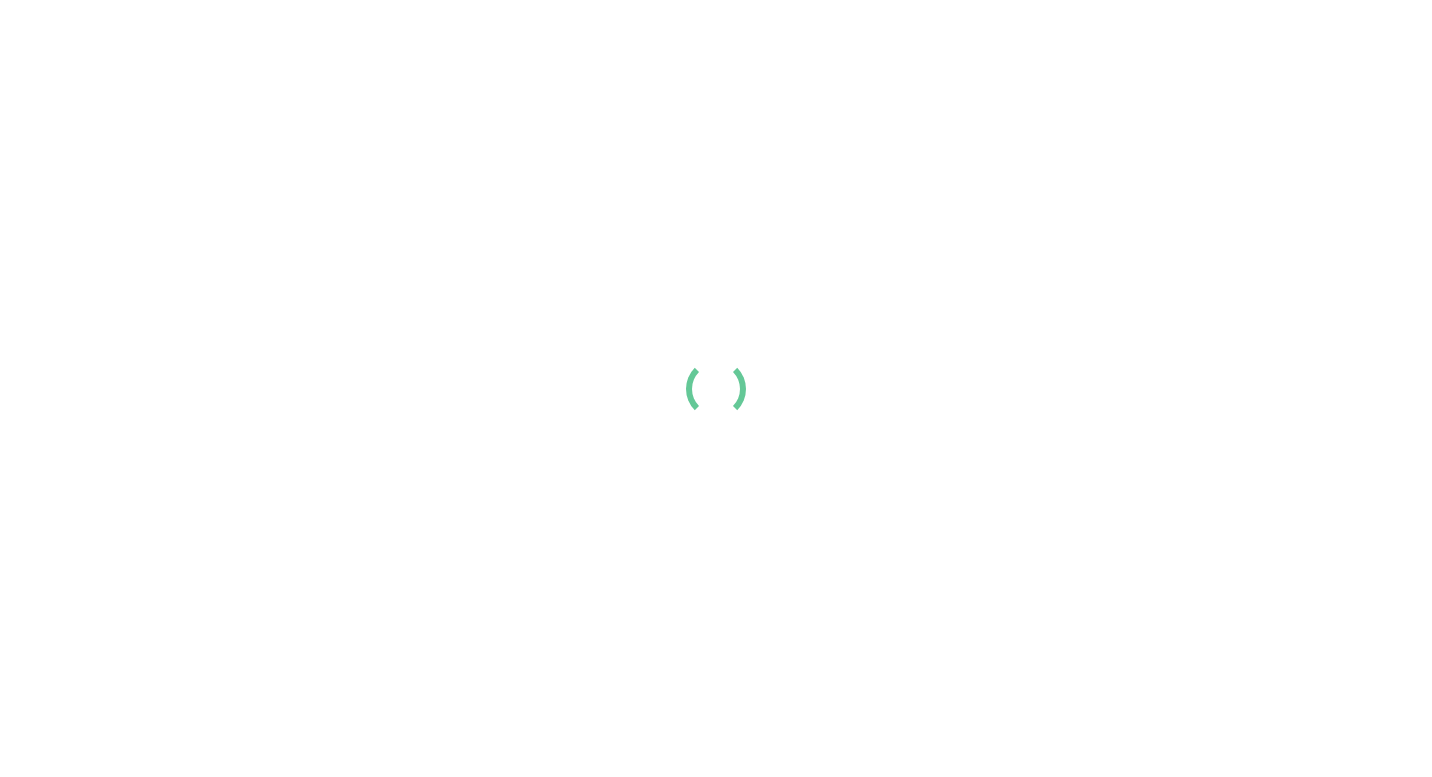 scroll, scrollTop: 0, scrollLeft: 0, axis: both 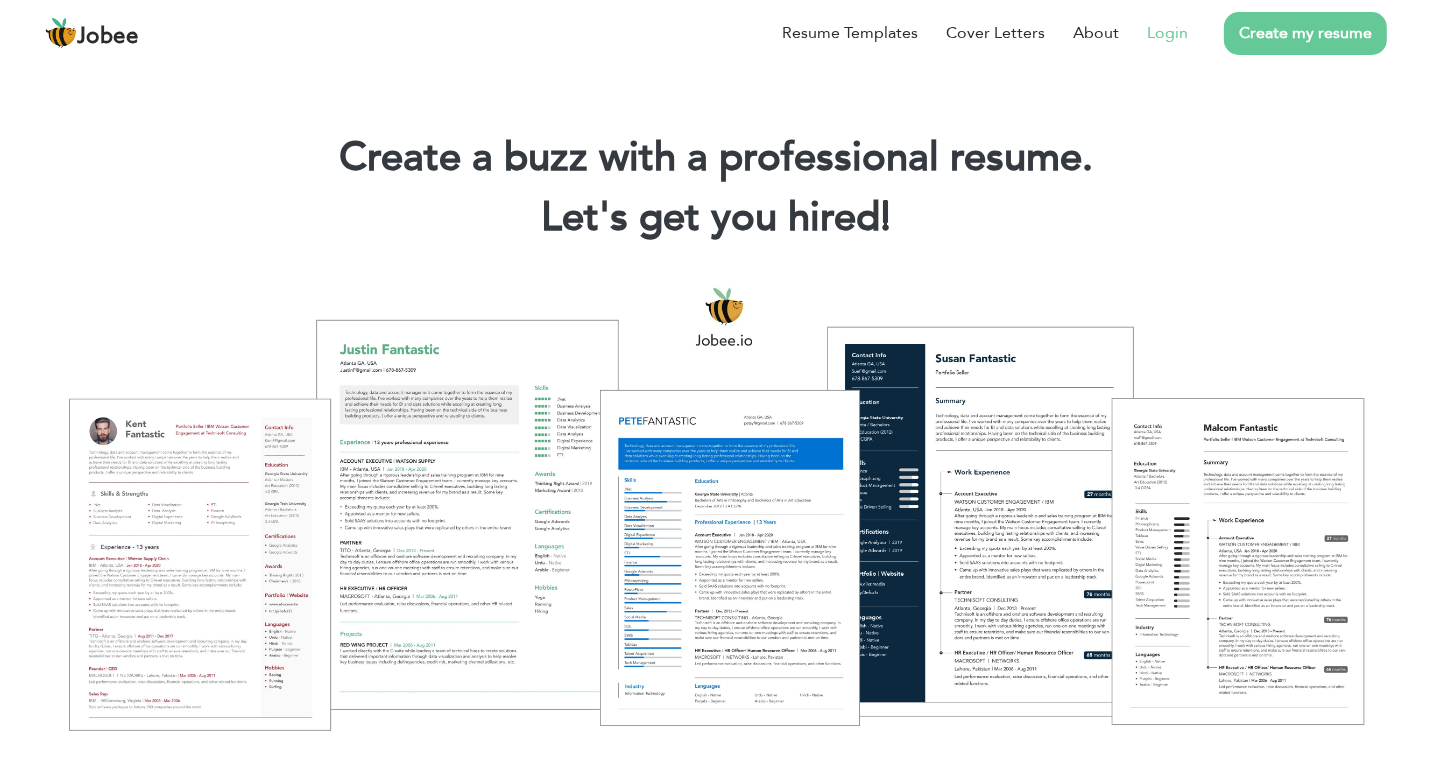 click on "Login" at bounding box center (1153, 33) 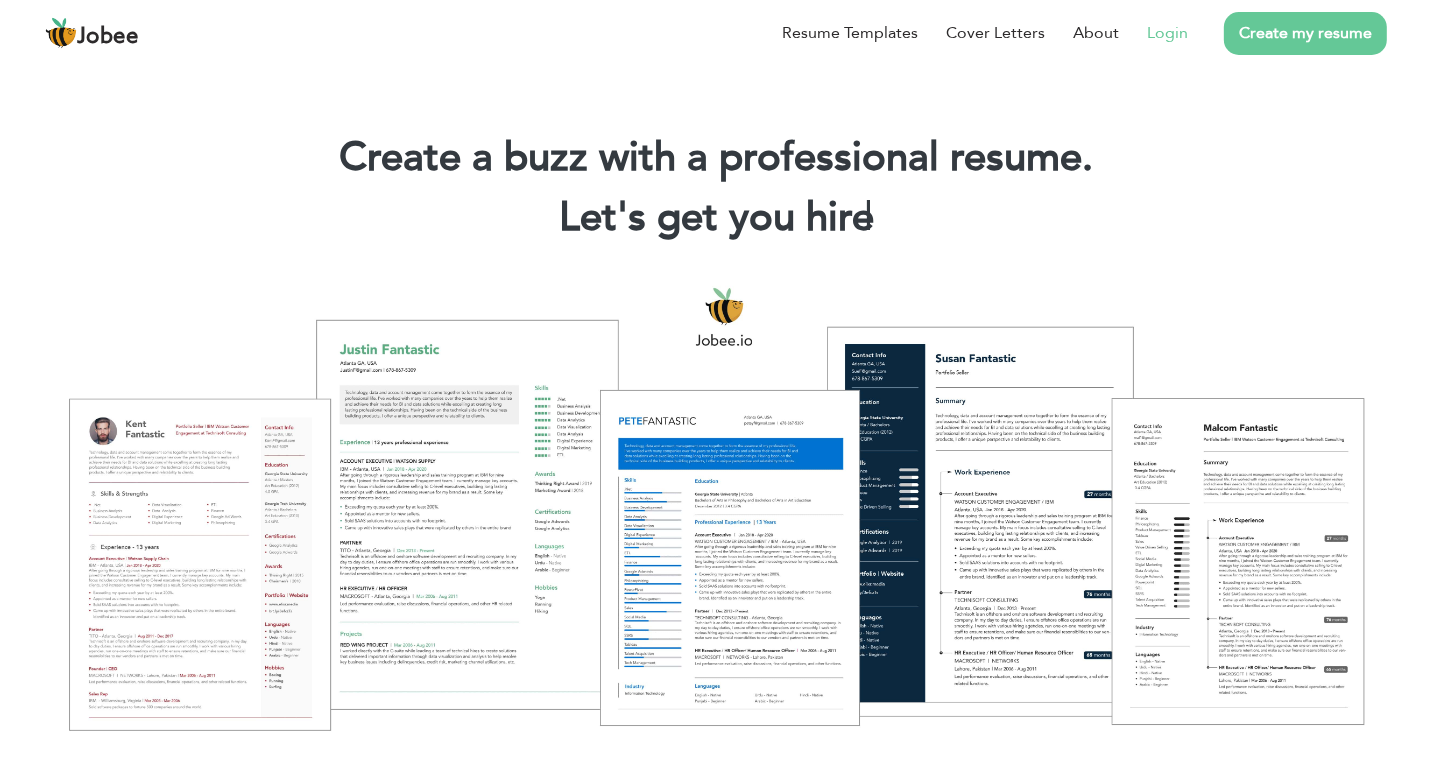click on "Login" at bounding box center [1167, 33] 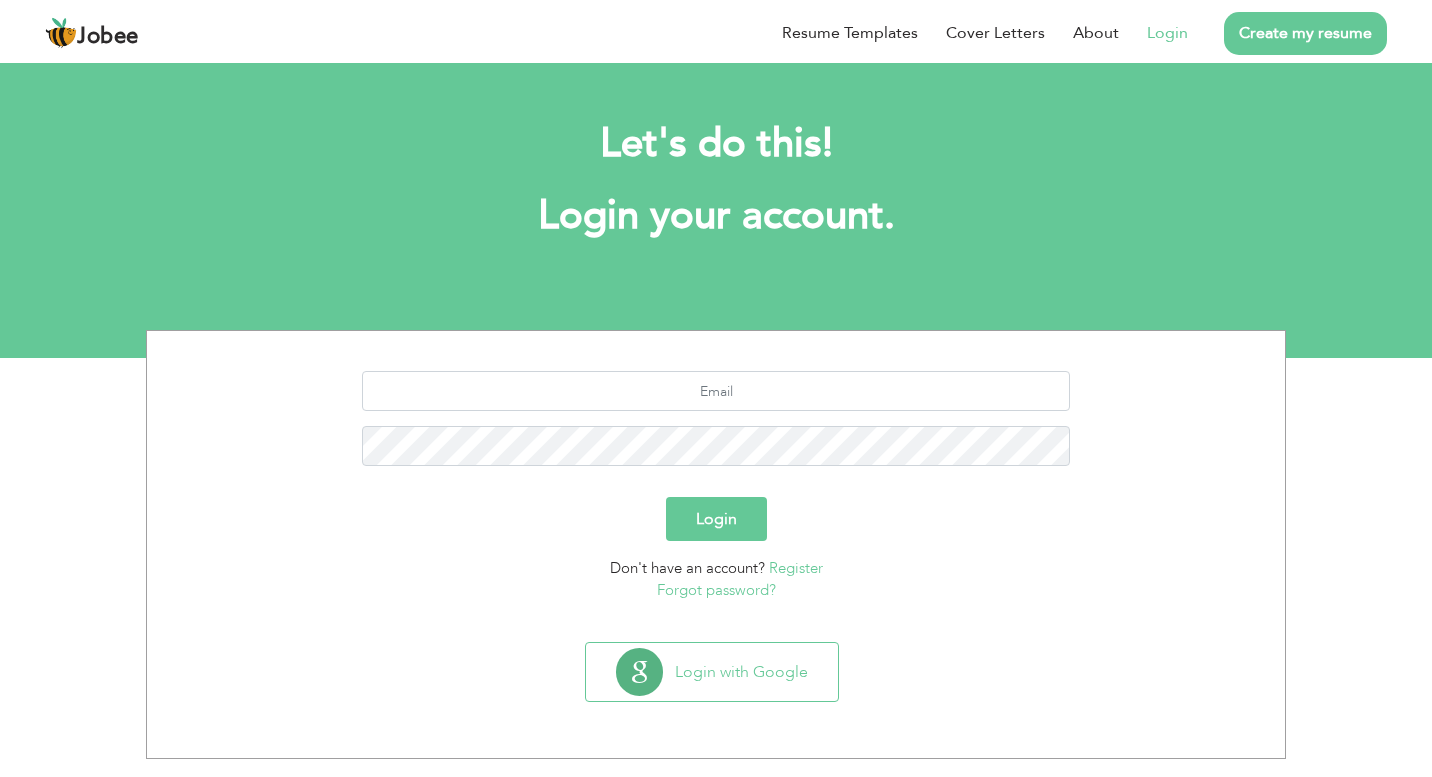 scroll, scrollTop: 0, scrollLeft: 0, axis: both 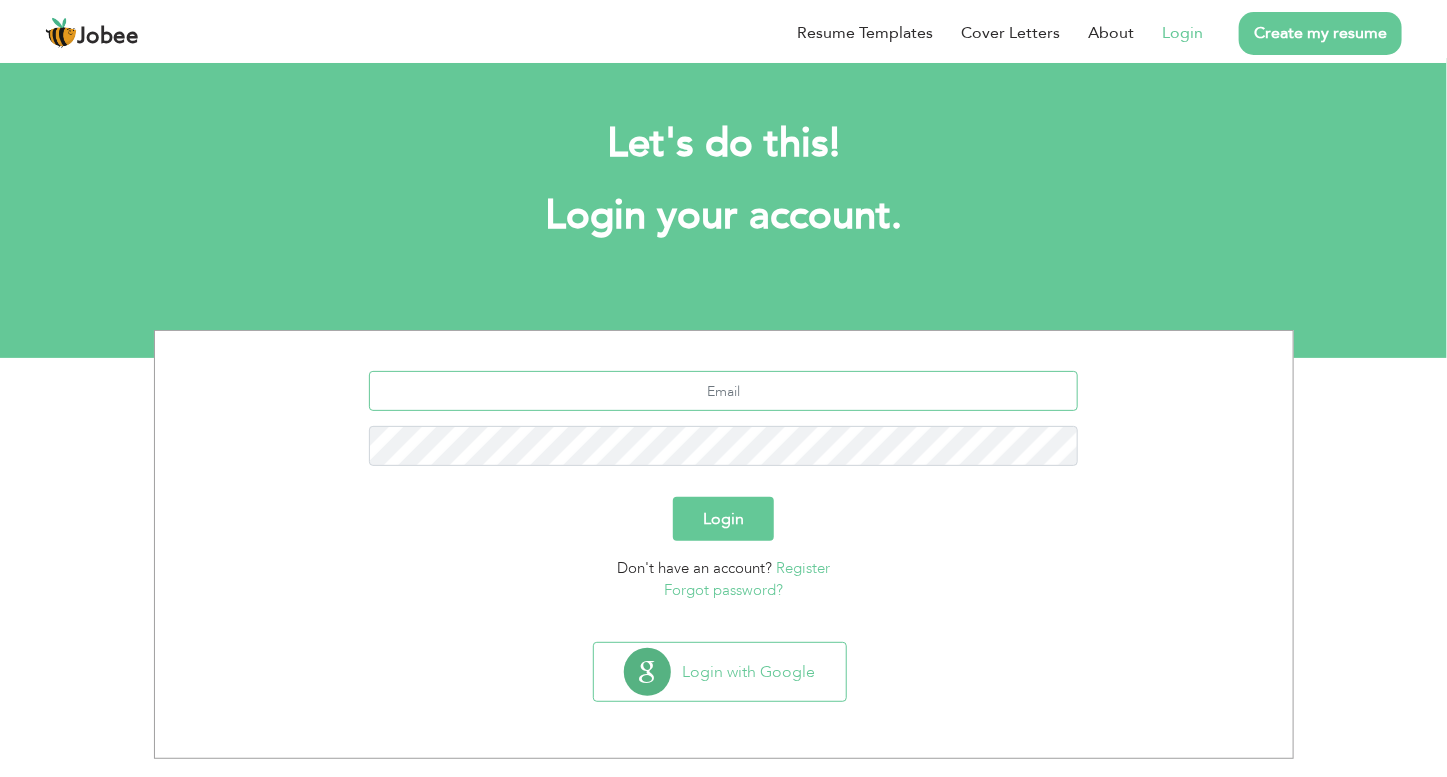 click at bounding box center [723, 391] 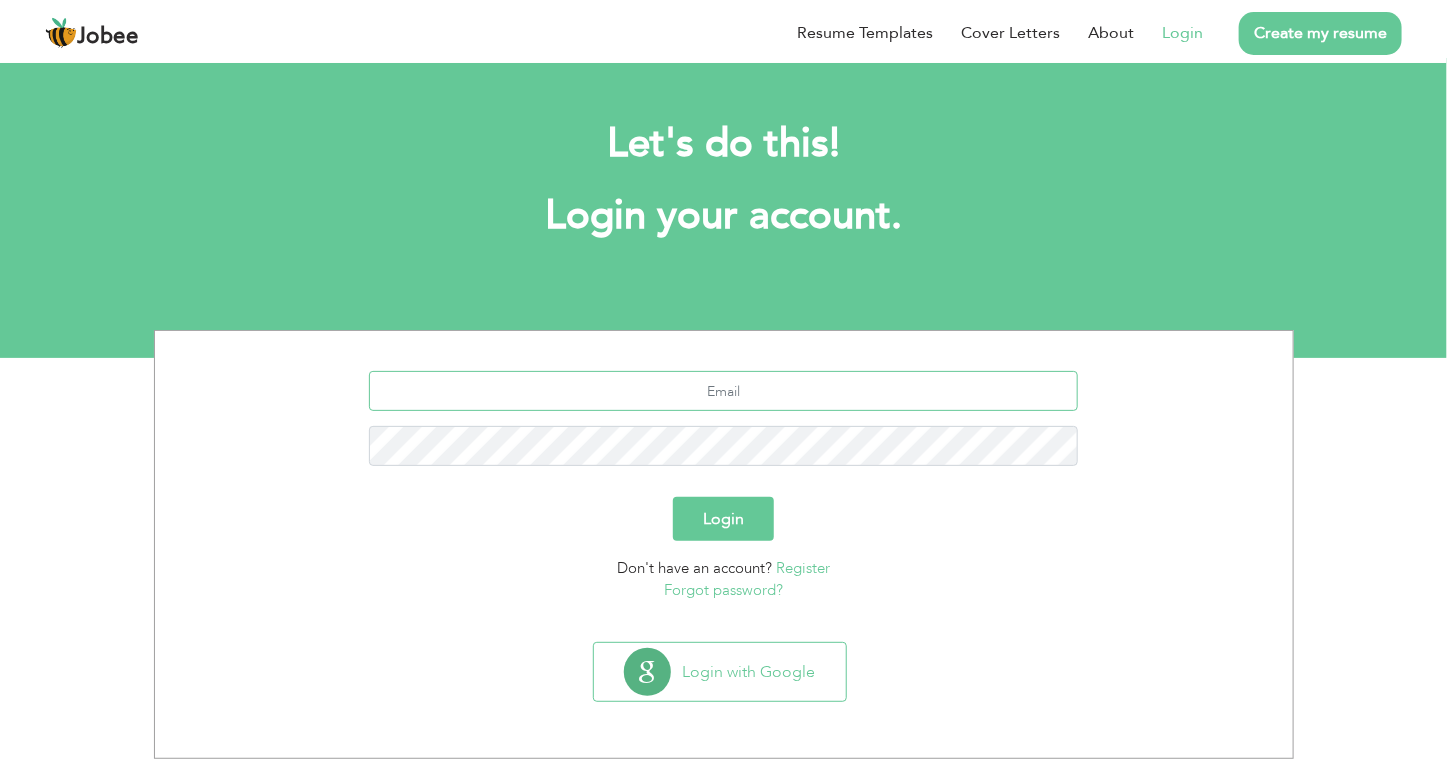 type on "[EMAIL_ADDRESS][DOMAIN_NAME]" 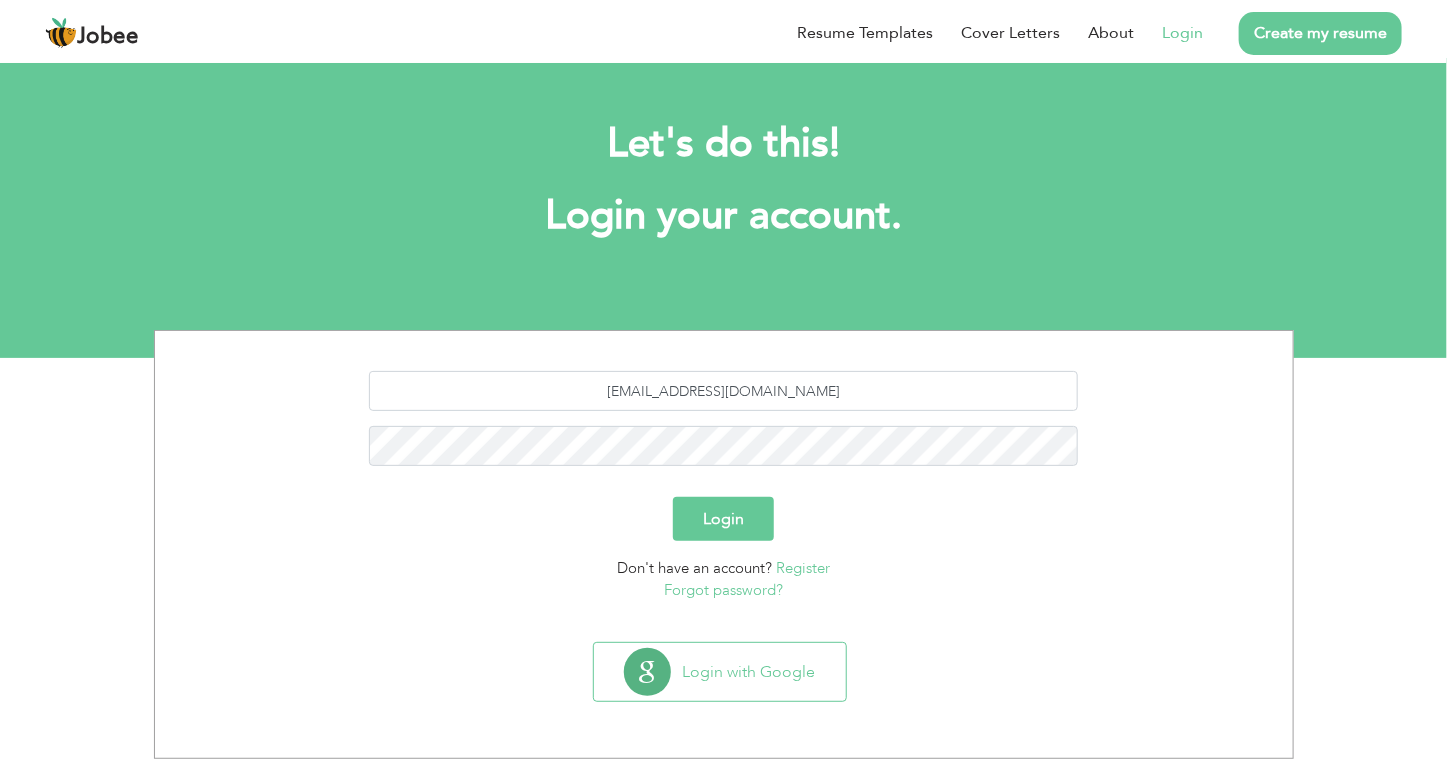 click on "Login" at bounding box center [723, 519] 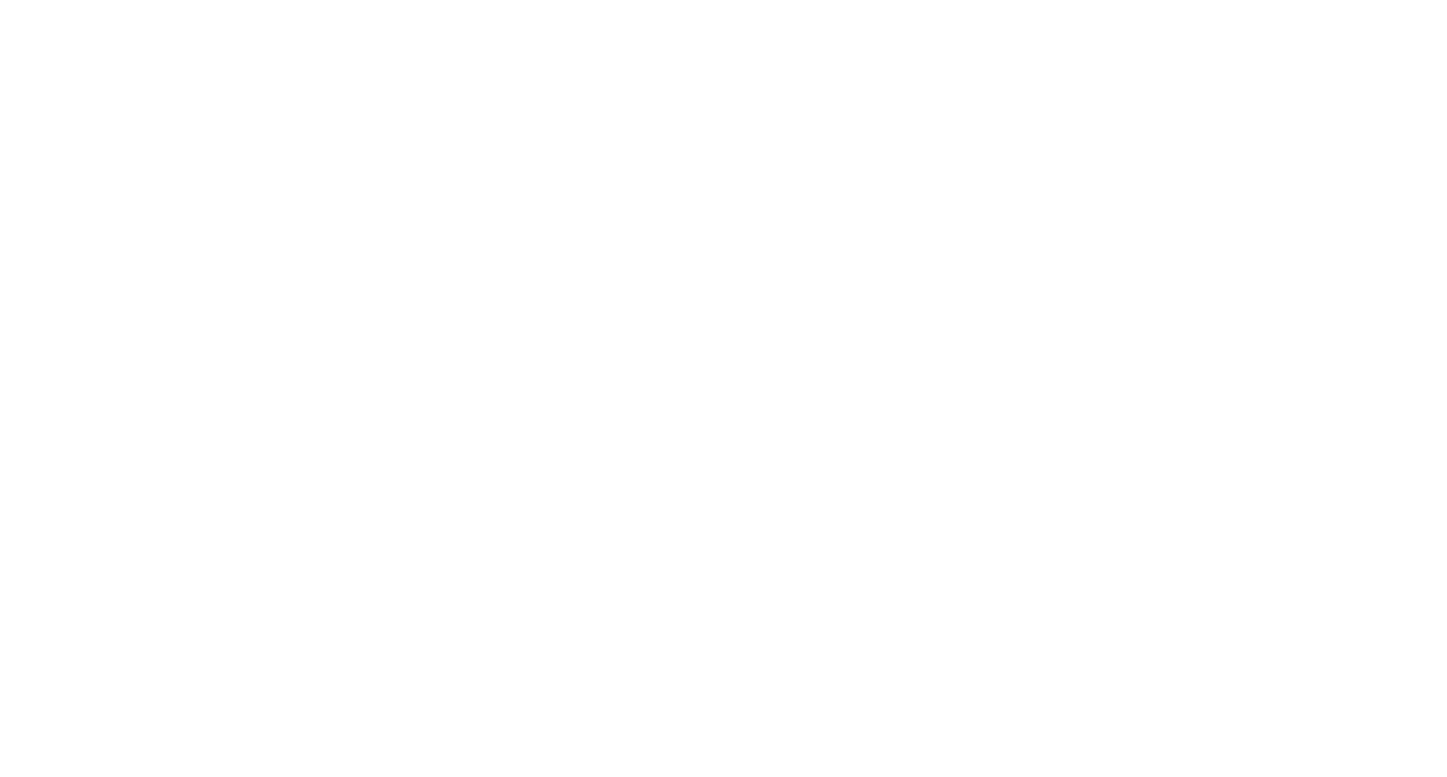 scroll, scrollTop: 0, scrollLeft: 0, axis: both 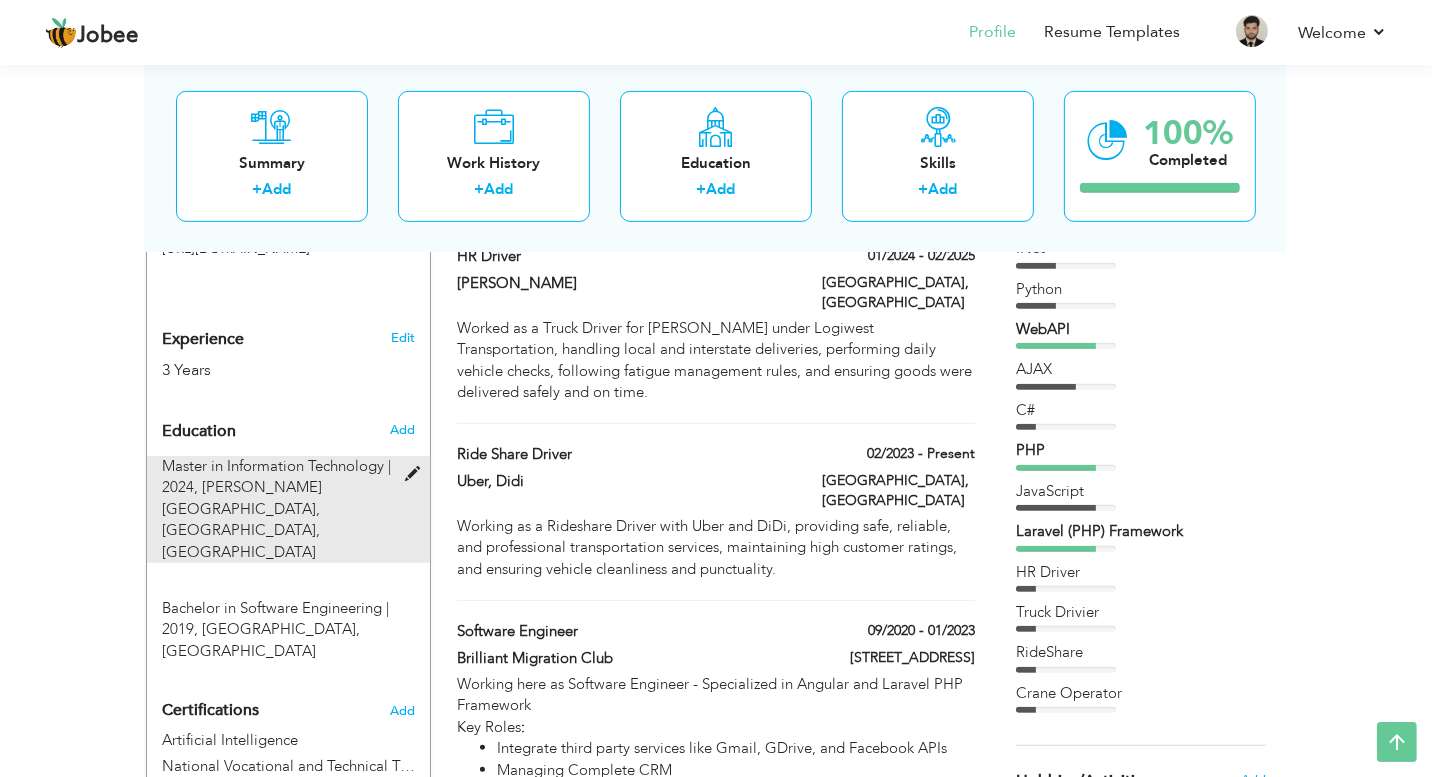 click at bounding box center [417, 474] 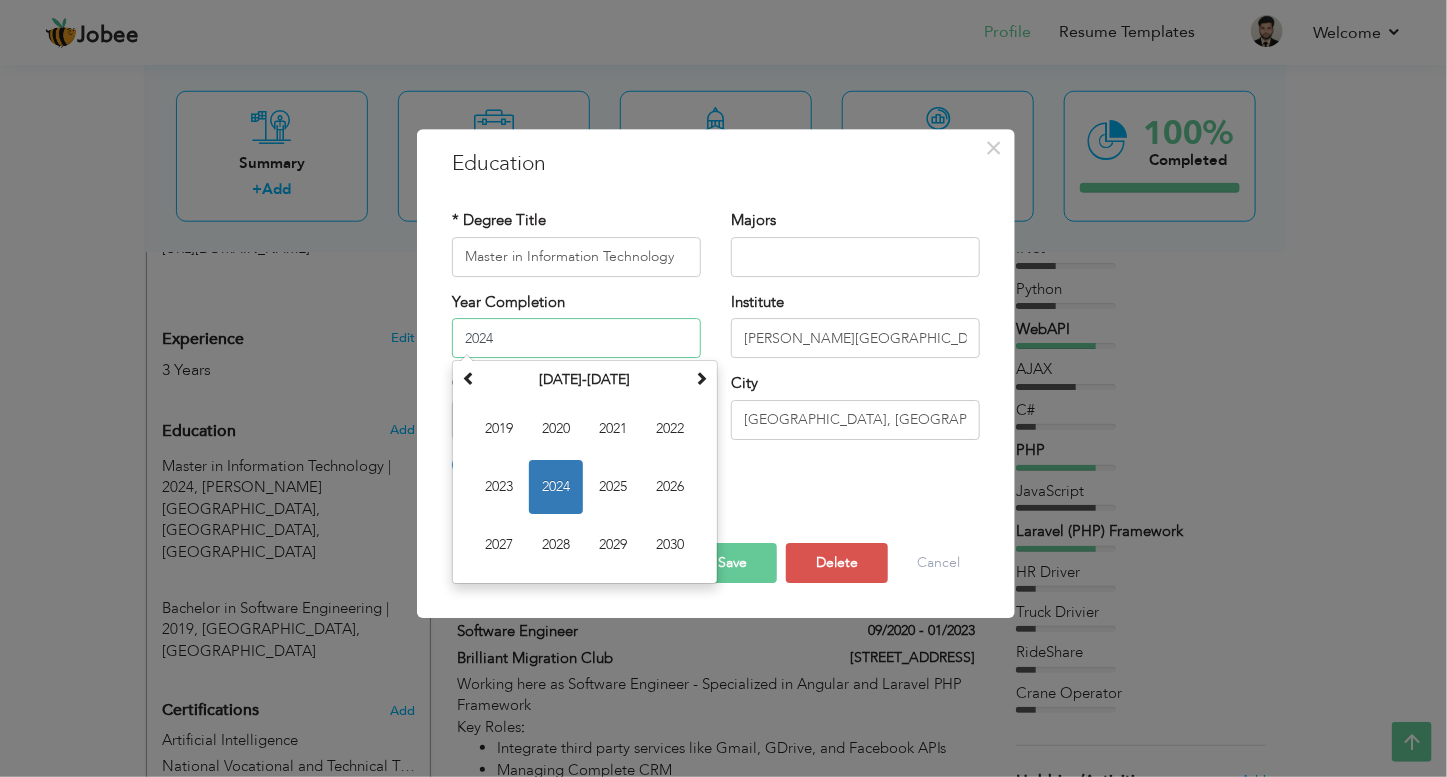 click on "2024" at bounding box center [576, 338] 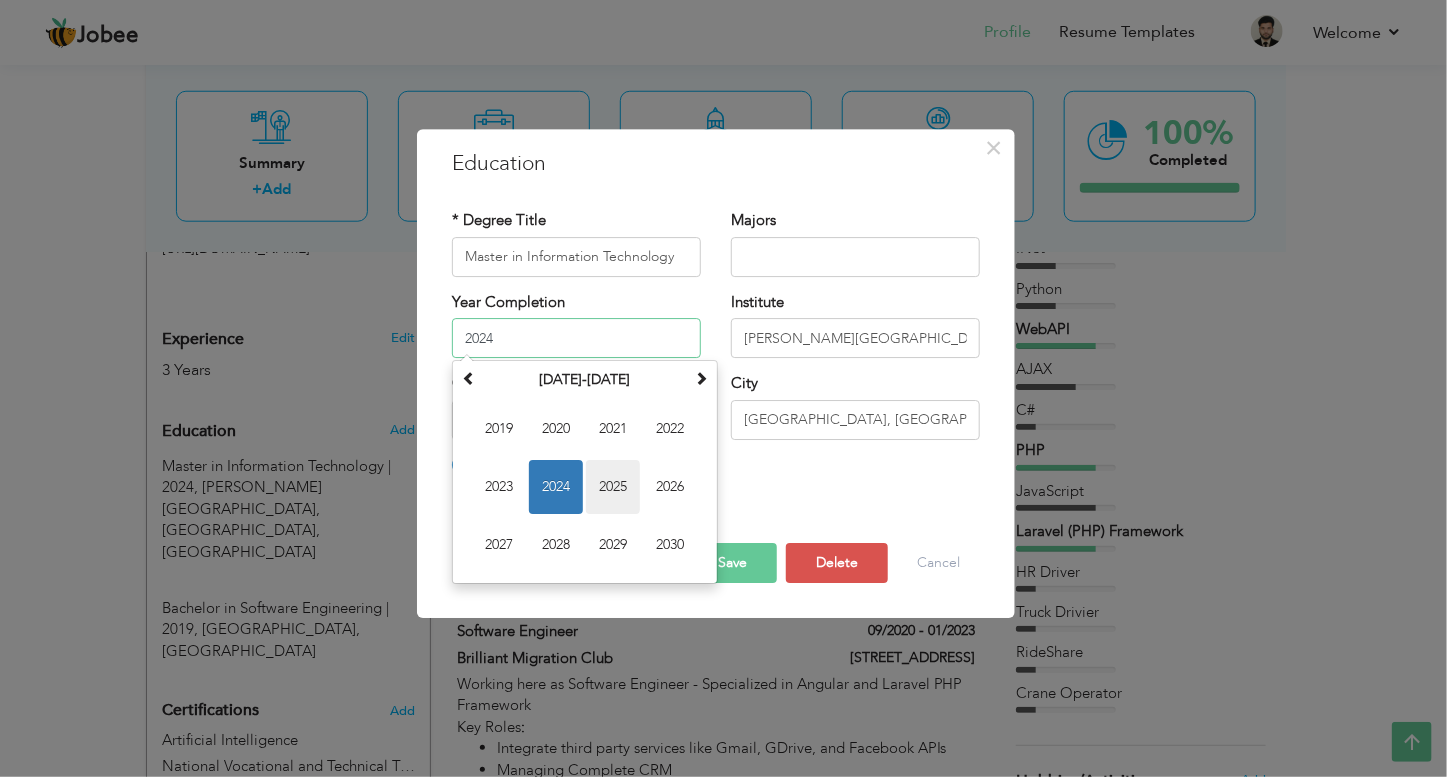 click on "2025" at bounding box center (613, 487) 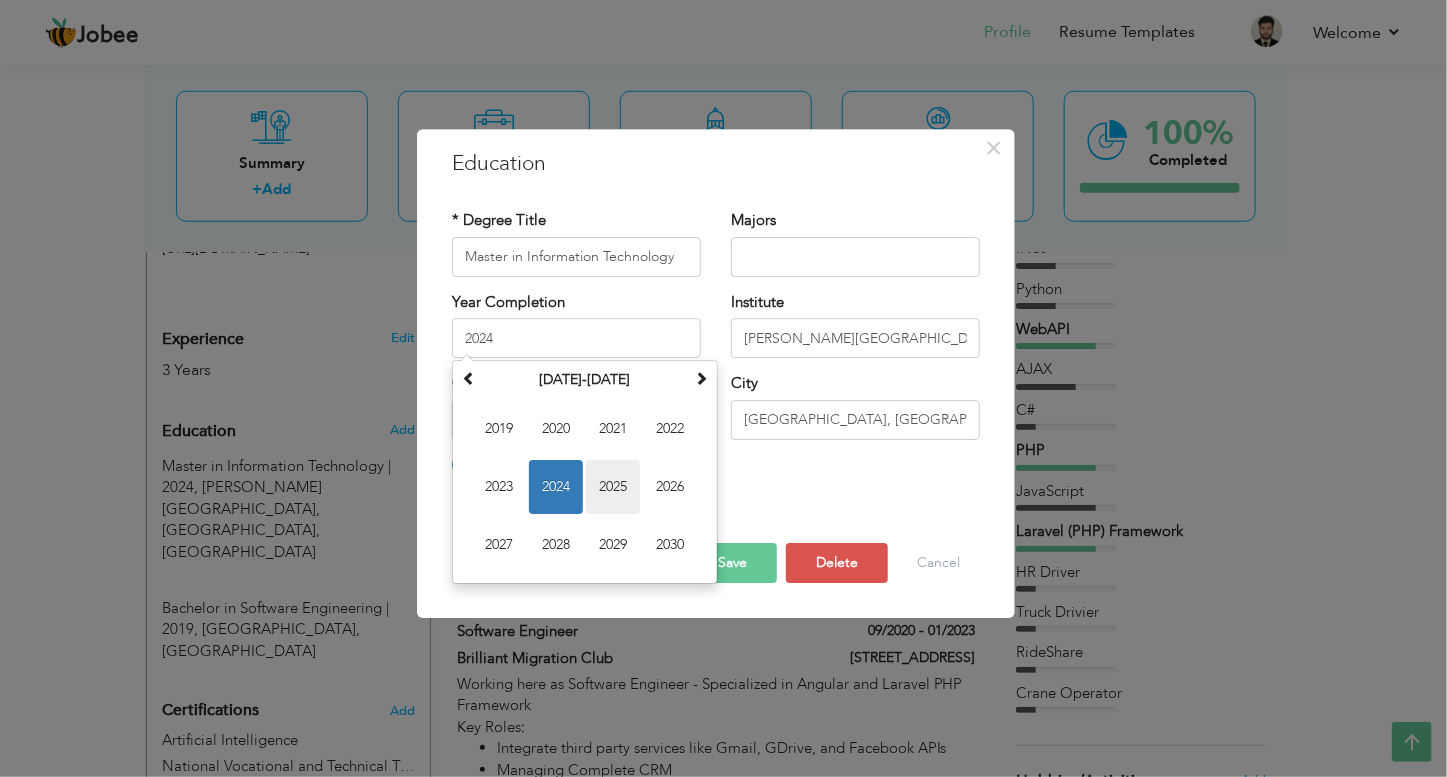 type on "2025" 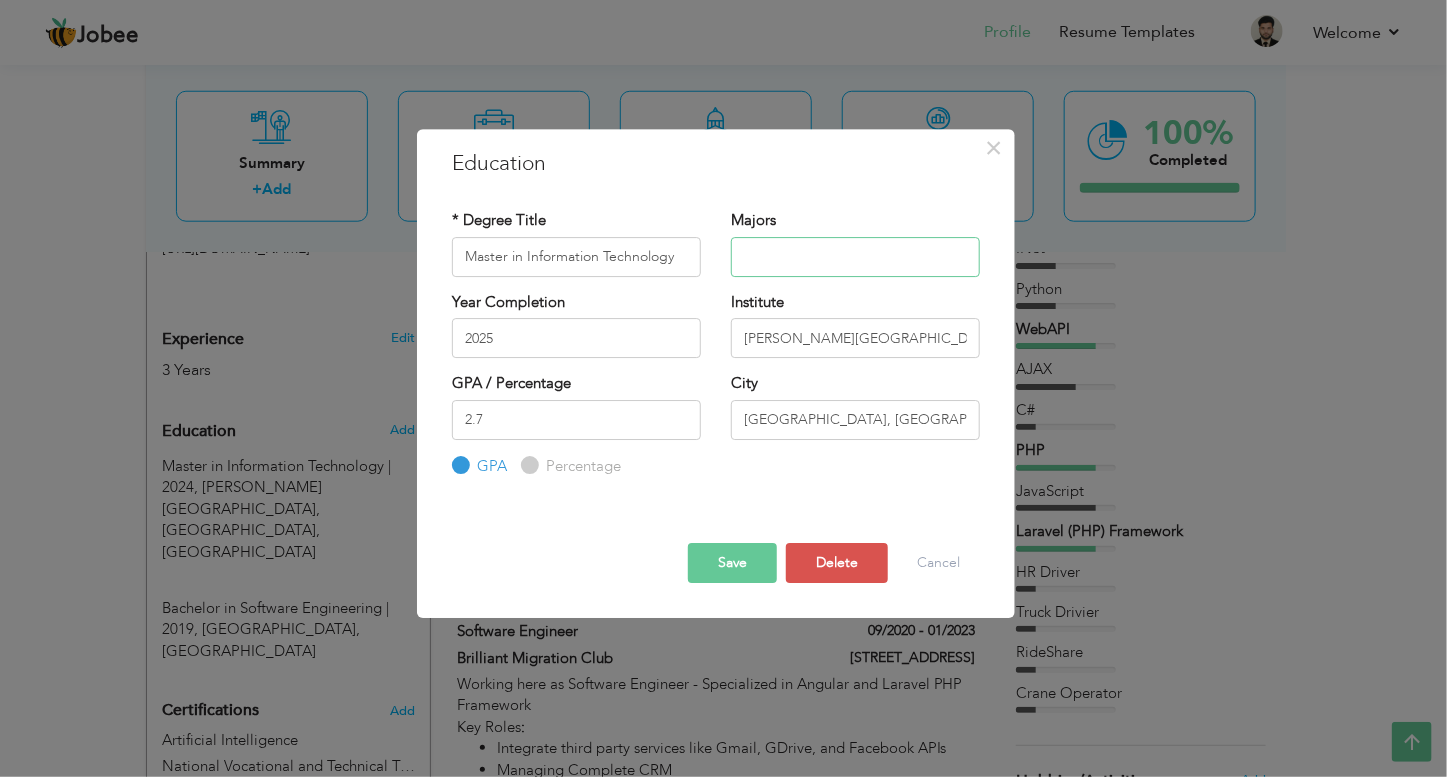 click at bounding box center (855, 257) 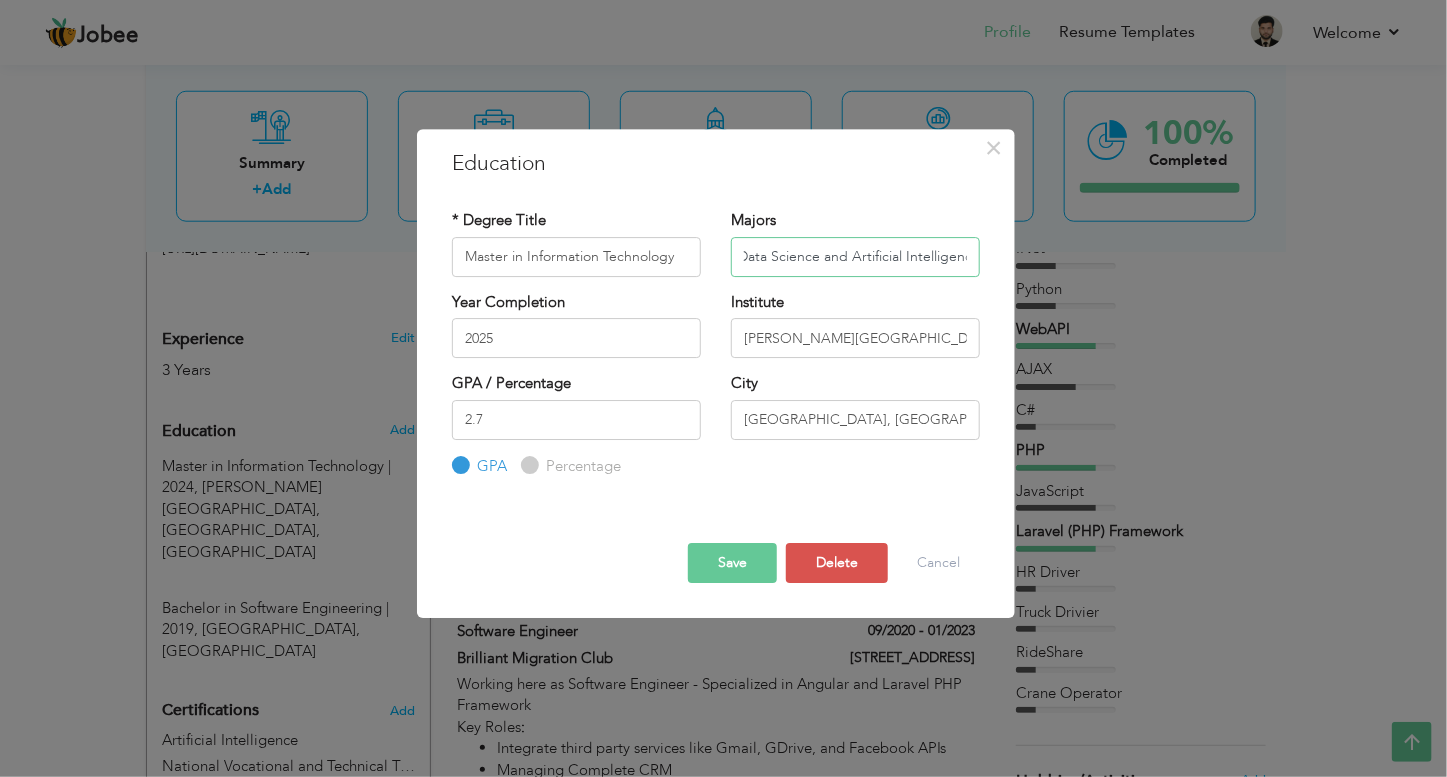 scroll, scrollTop: 0, scrollLeft: 14, axis: horizontal 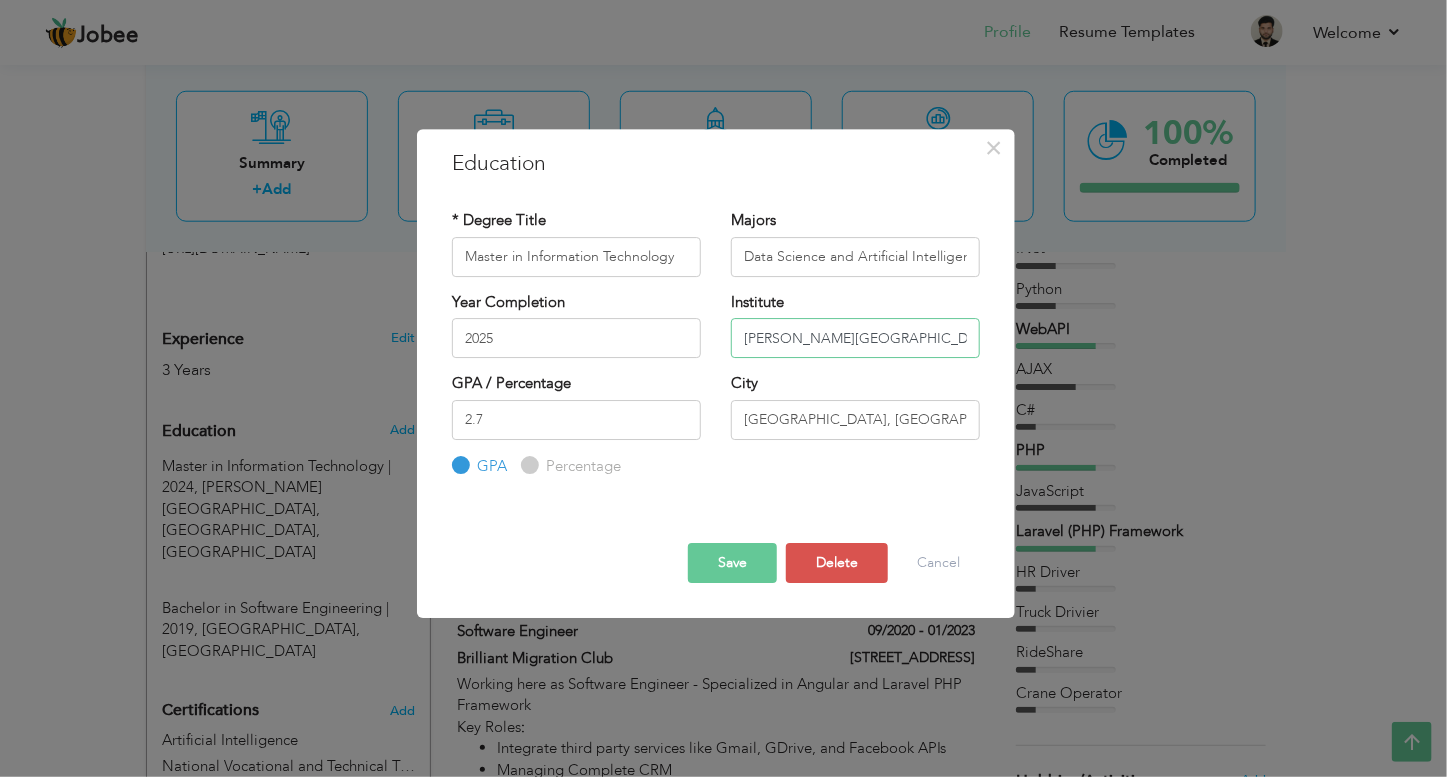 click on "[PERSON_NAME][GEOGRAPHIC_DATA]" at bounding box center [855, 338] 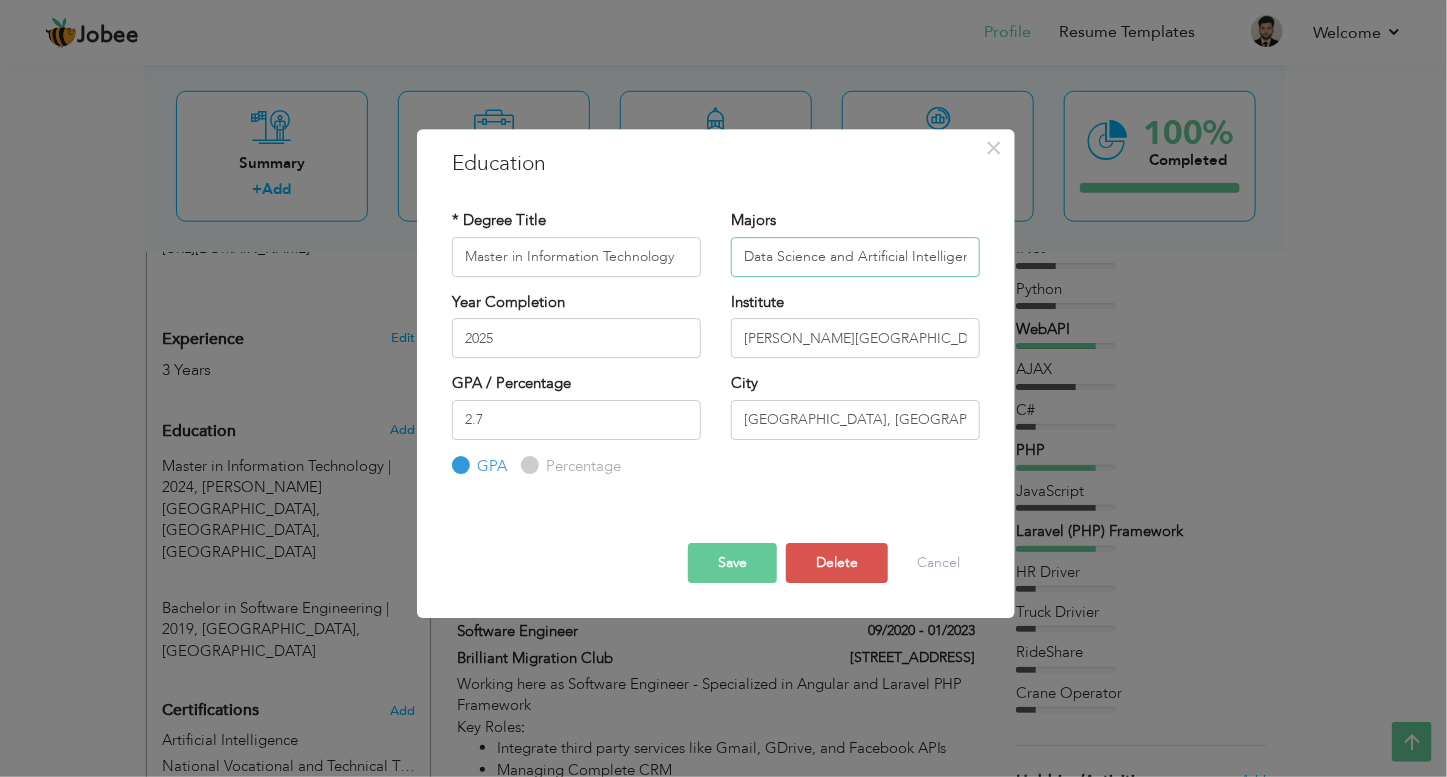 click on "Data Science and Artificial Intelligence" at bounding box center (855, 257) 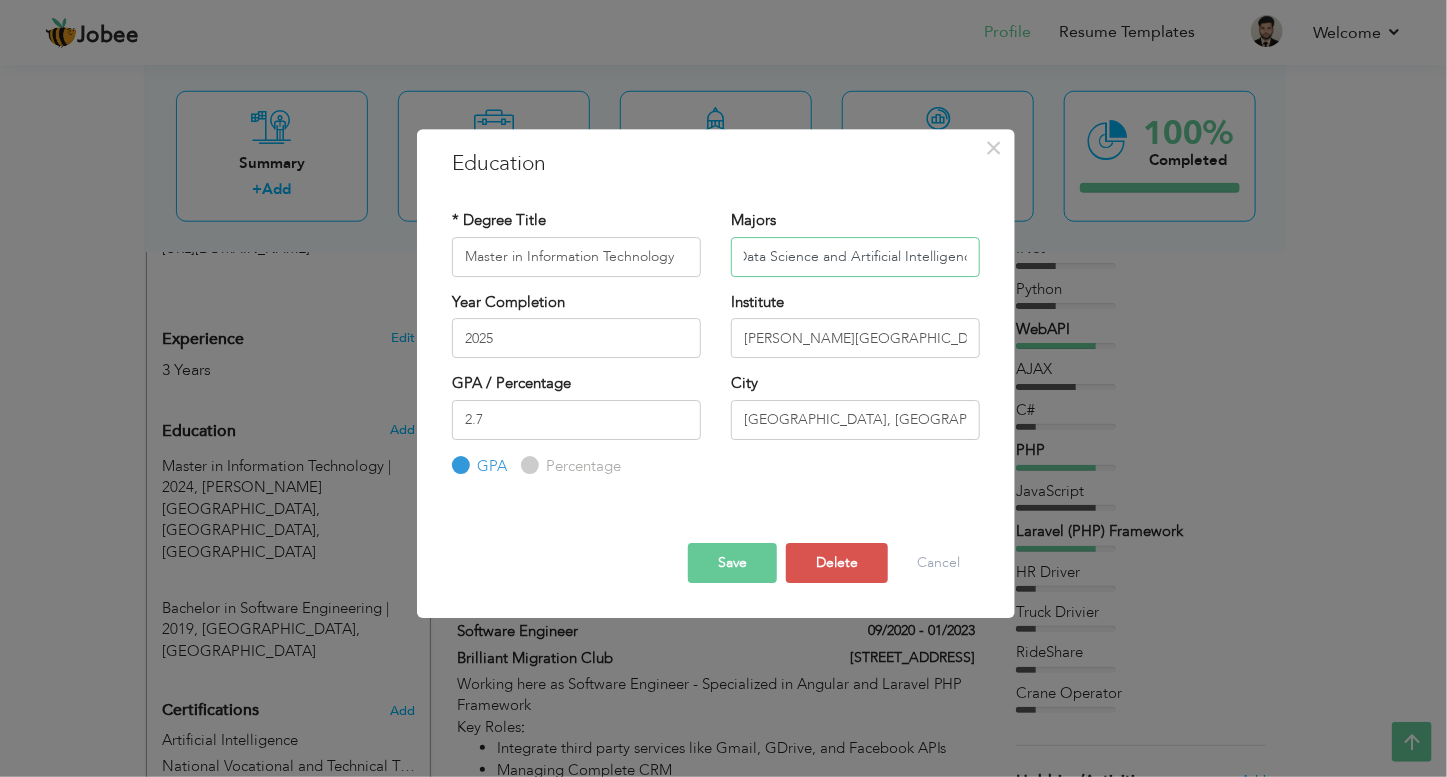 scroll, scrollTop: 0, scrollLeft: 0, axis: both 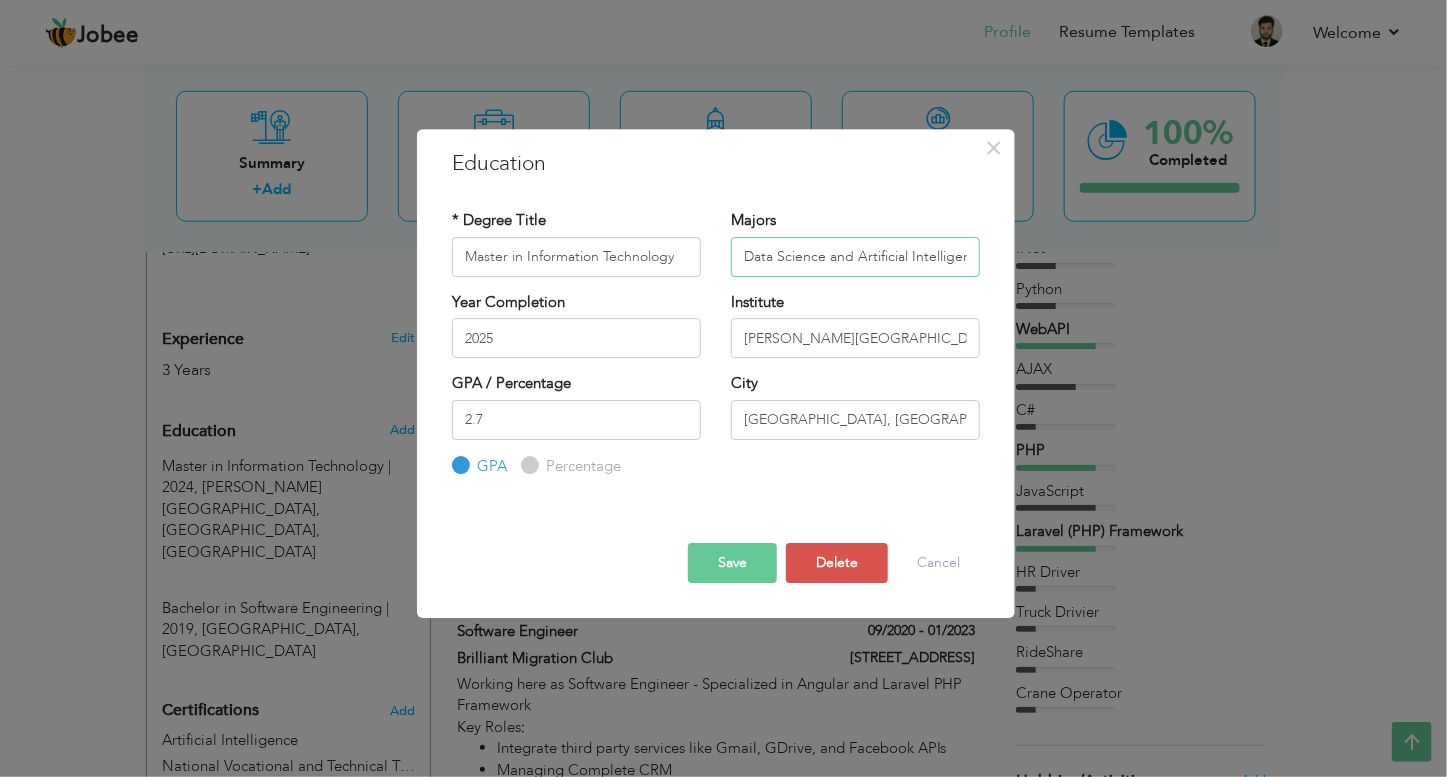 drag, startPoint x: 966, startPoint y: 254, endPoint x: 683, endPoint y: 251, distance: 283.0159 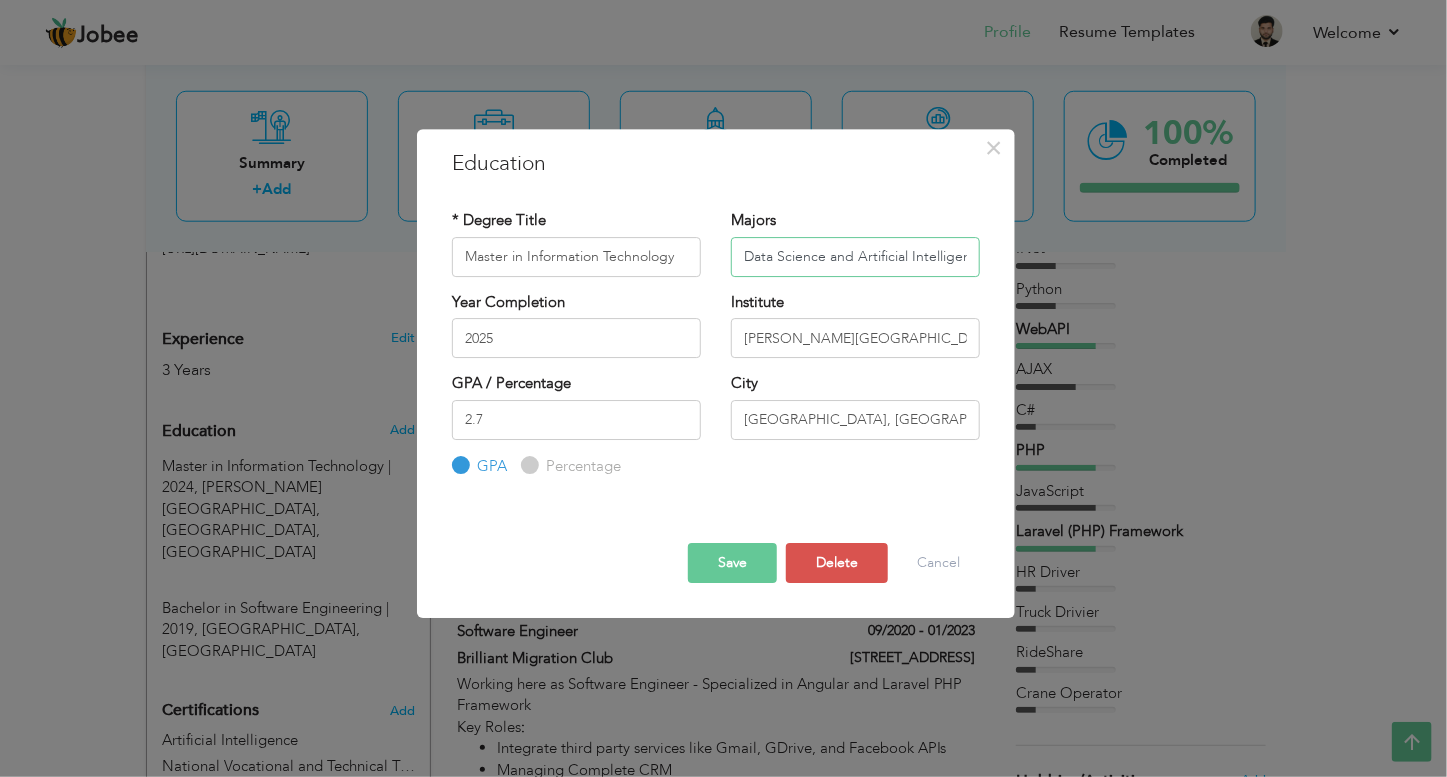 click on "Data Science and Artificial Intelligence" at bounding box center (855, 257) 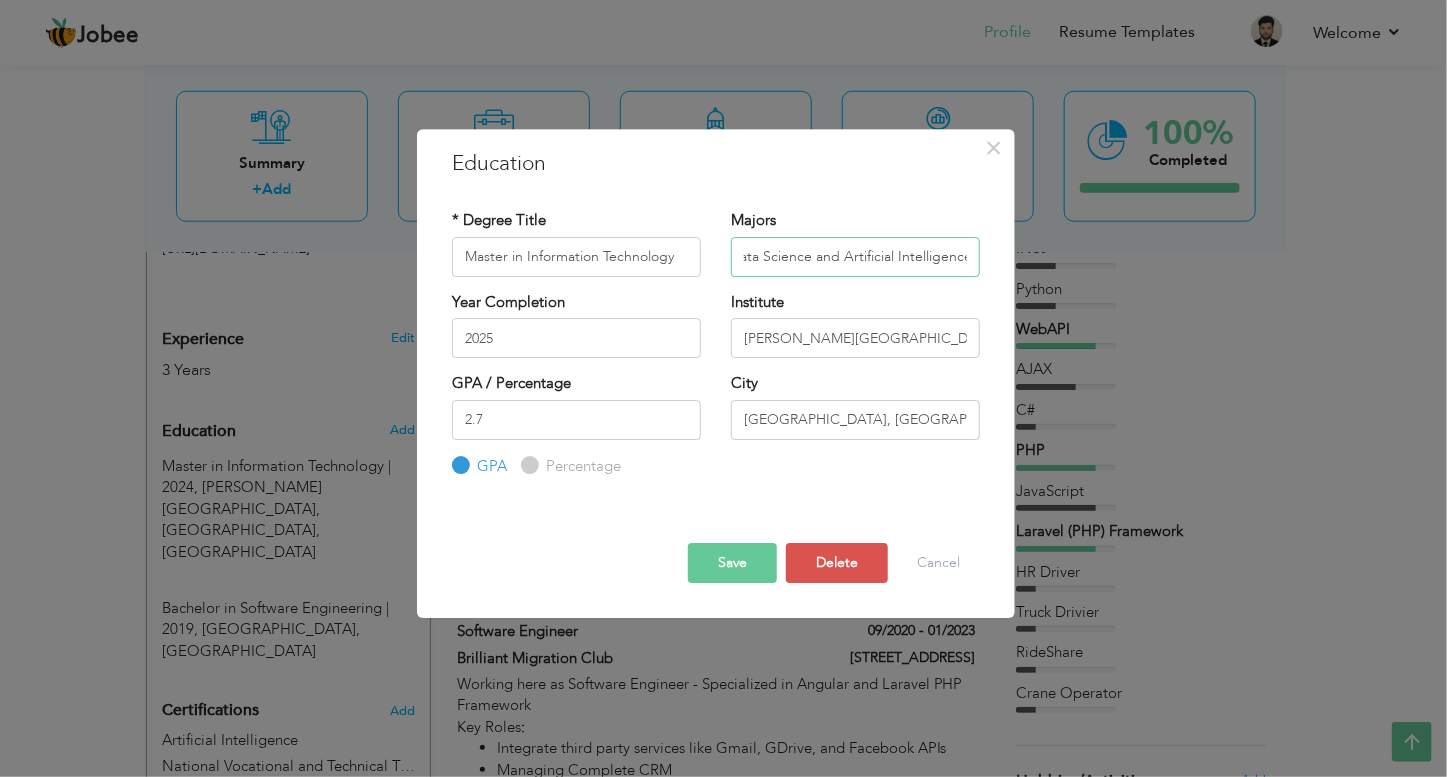 drag, startPoint x: 745, startPoint y: 257, endPoint x: 1201, endPoint y: 253, distance: 456.01755 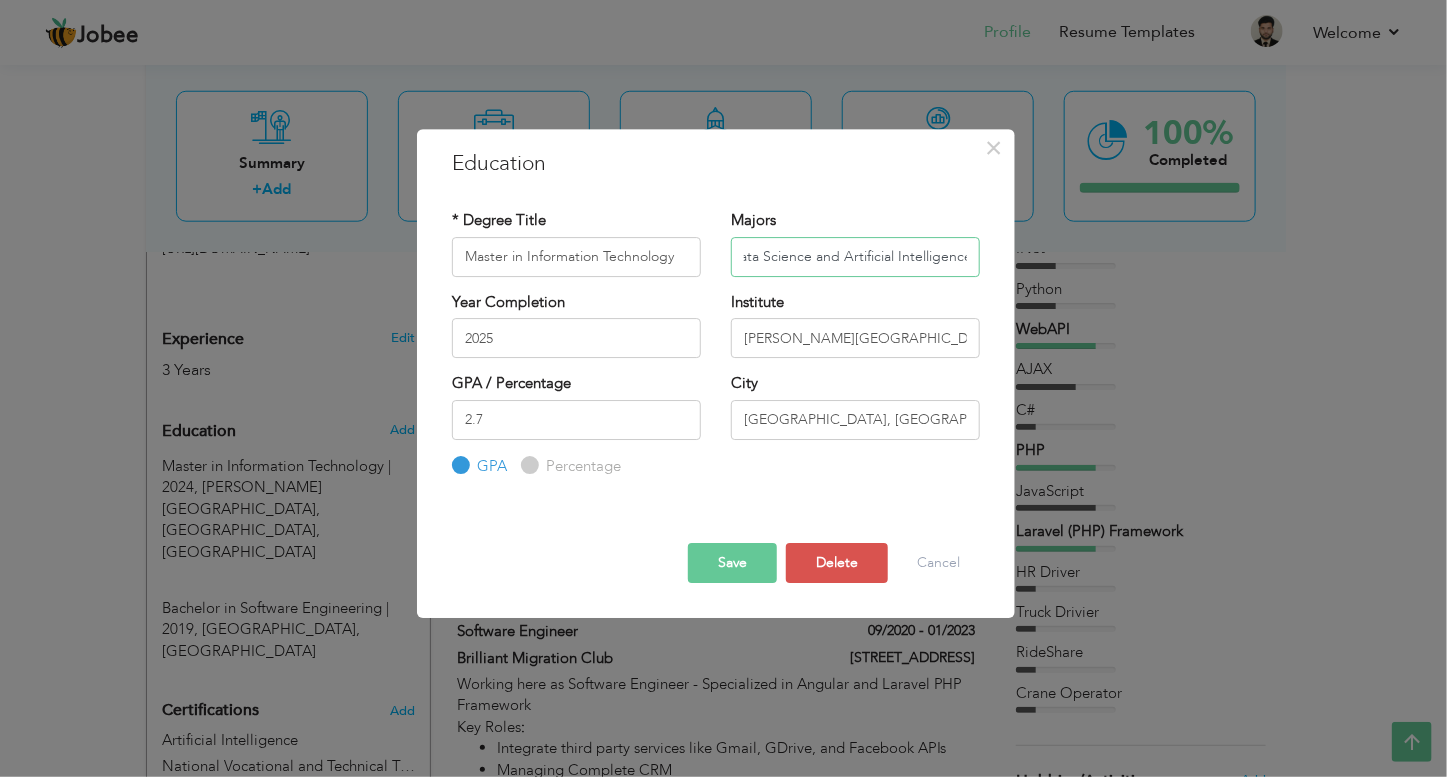 scroll, scrollTop: 0, scrollLeft: 0, axis: both 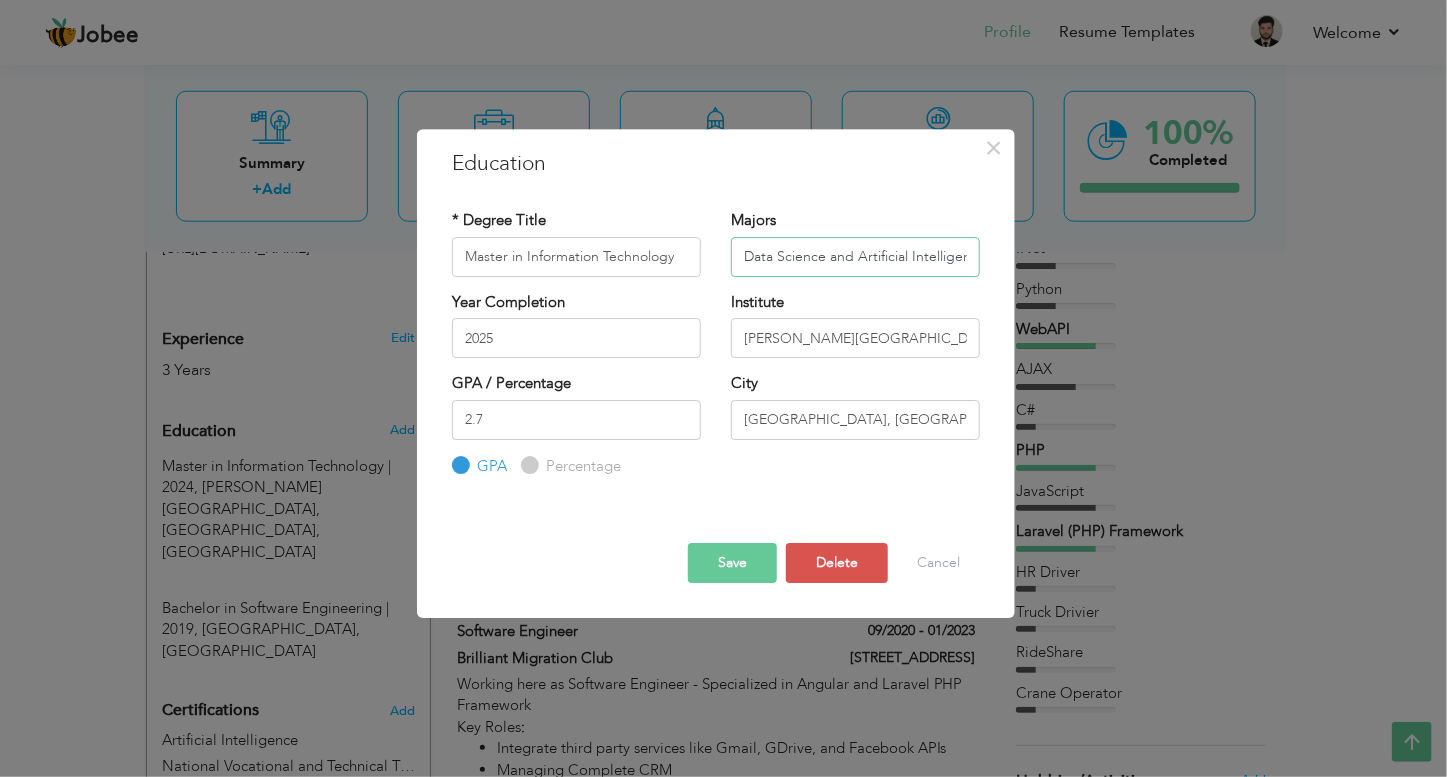 paste on "science and artificial intelligence (AI)" 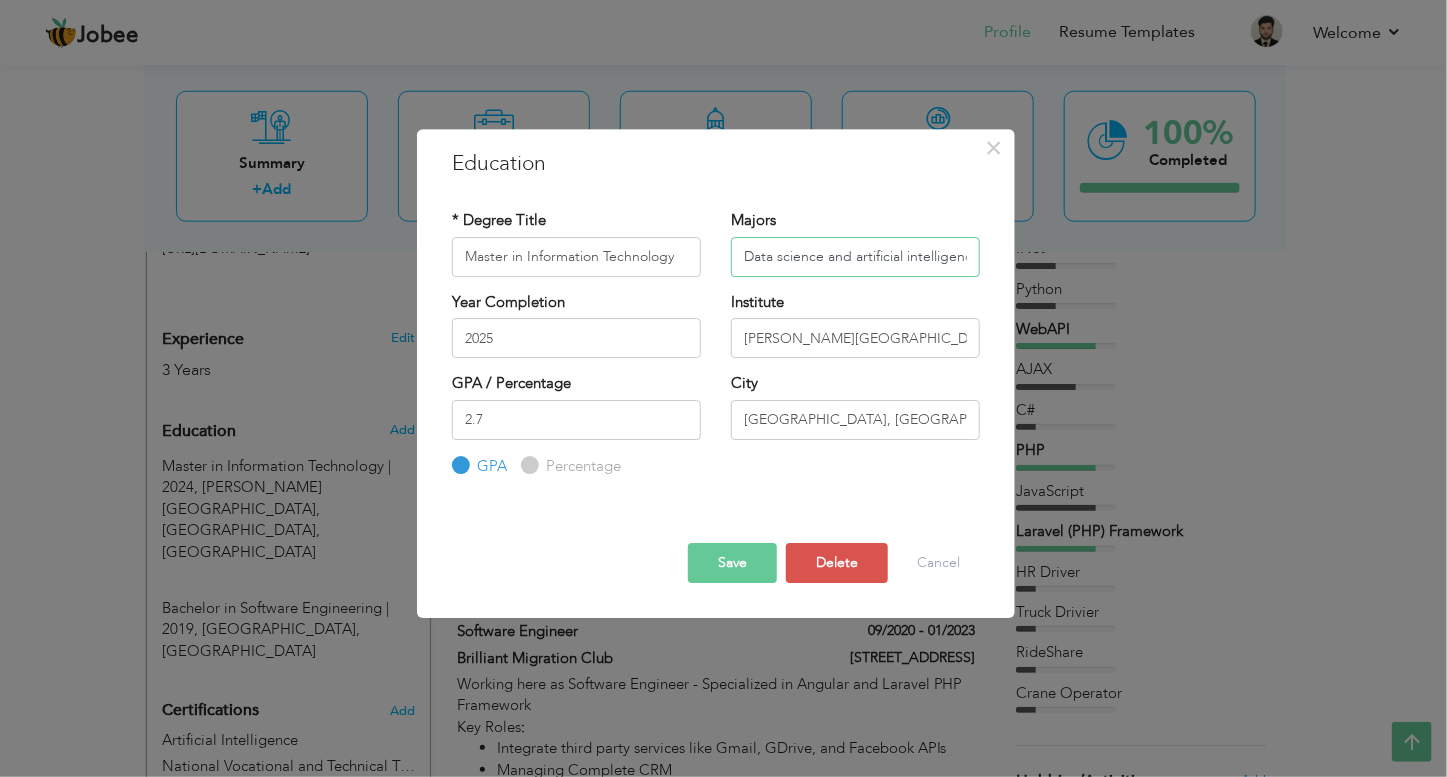 scroll, scrollTop: 0, scrollLeft: 33, axis: horizontal 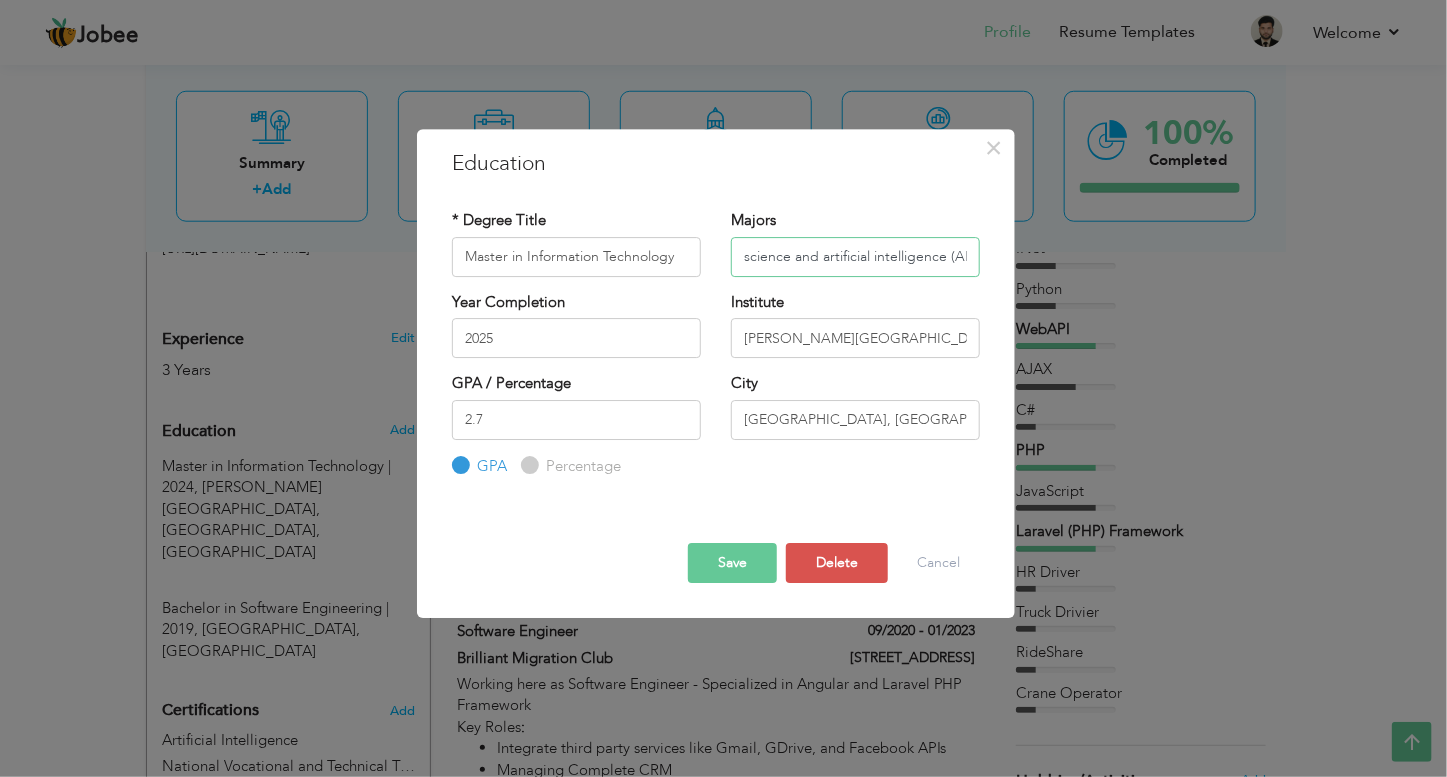 click on "Data science and artificial intelligence (AI)" at bounding box center [855, 257] 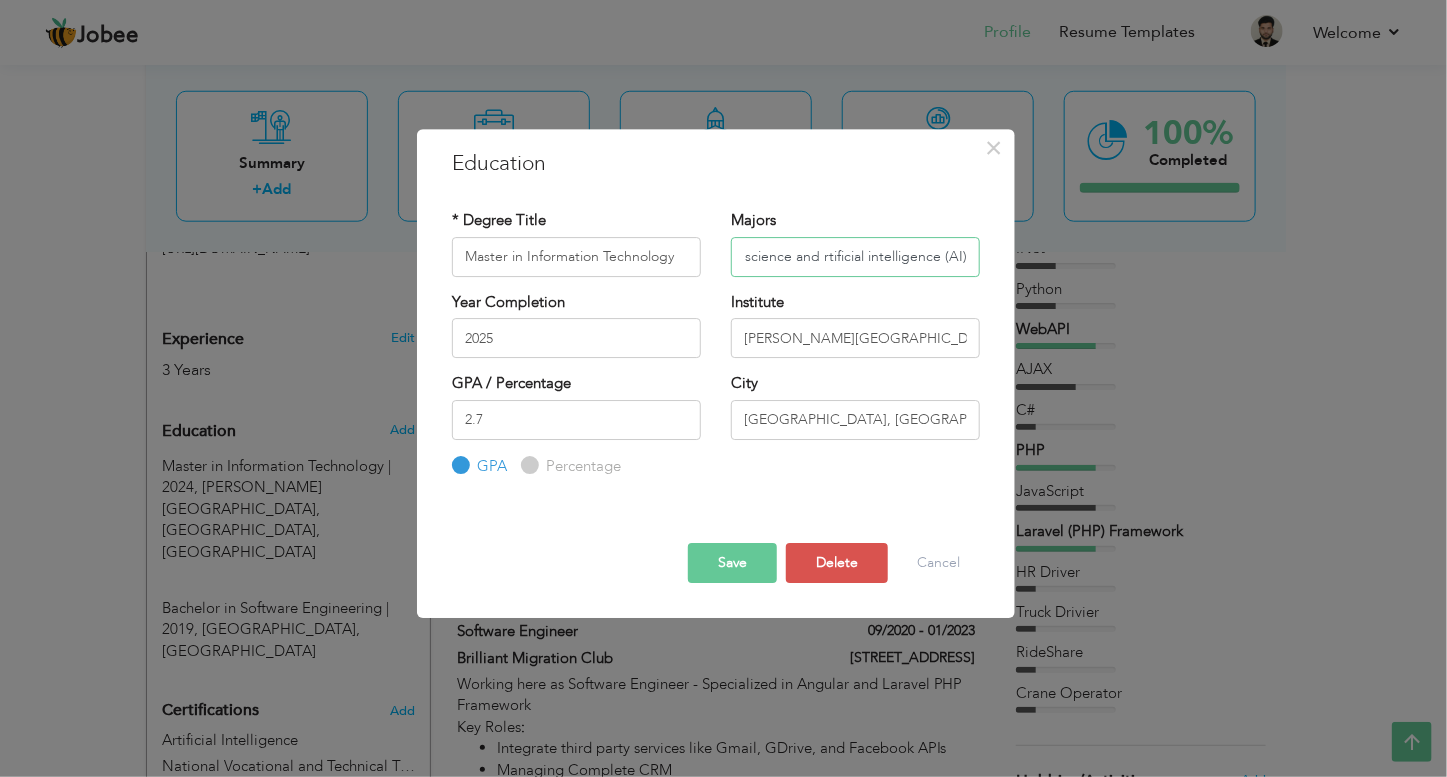 scroll, scrollTop: 0, scrollLeft: 27, axis: horizontal 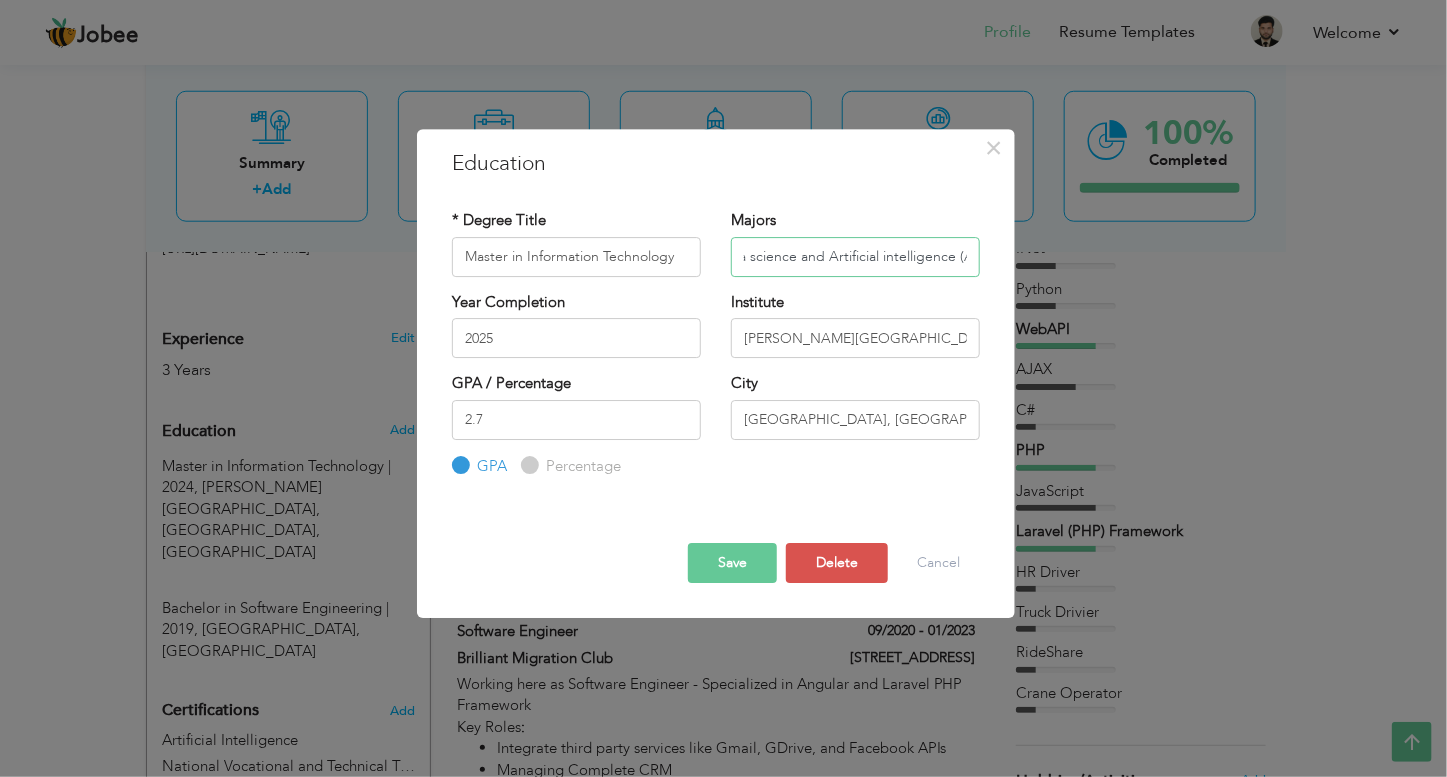 click on "Data science and Artificial intelligence (AI)" at bounding box center [855, 257] 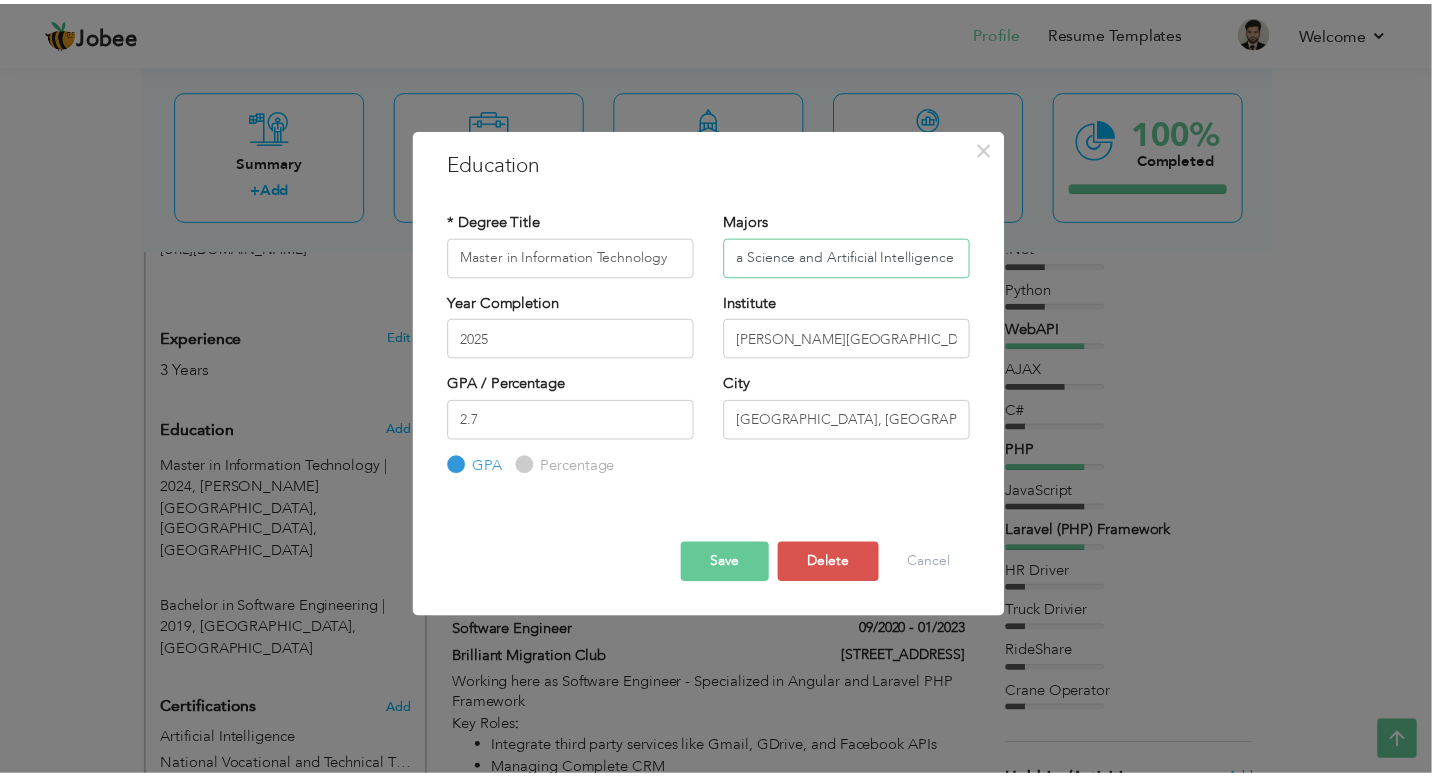 scroll, scrollTop: 0, scrollLeft: 0, axis: both 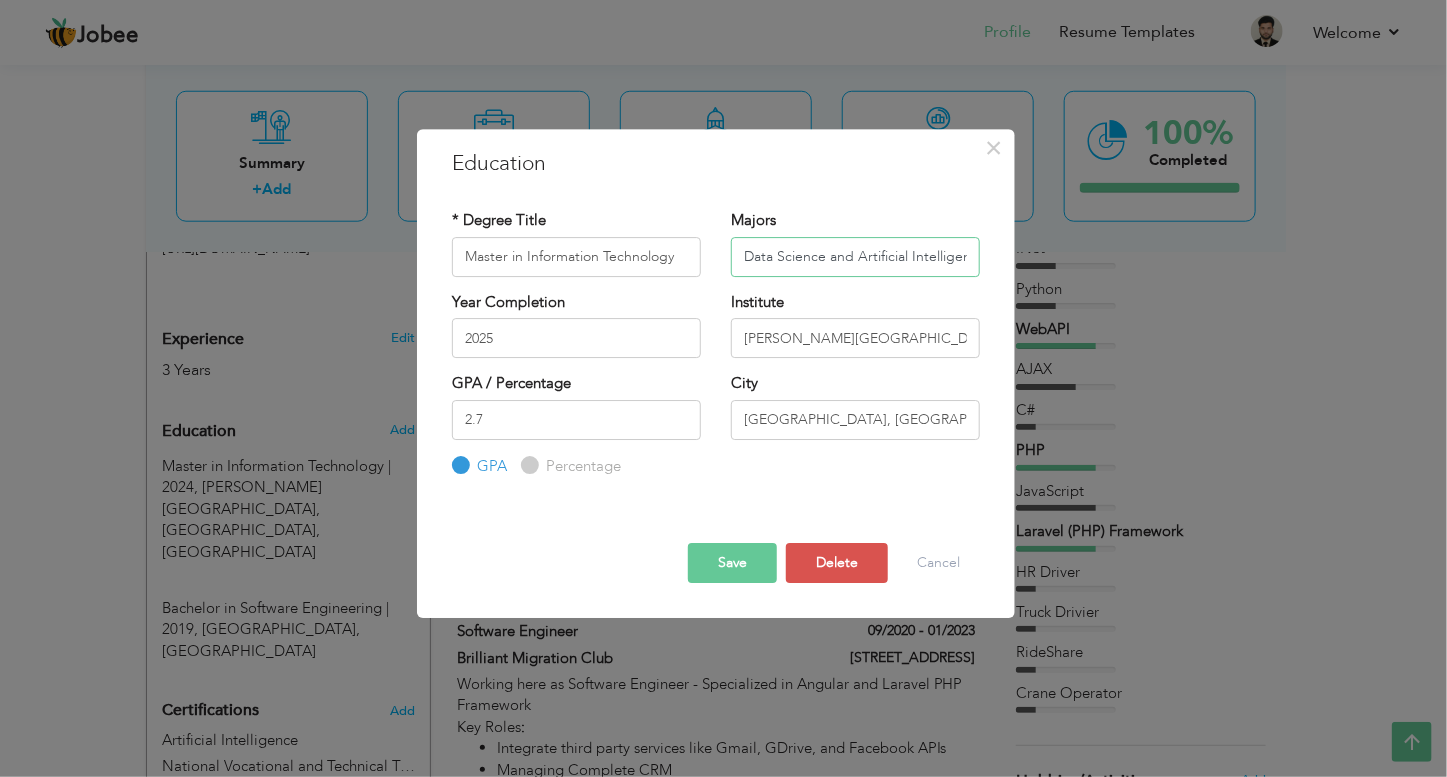 type on "Data Science and Artificial Intelligence (AI)" 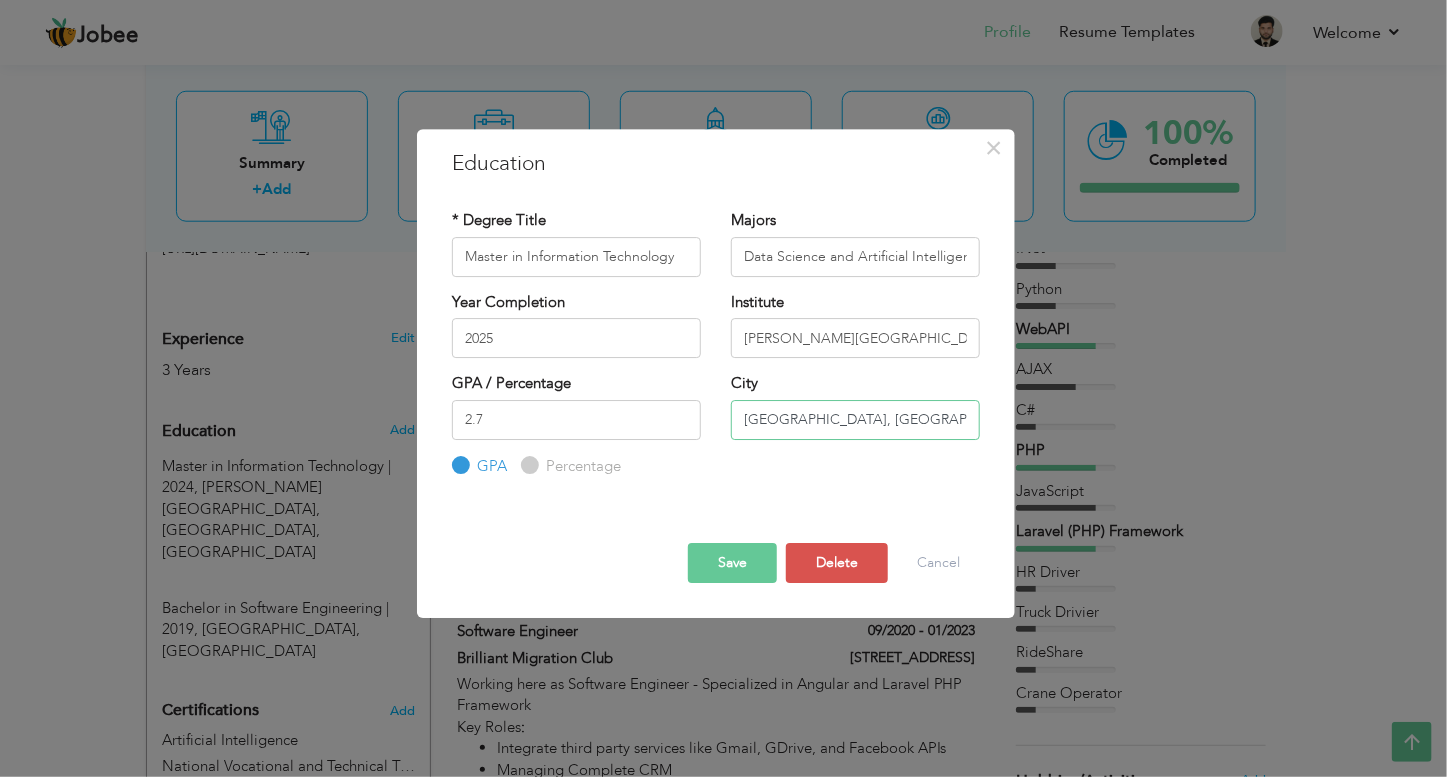 click on "WA, Australia" at bounding box center (855, 420) 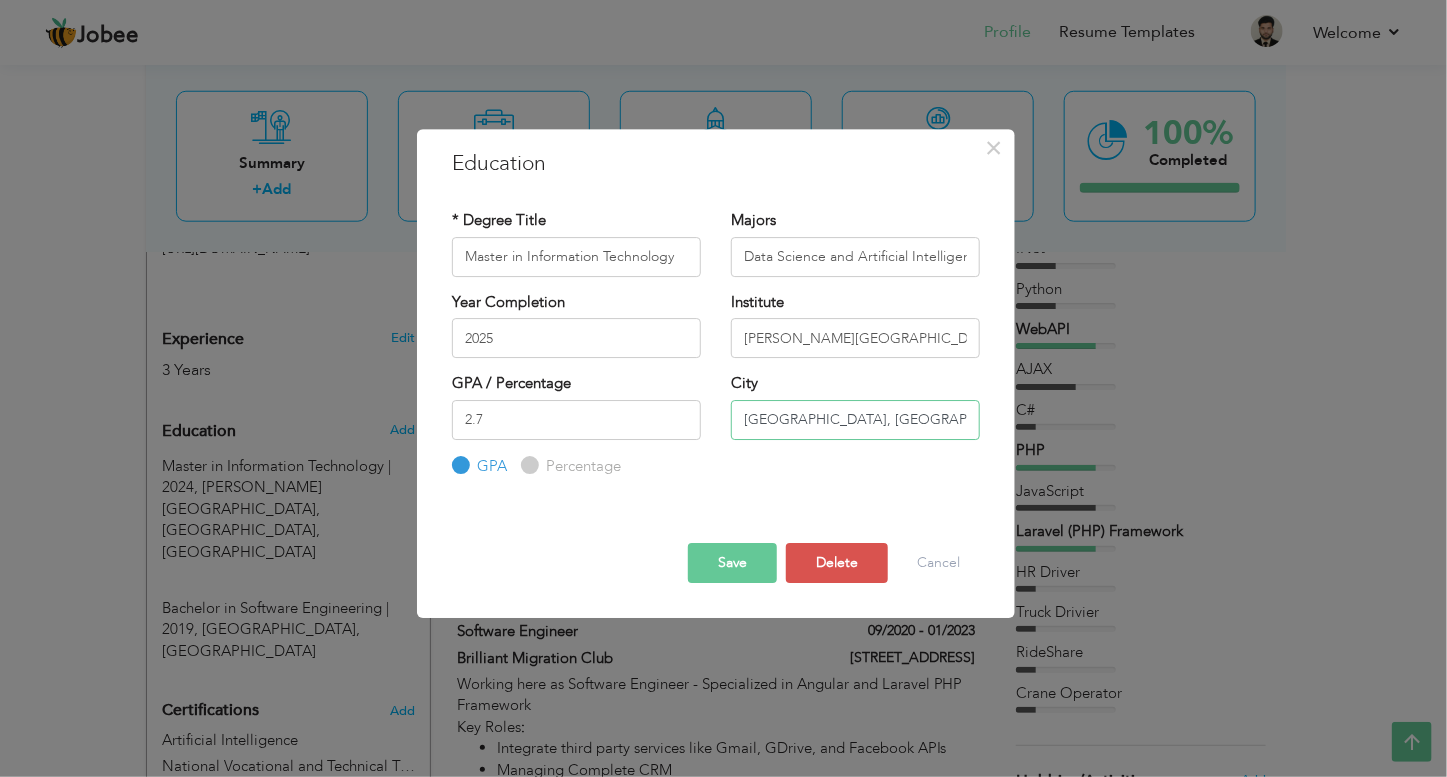 click on "WA, Australia" at bounding box center (855, 420) 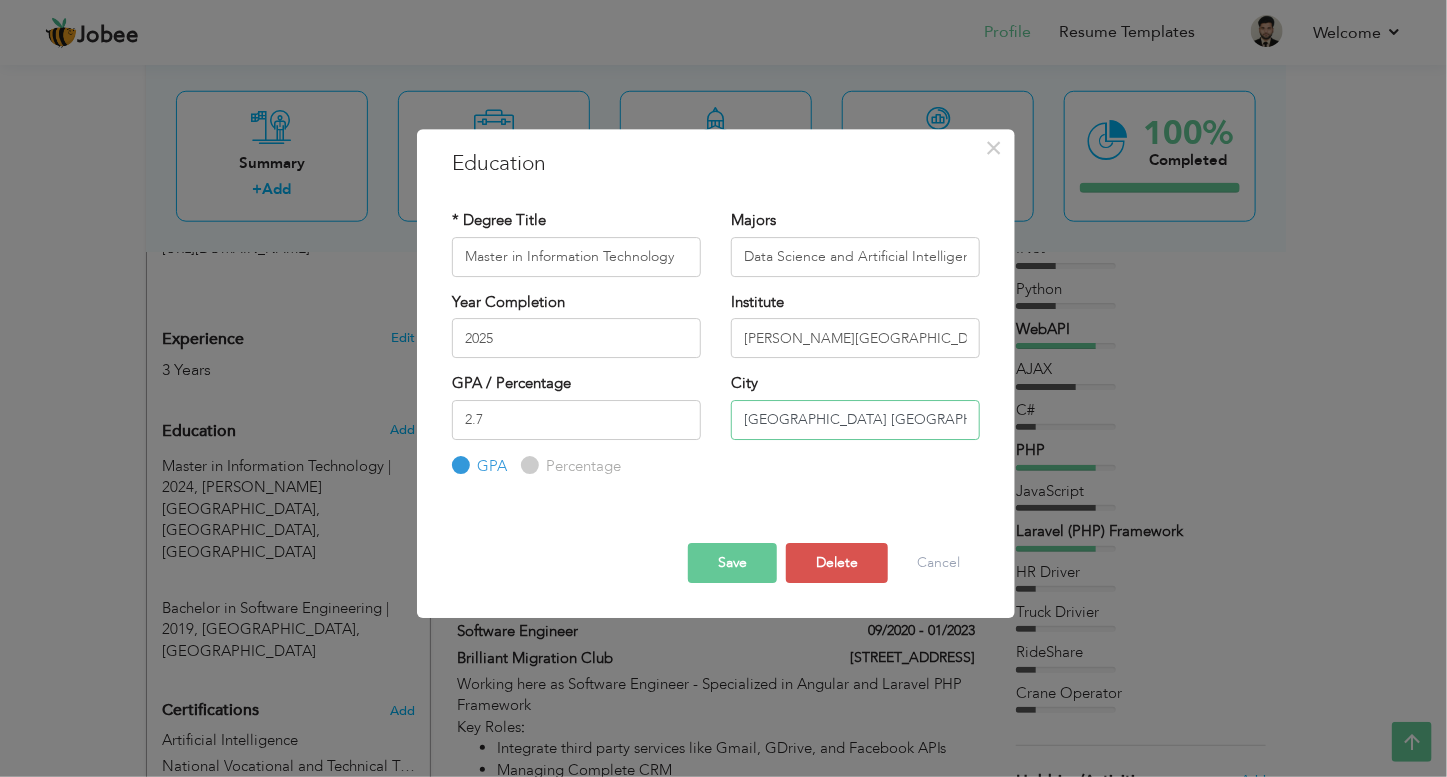 type on "[GEOGRAPHIC_DATA] [GEOGRAPHIC_DATA], [GEOGRAPHIC_DATA]" 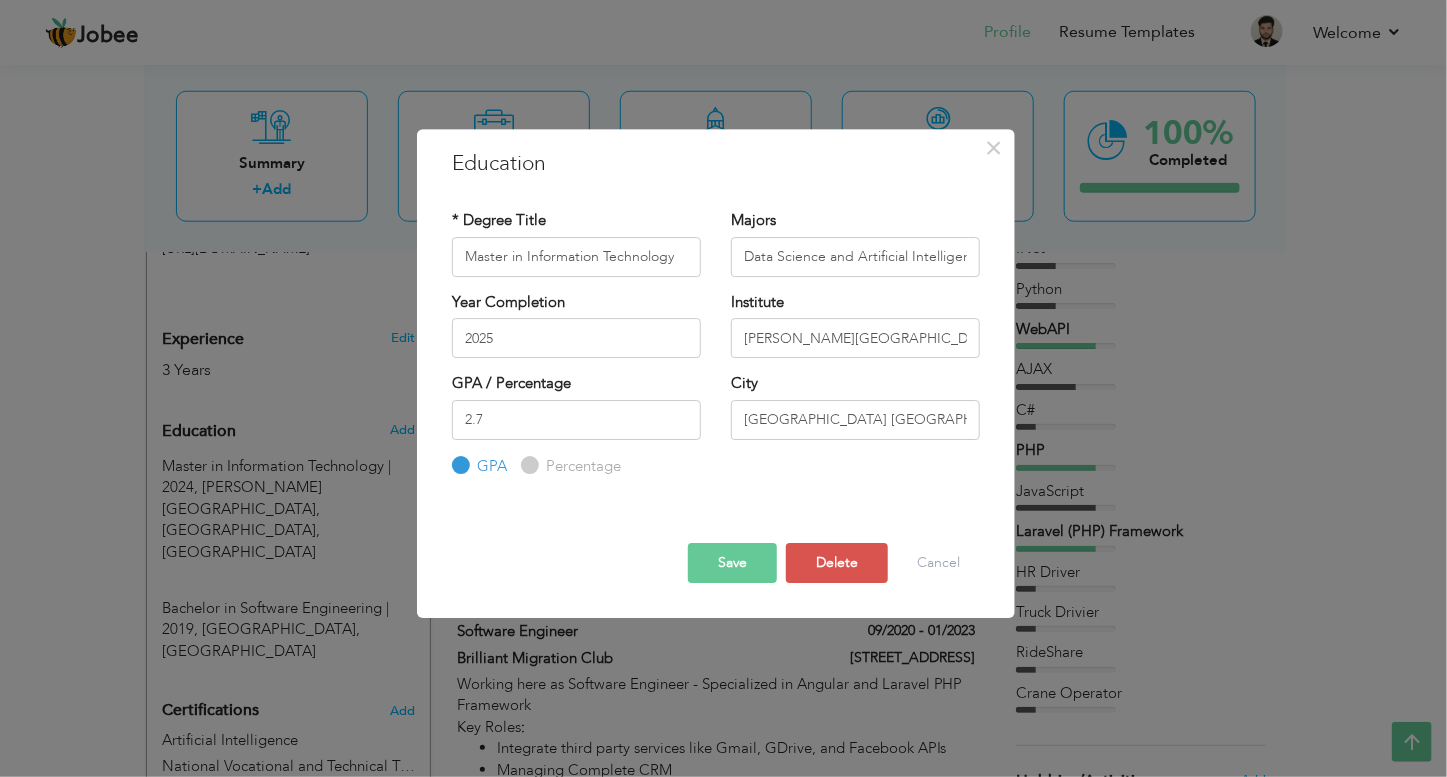 click on "Save" at bounding box center [732, 563] 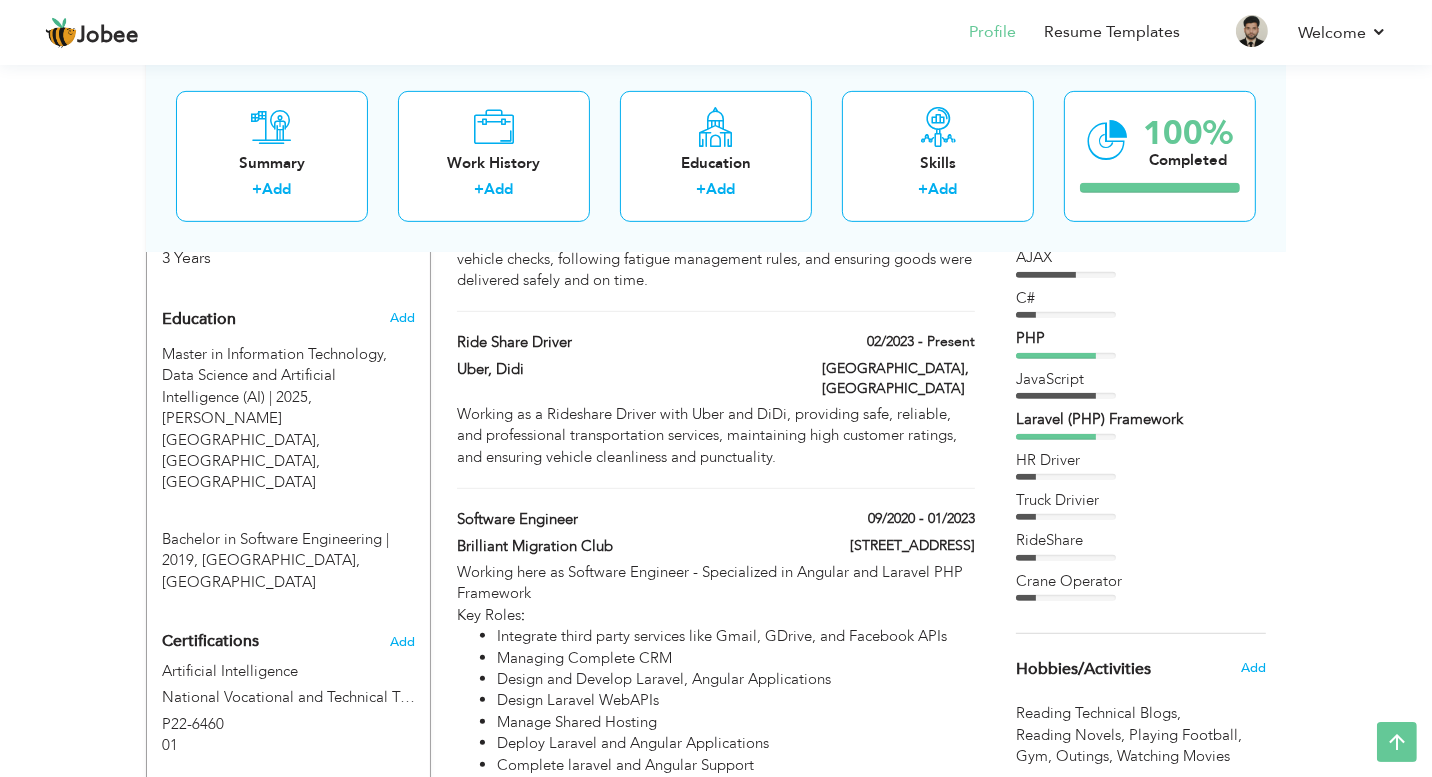 scroll, scrollTop: 840, scrollLeft: 0, axis: vertical 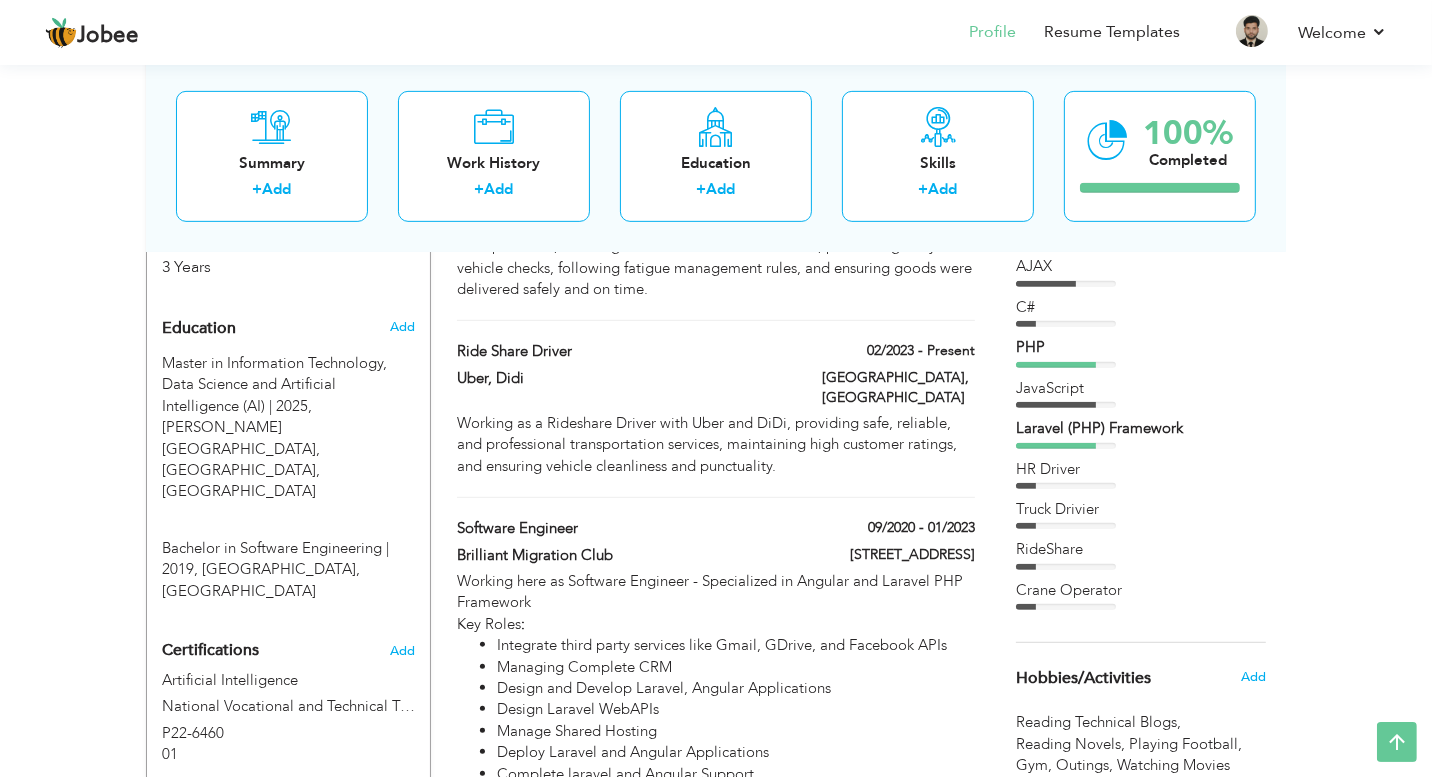 click on "HR Driver" at bounding box center [1141, 474] 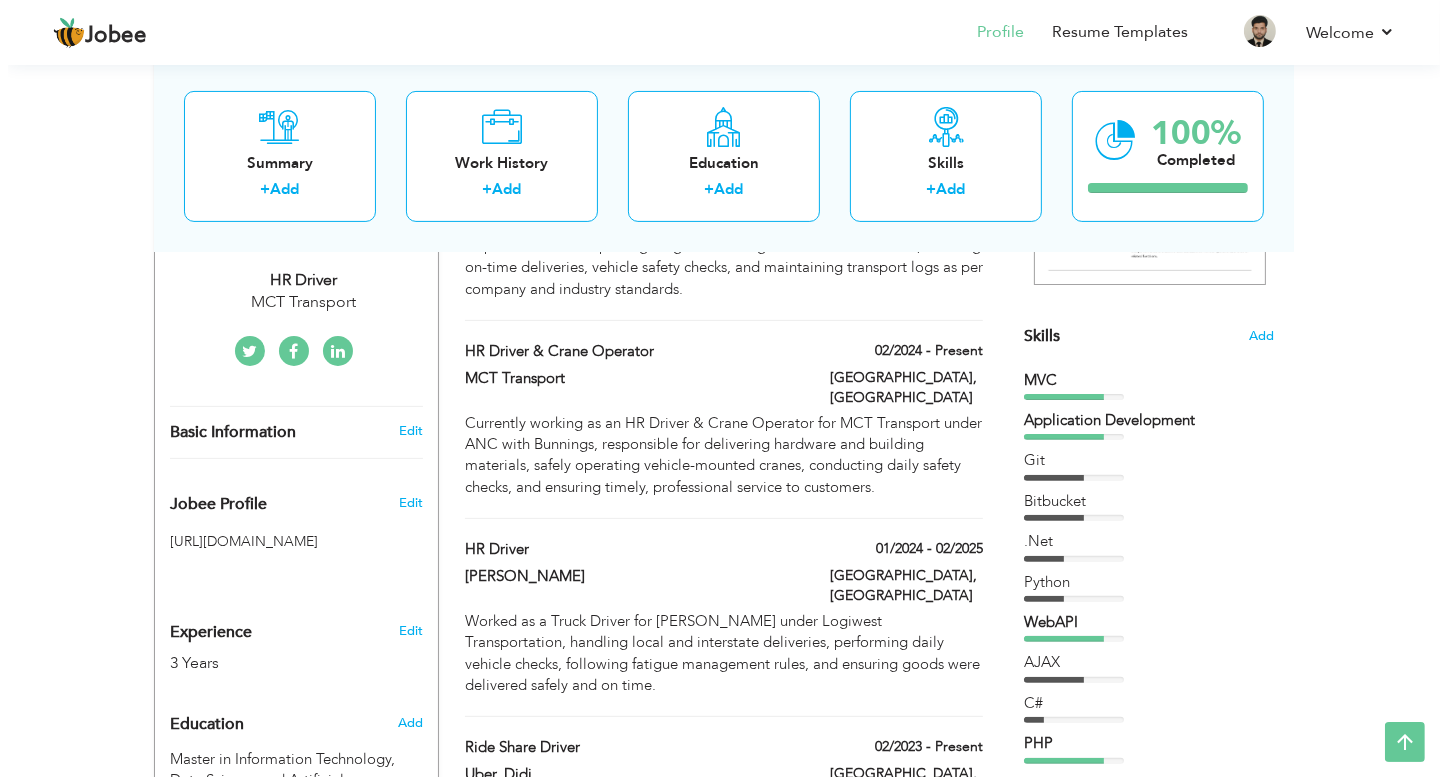 scroll, scrollTop: 441, scrollLeft: 0, axis: vertical 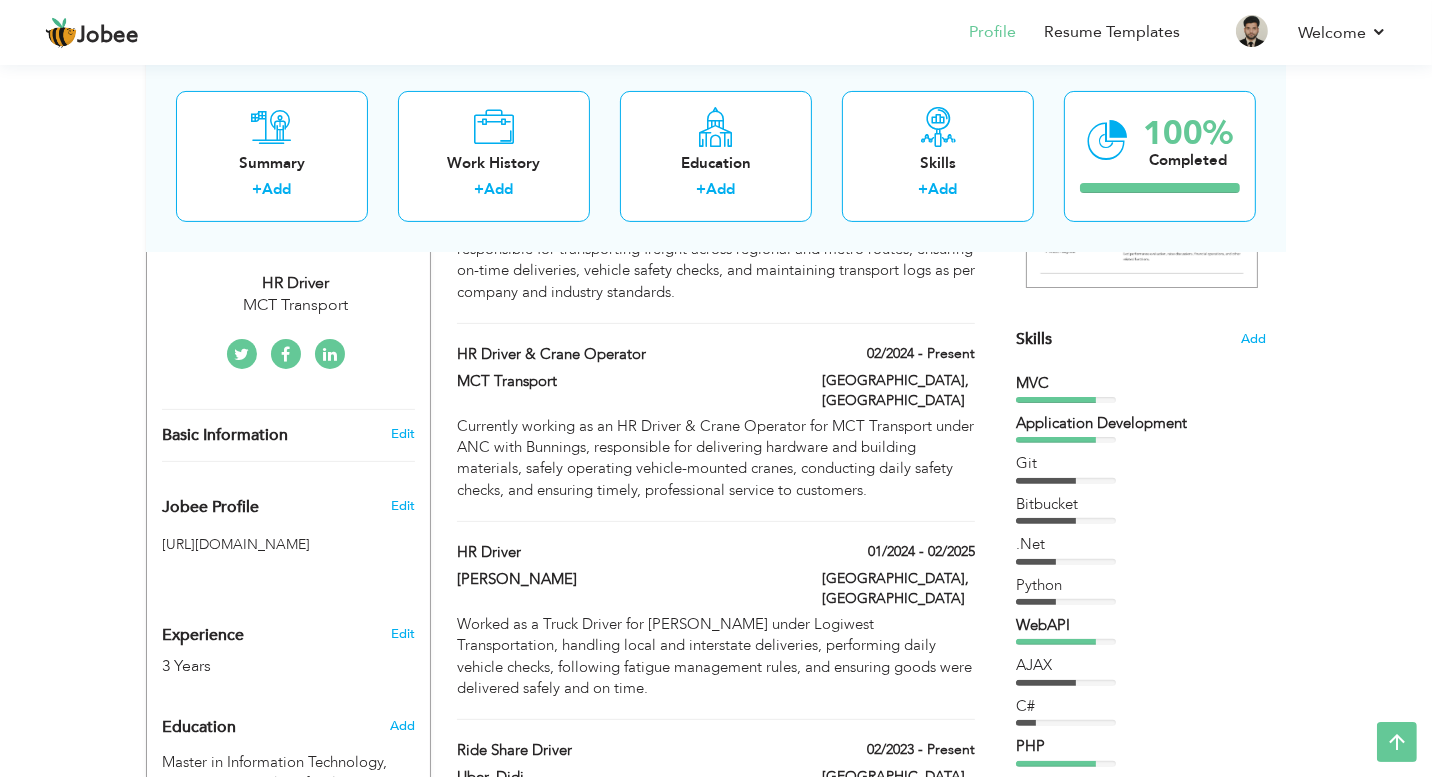 click on "Skills
Add" at bounding box center [1141, 143] 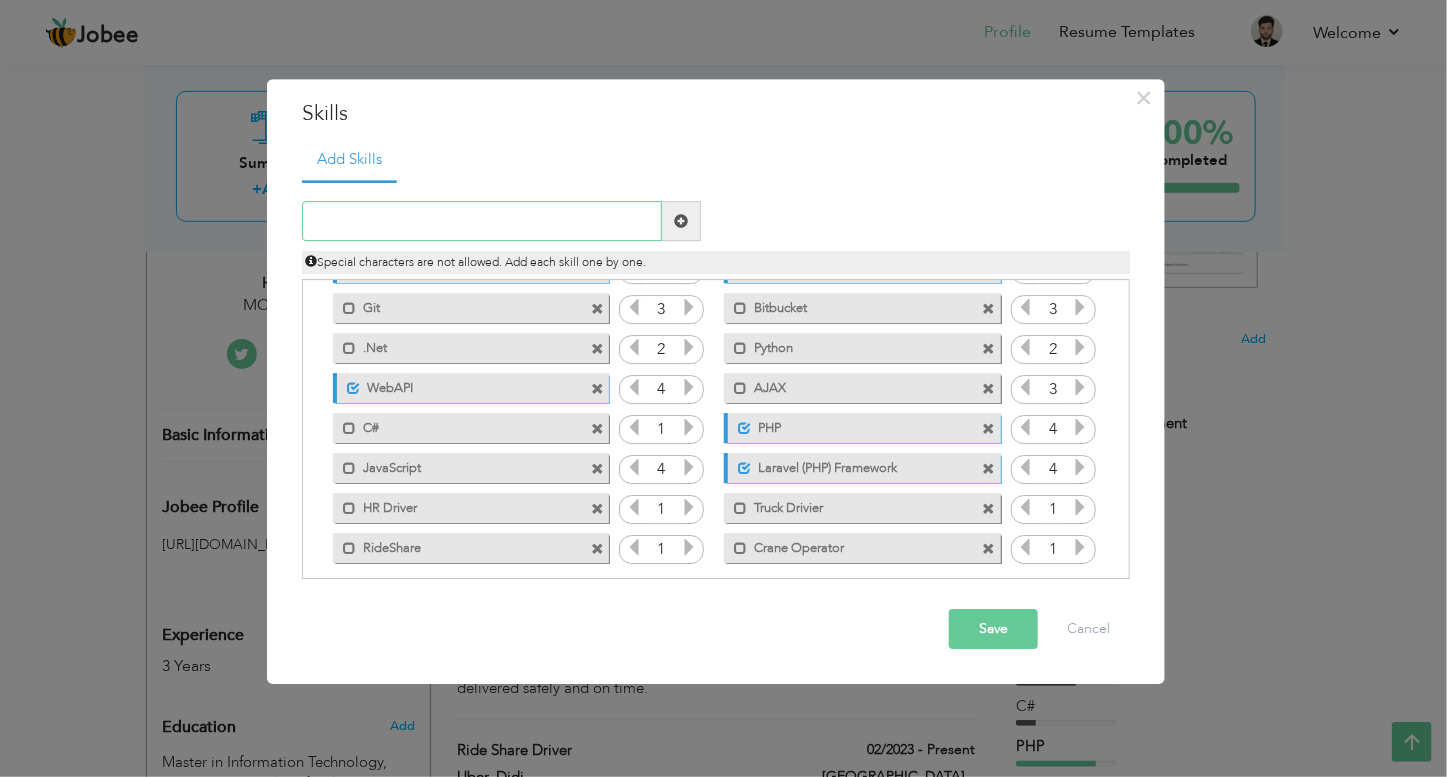 scroll, scrollTop: 84, scrollLeft: 0, axis: vertical 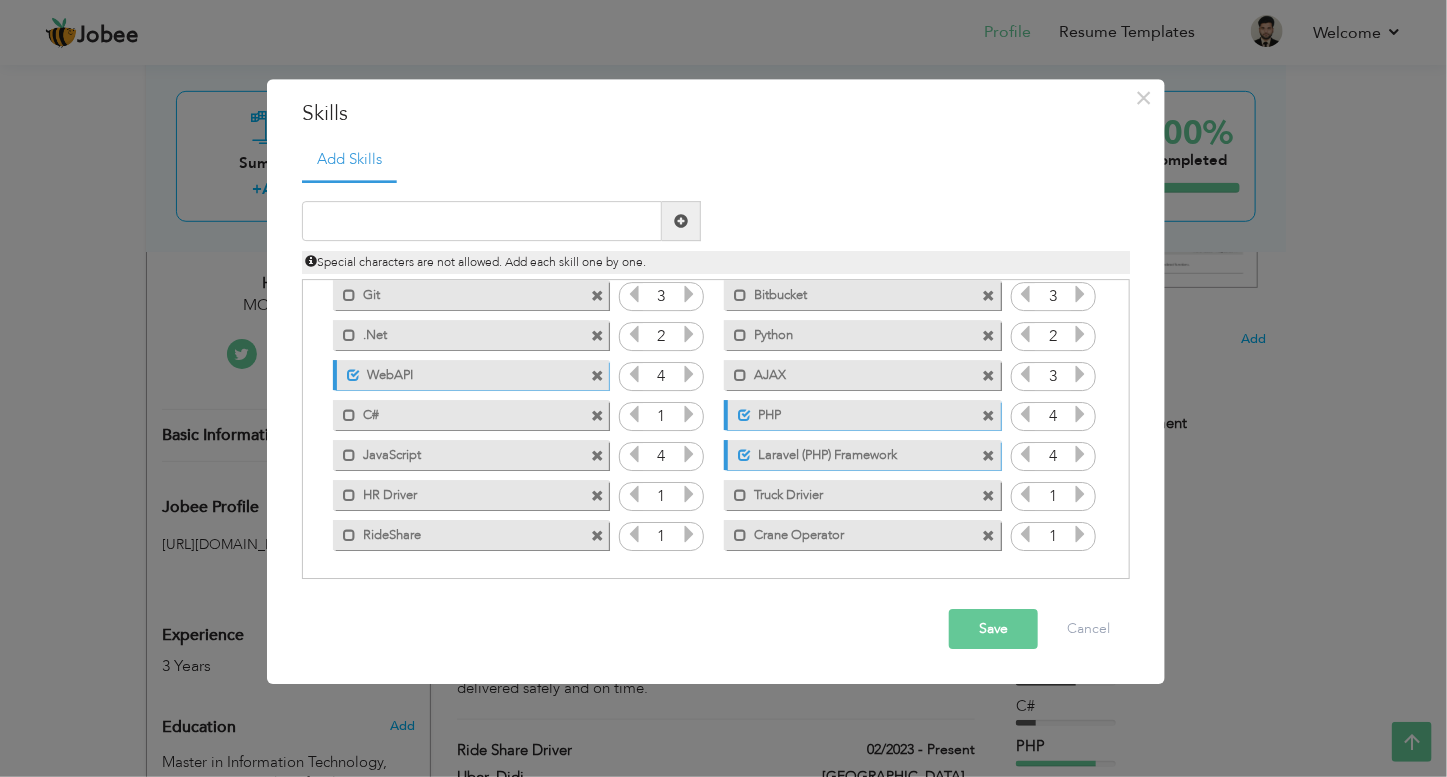 click at bounding box center (597, 536) 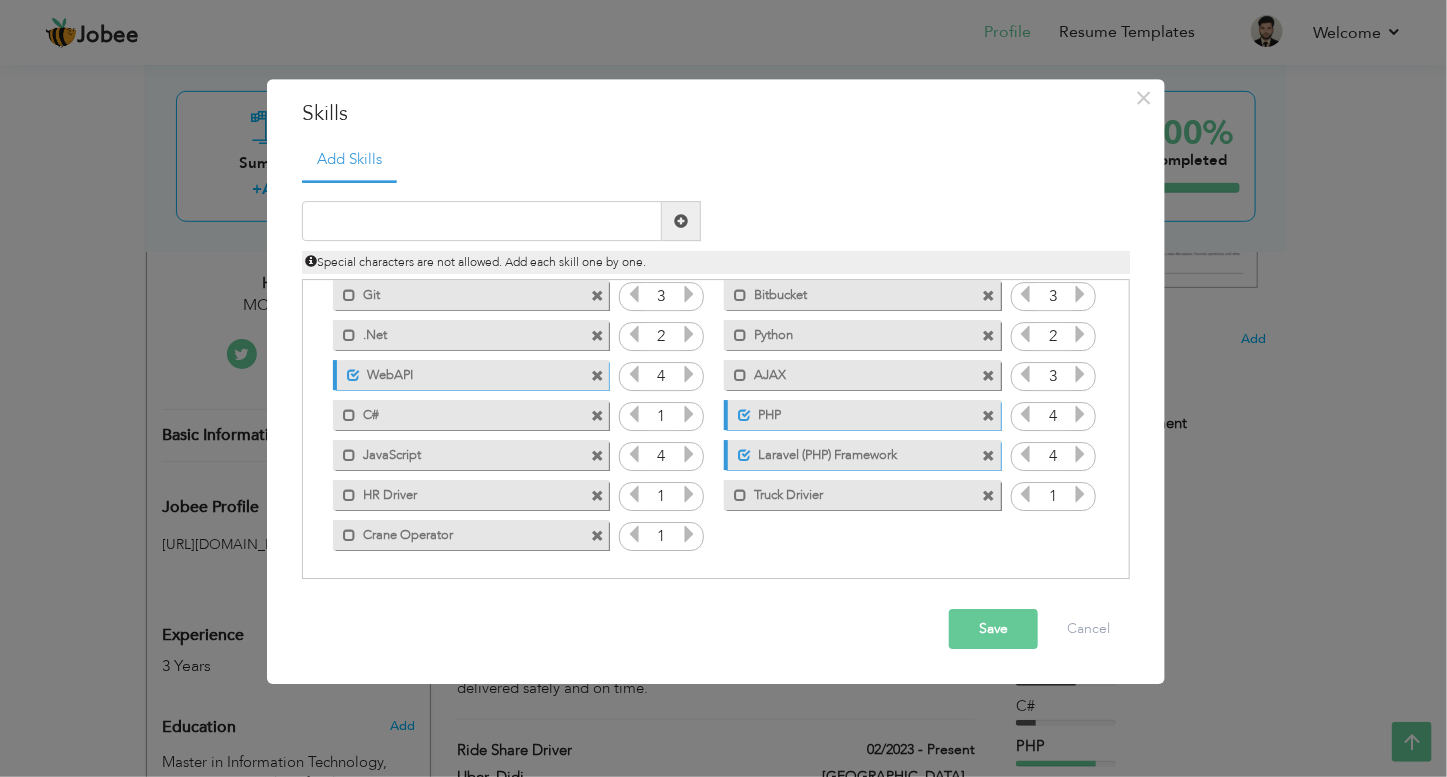 click at bounding box center (989, 496) 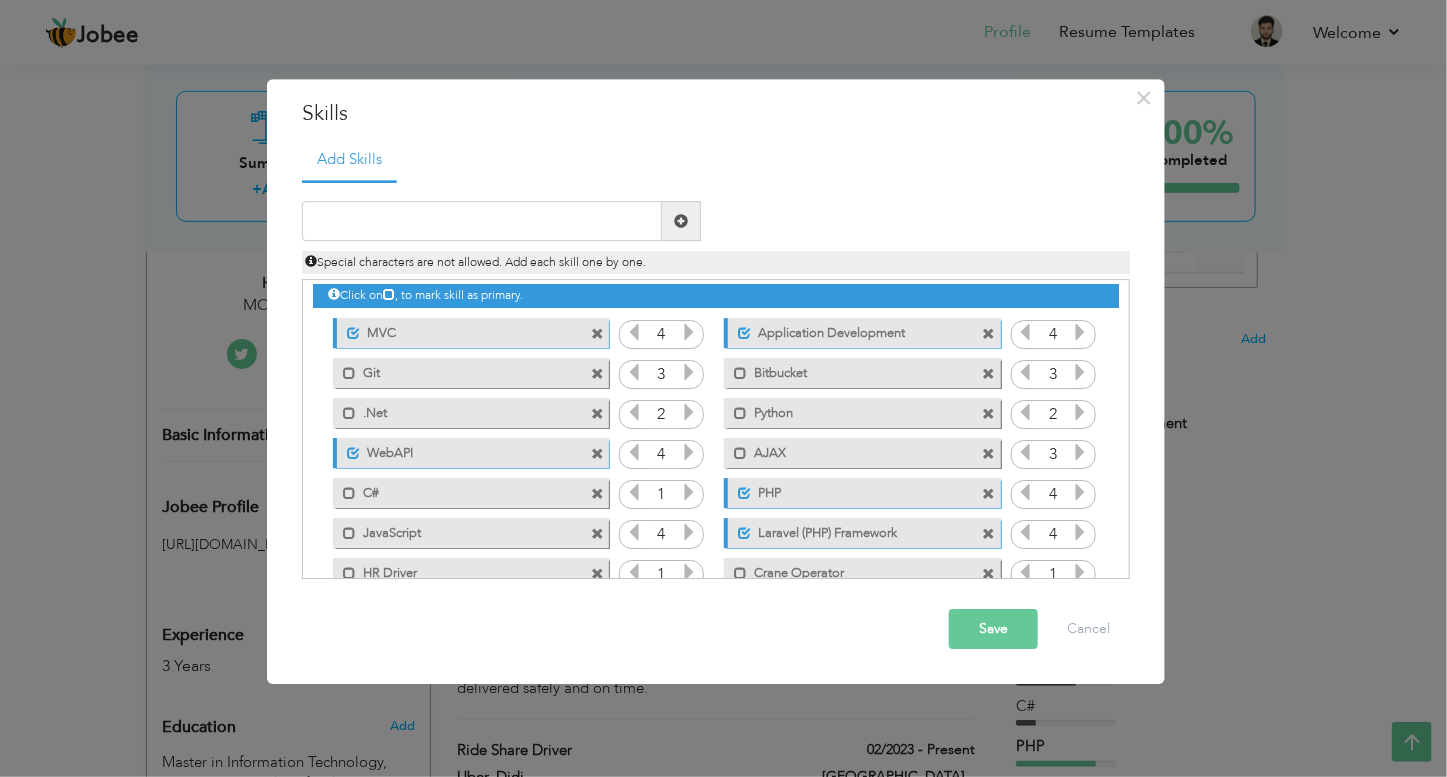scroll, scrollTop: 44, scrollLeft: 0, axis: vertical 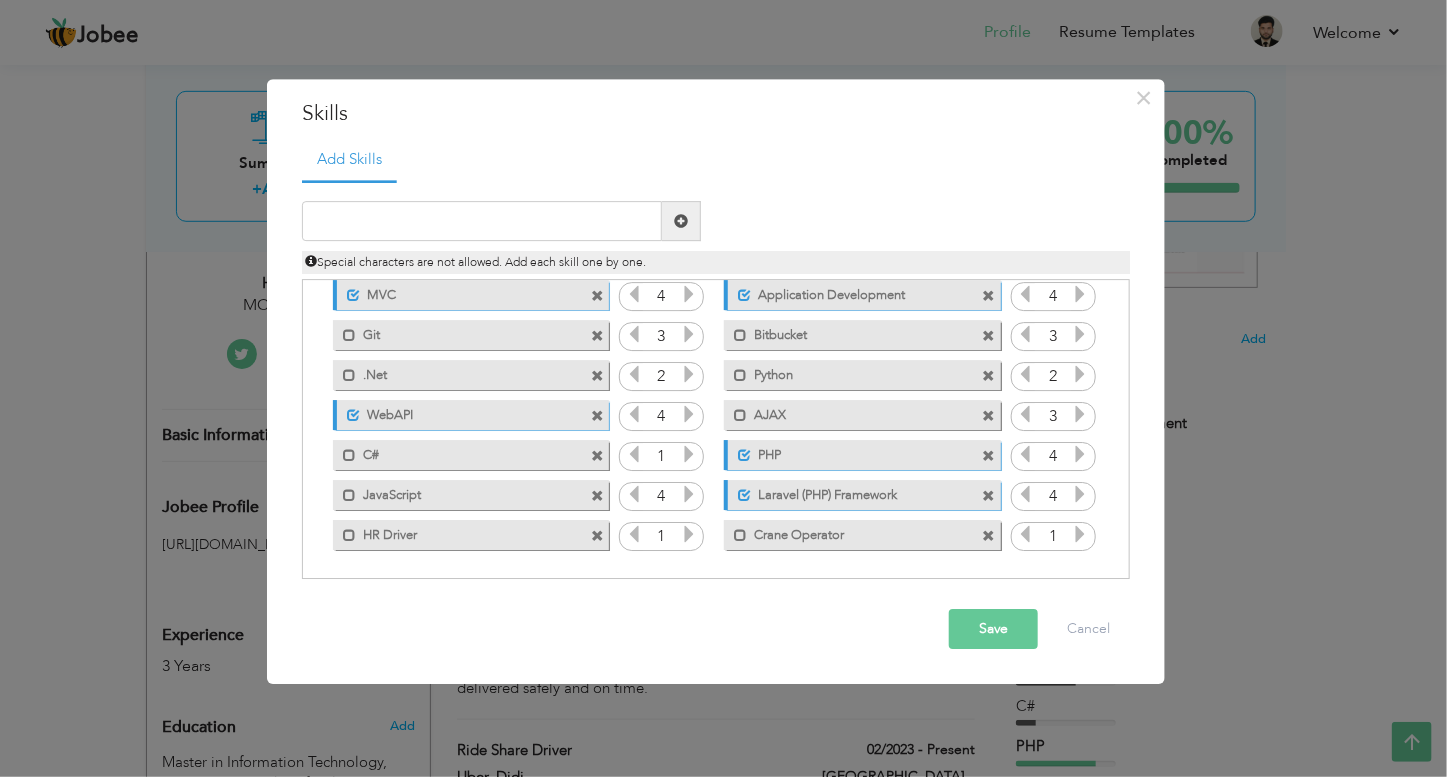 click on "Save" at bounding box center [993, 630] 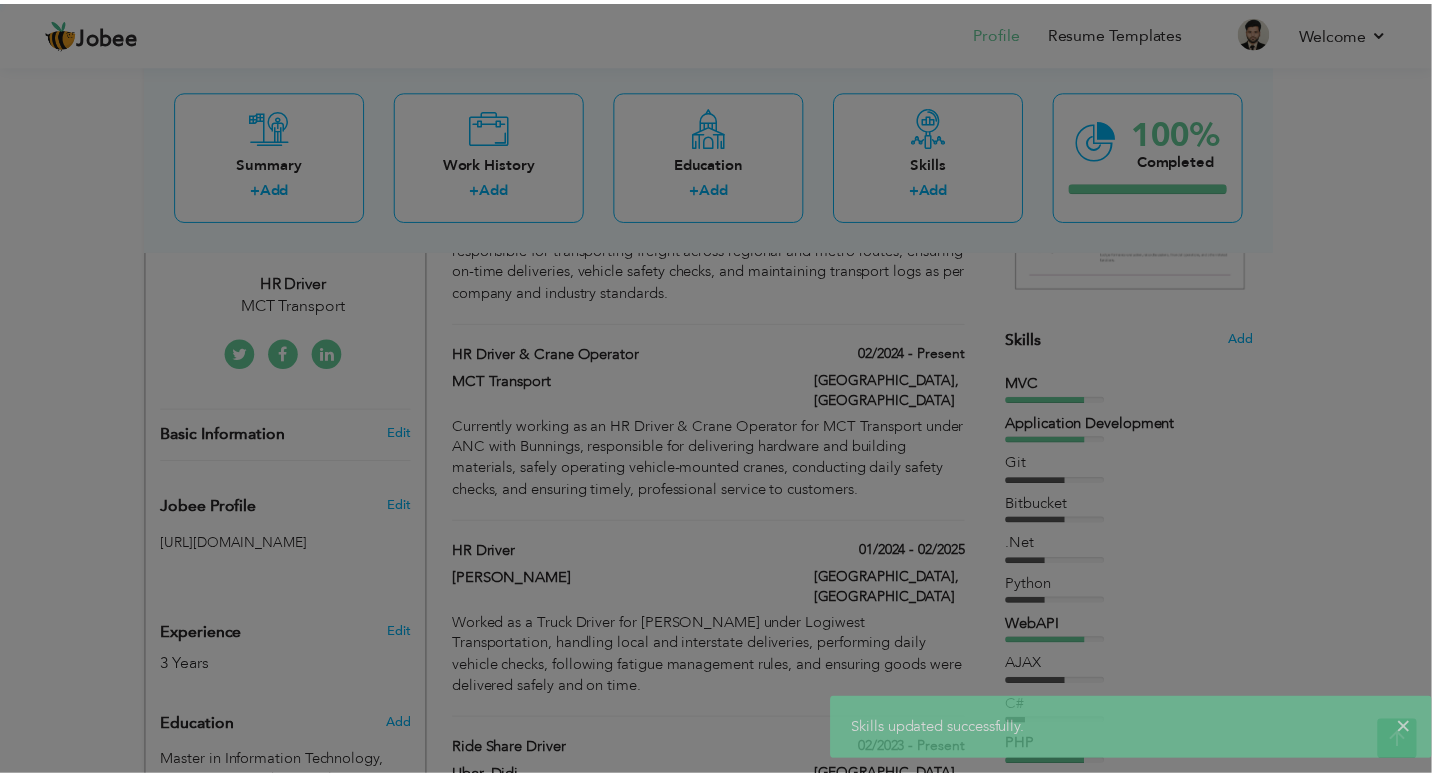 scroll, scrollTop: 0, scrollLeft: 0, axis: both 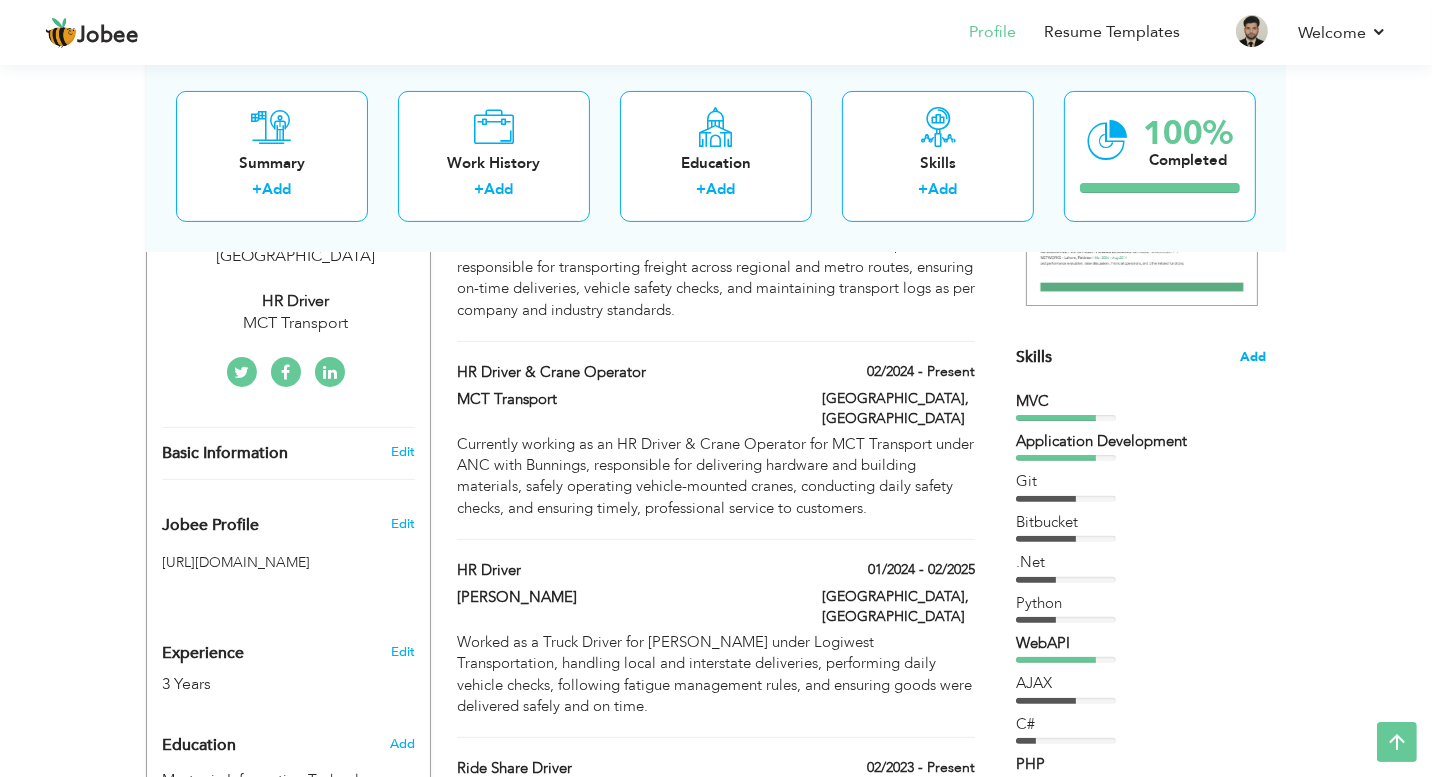 click on "Add" at bounding box center (1253, 357) 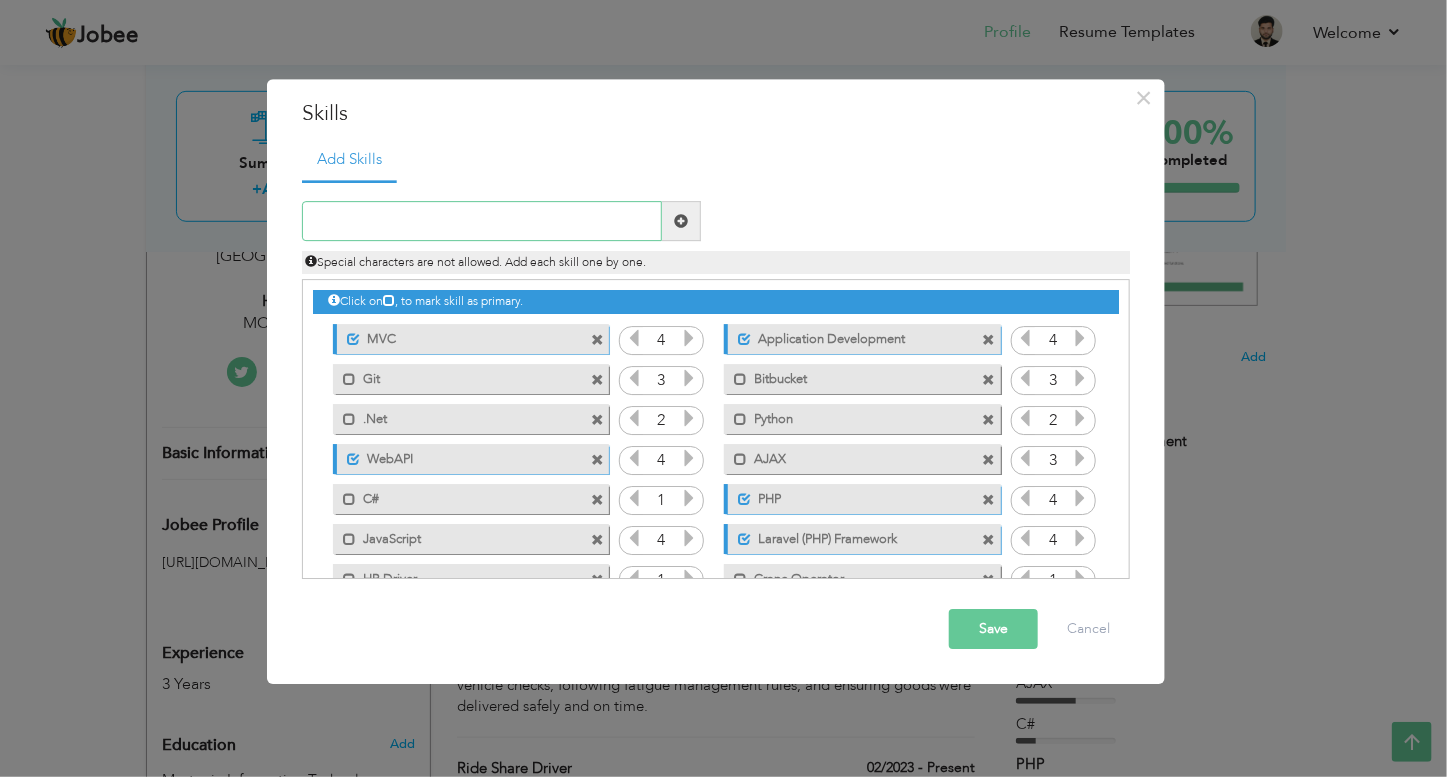 scroll, scrollTop: 44, scrollLeft: 0, axis: vertical 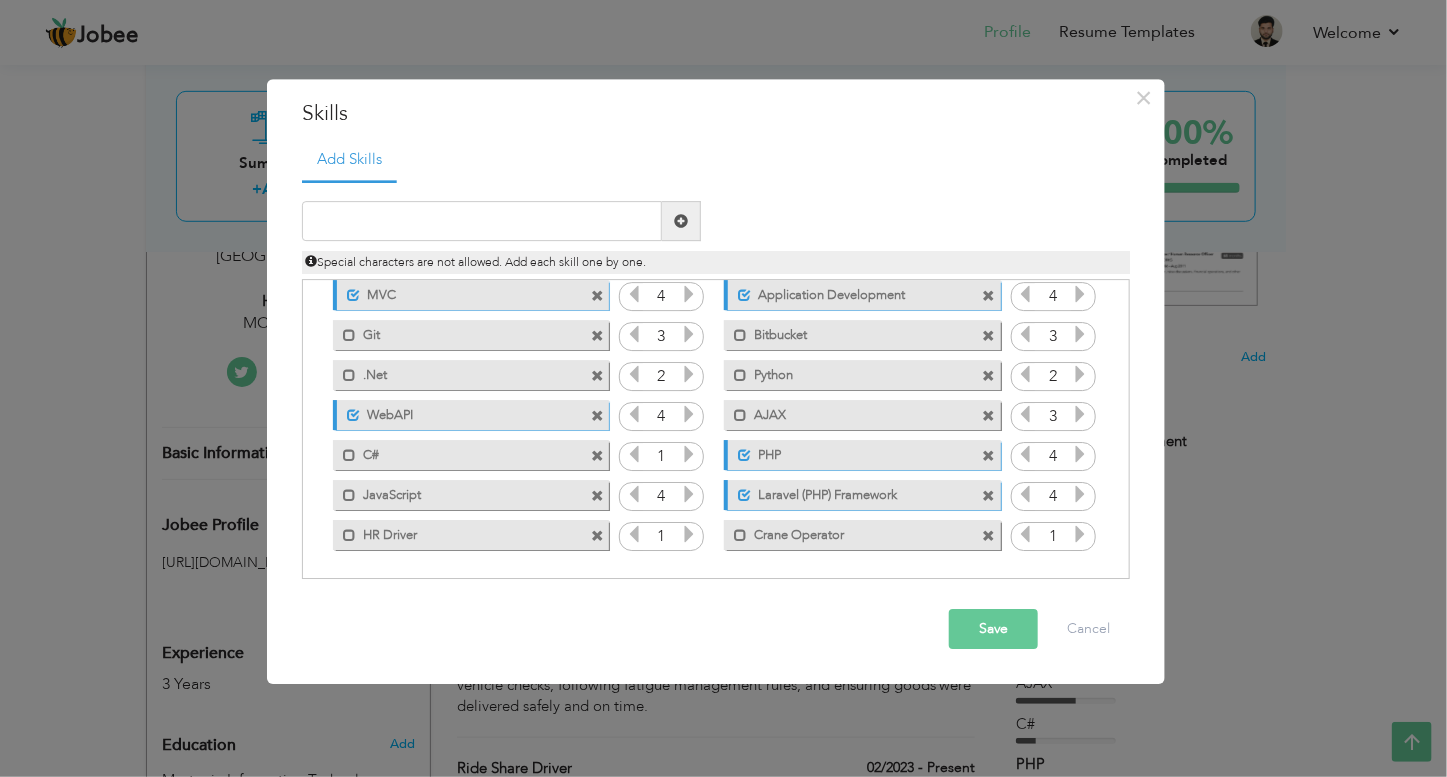 click at bounding box center (689, 535) 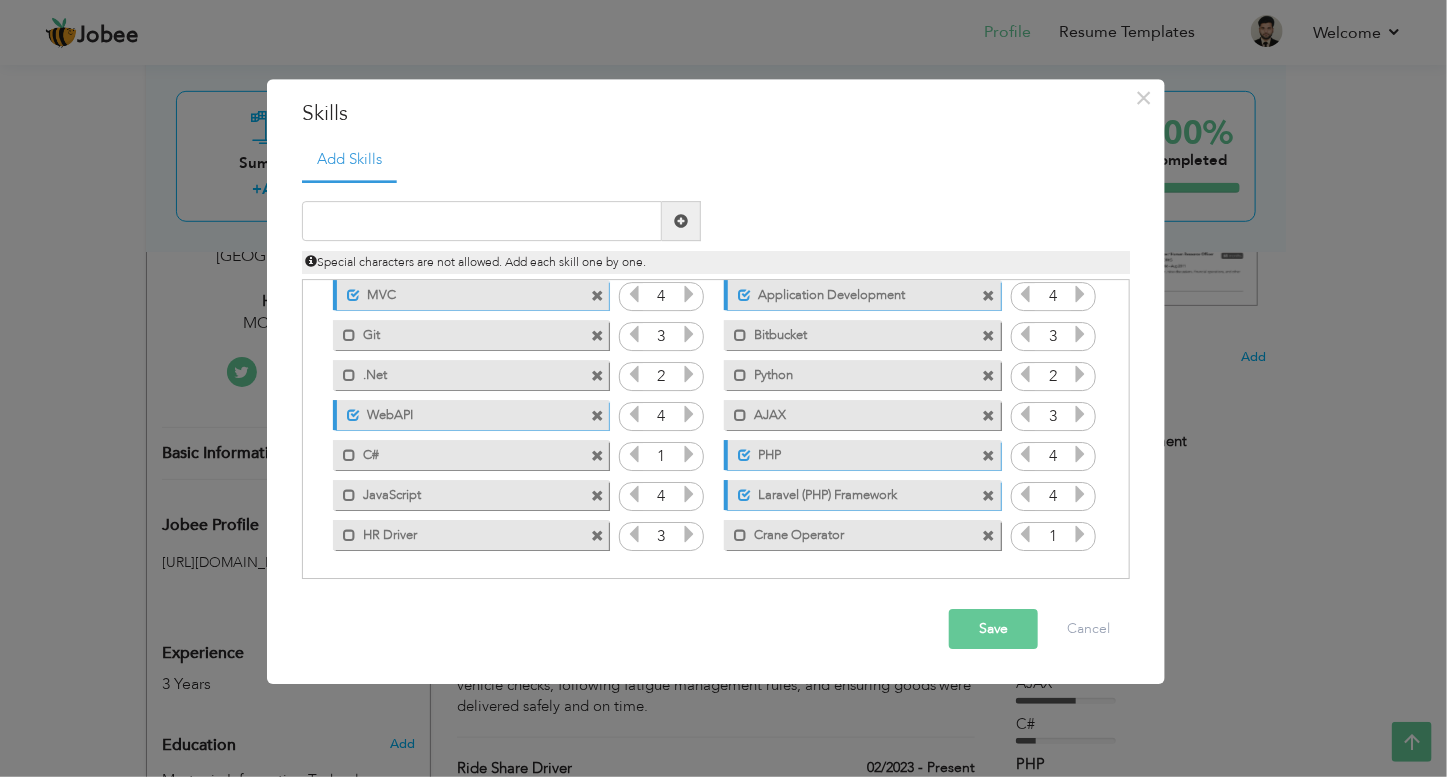 click at bounding box center [689, 535] 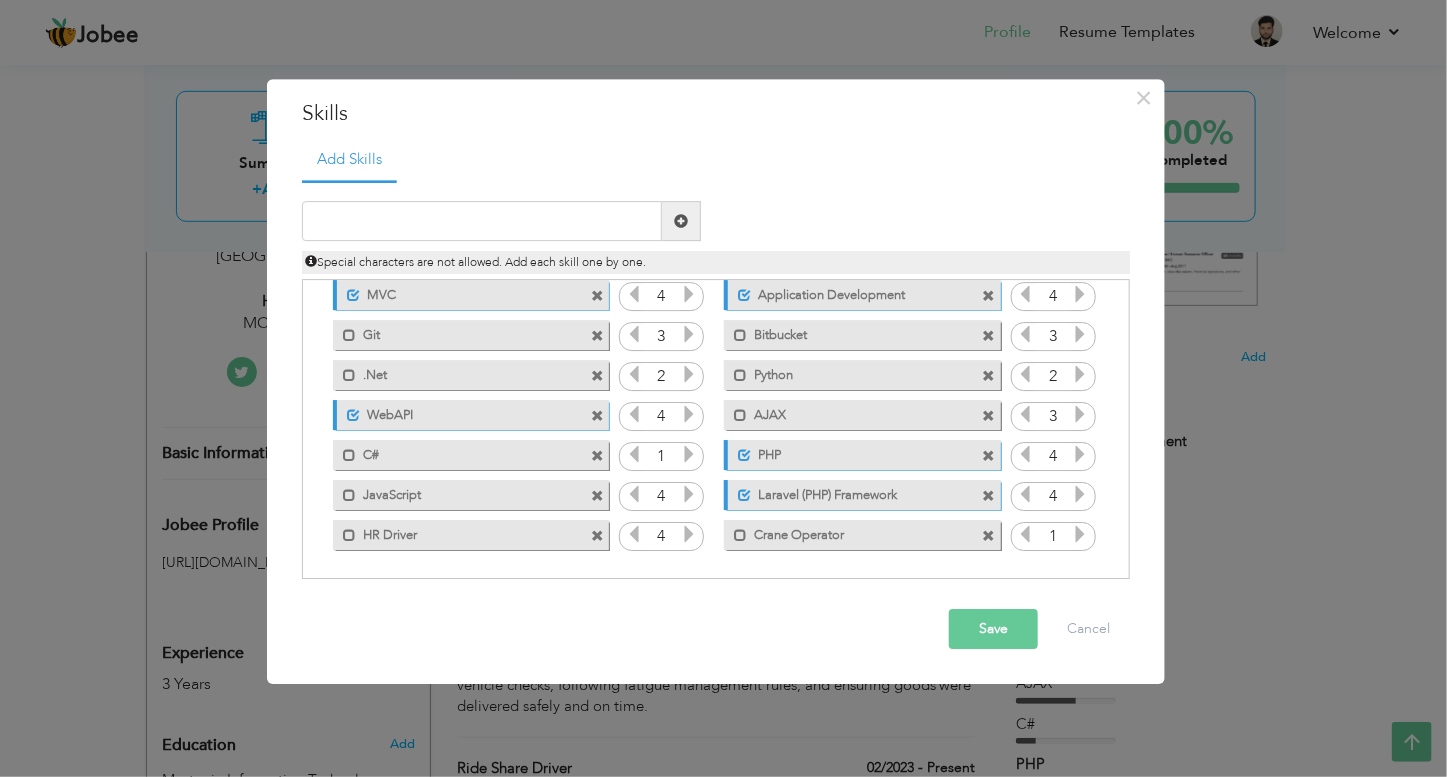 click at bounding box center (689, 535) 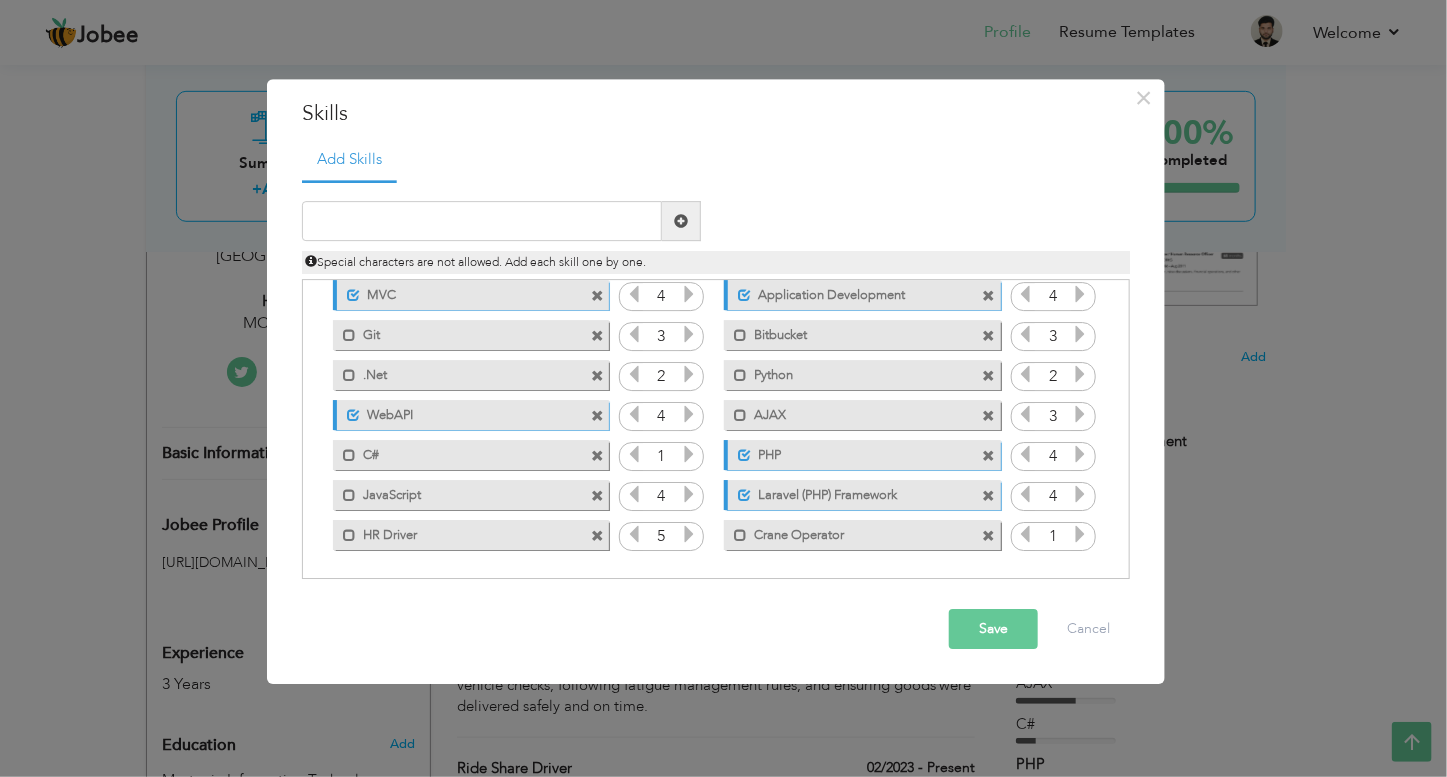 click at bounding box center [689, 535] 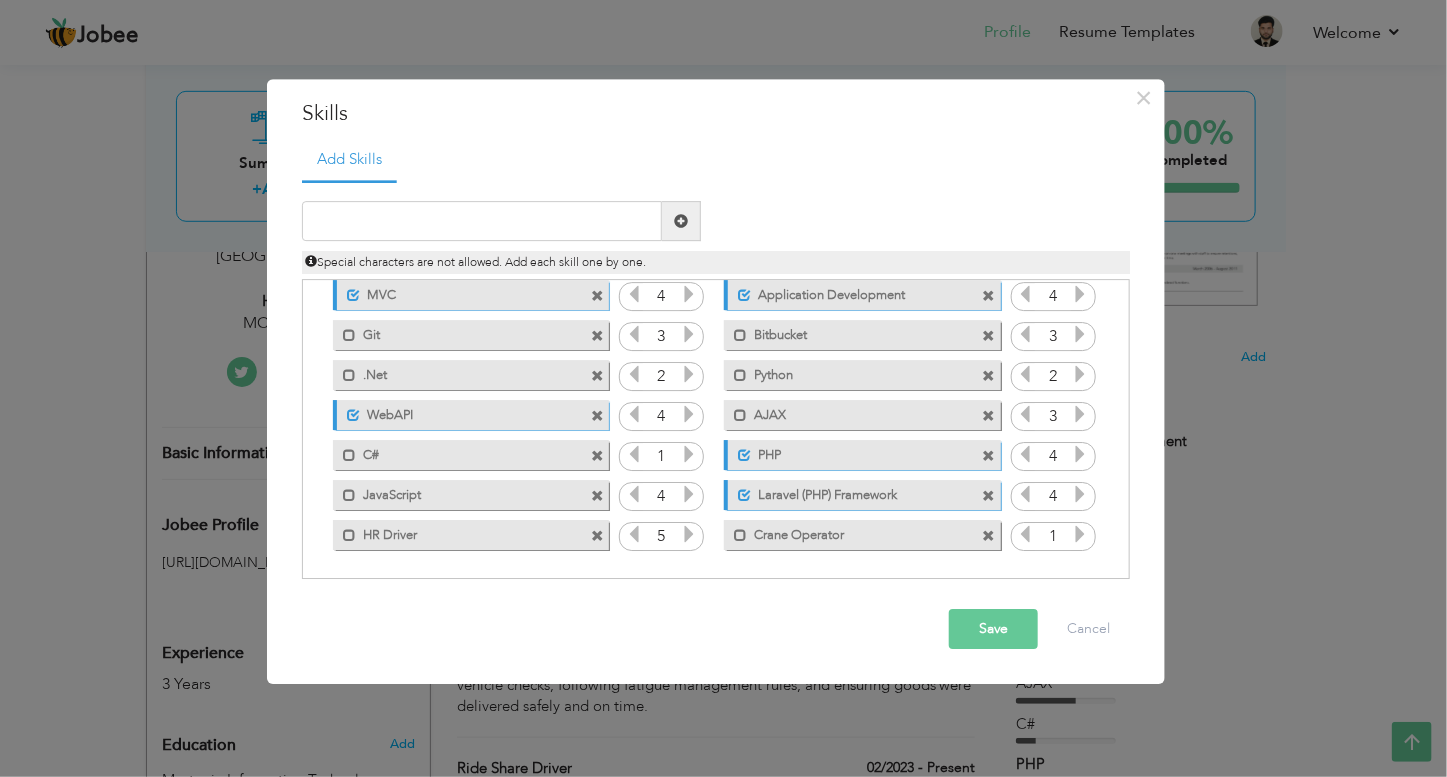 click at bounding box center (1080, 535) 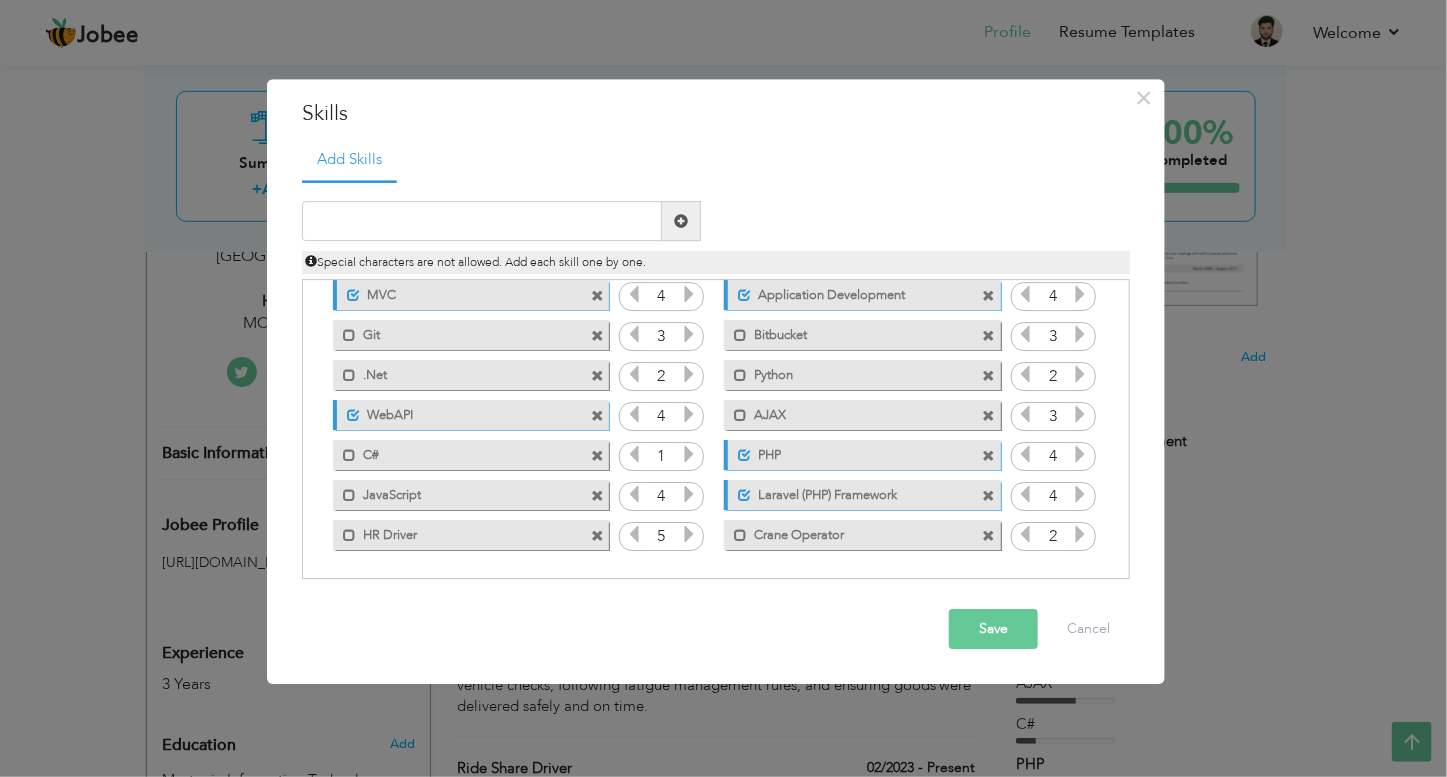click at bounding box center (1080, 535) 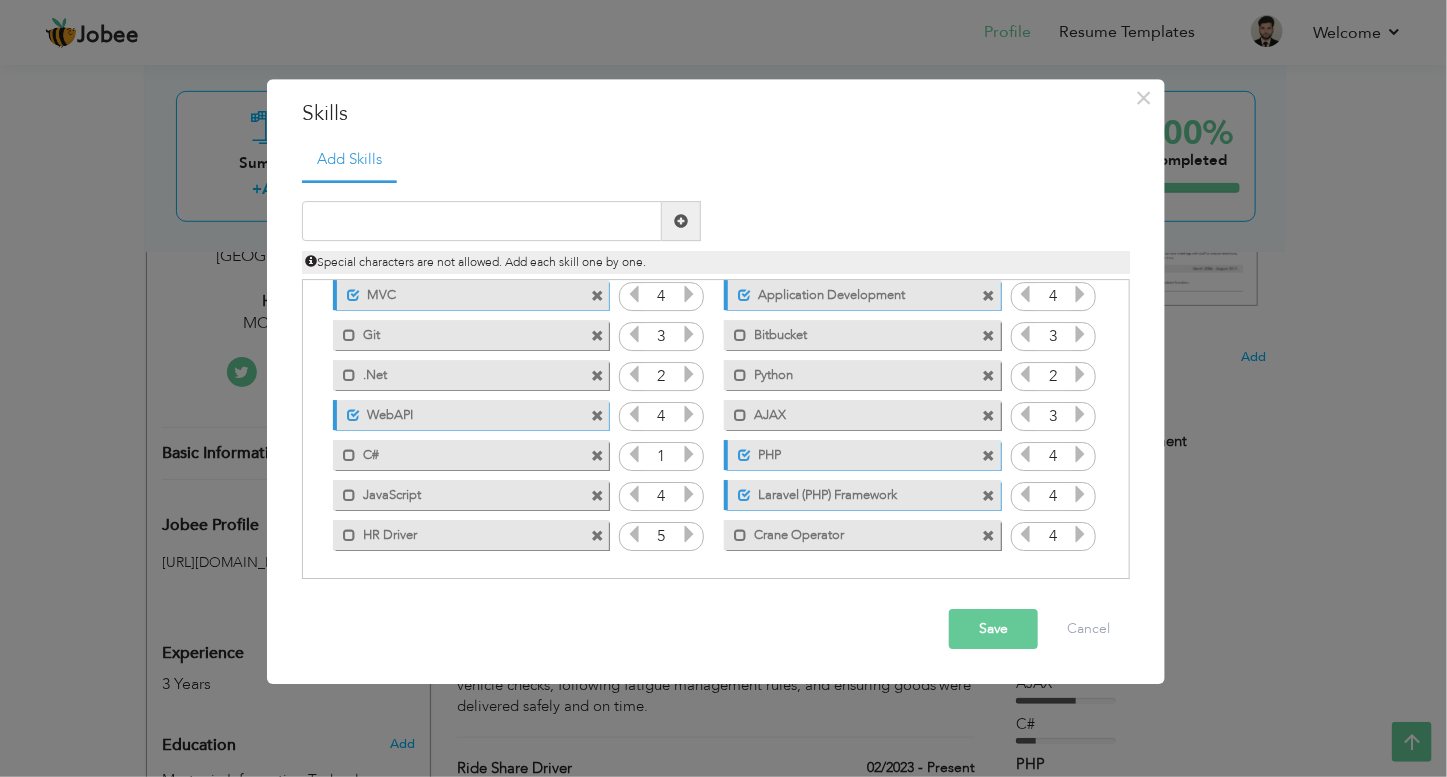 click at bounding box center (1080, 535) 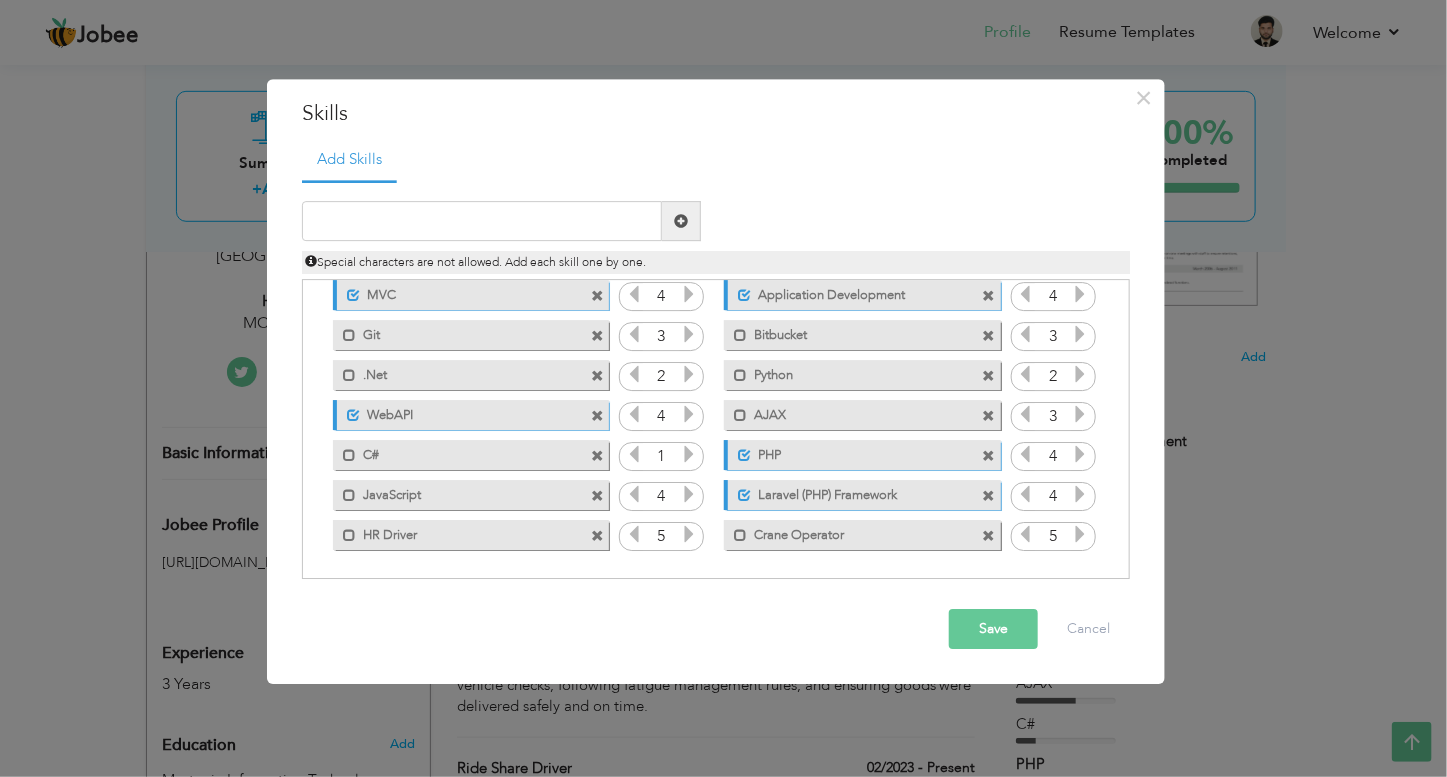 click at bounding box center (1080, 535) 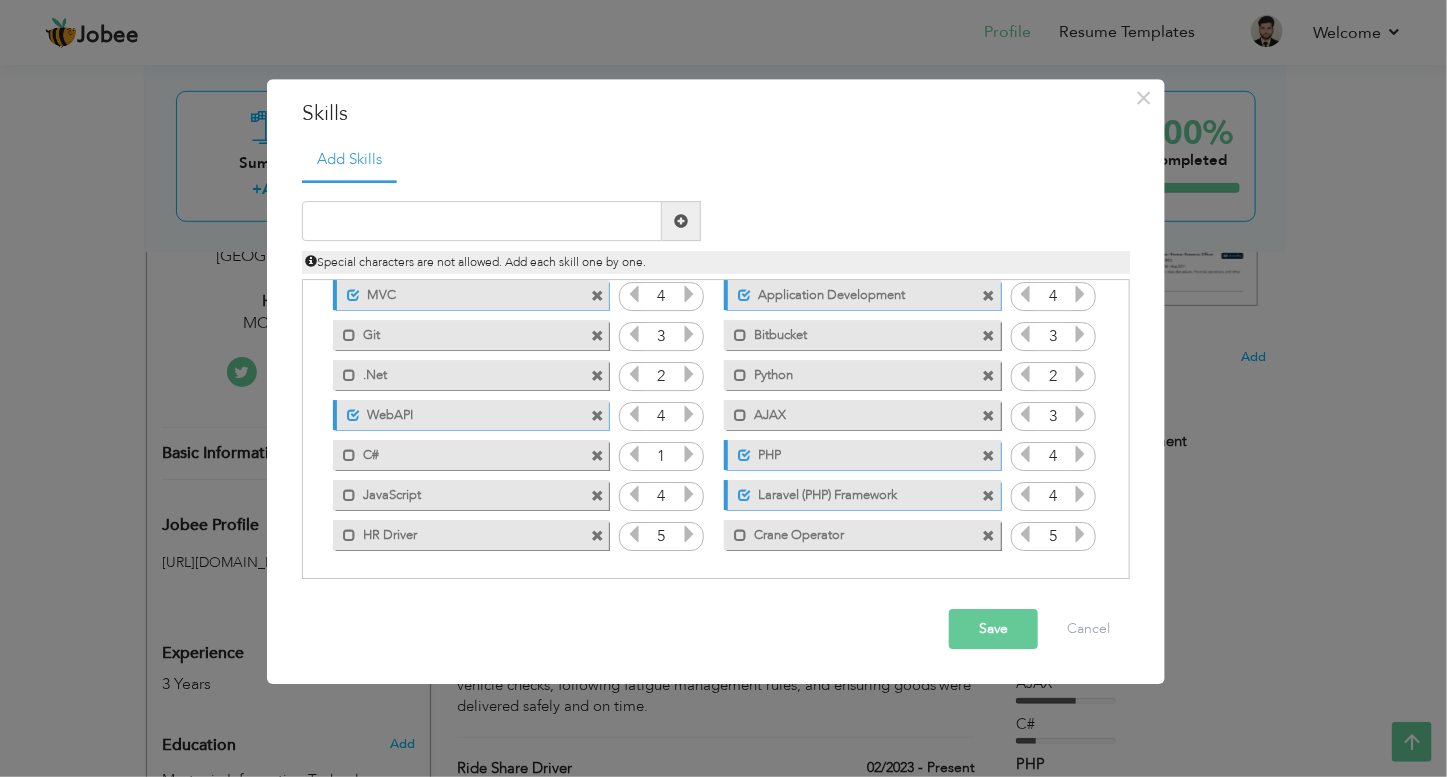 click on "Save" at bounding box center (993, 630) 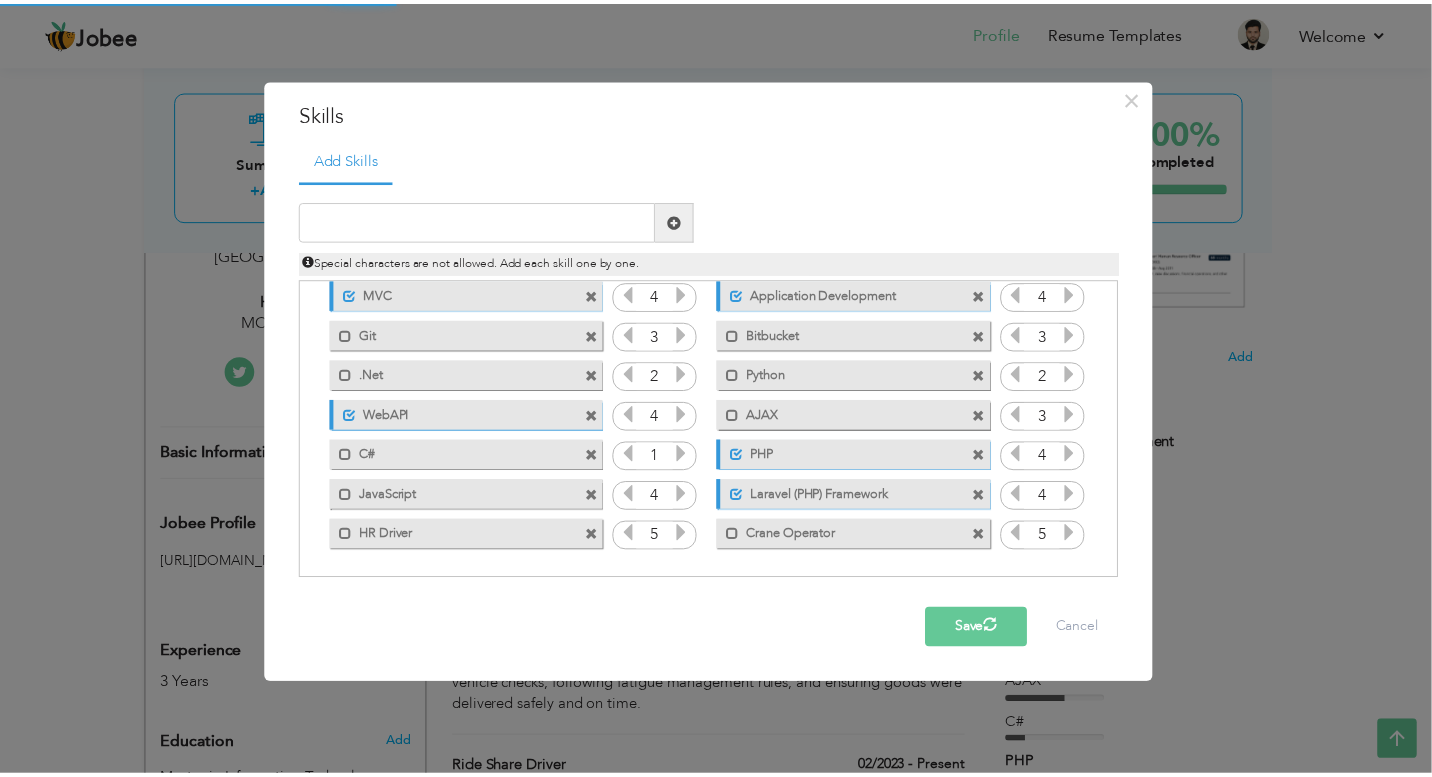 scroll, scrollTop: 0, scrollLeft: 0, axis: both 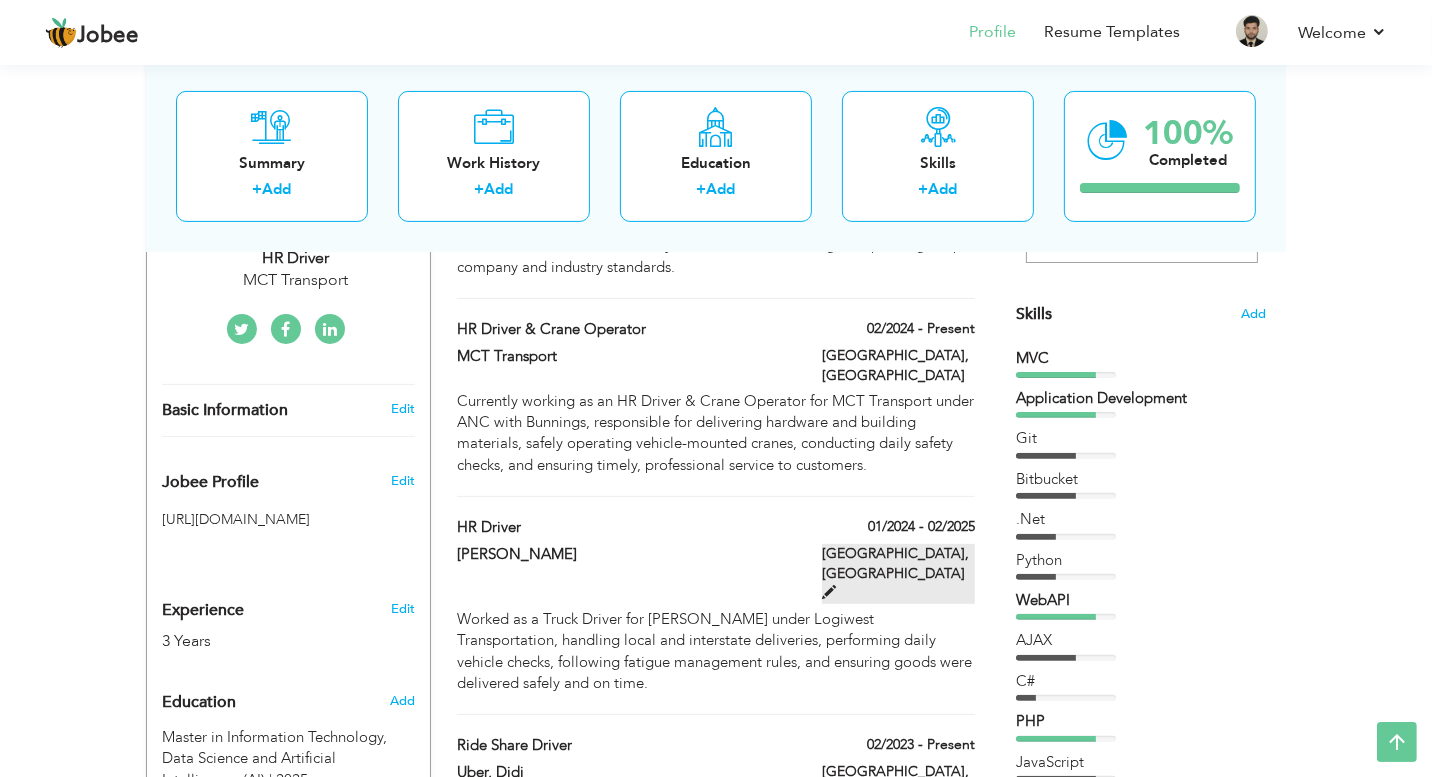 click on "Carey Park, Australia" at bounding box center [898, 574] 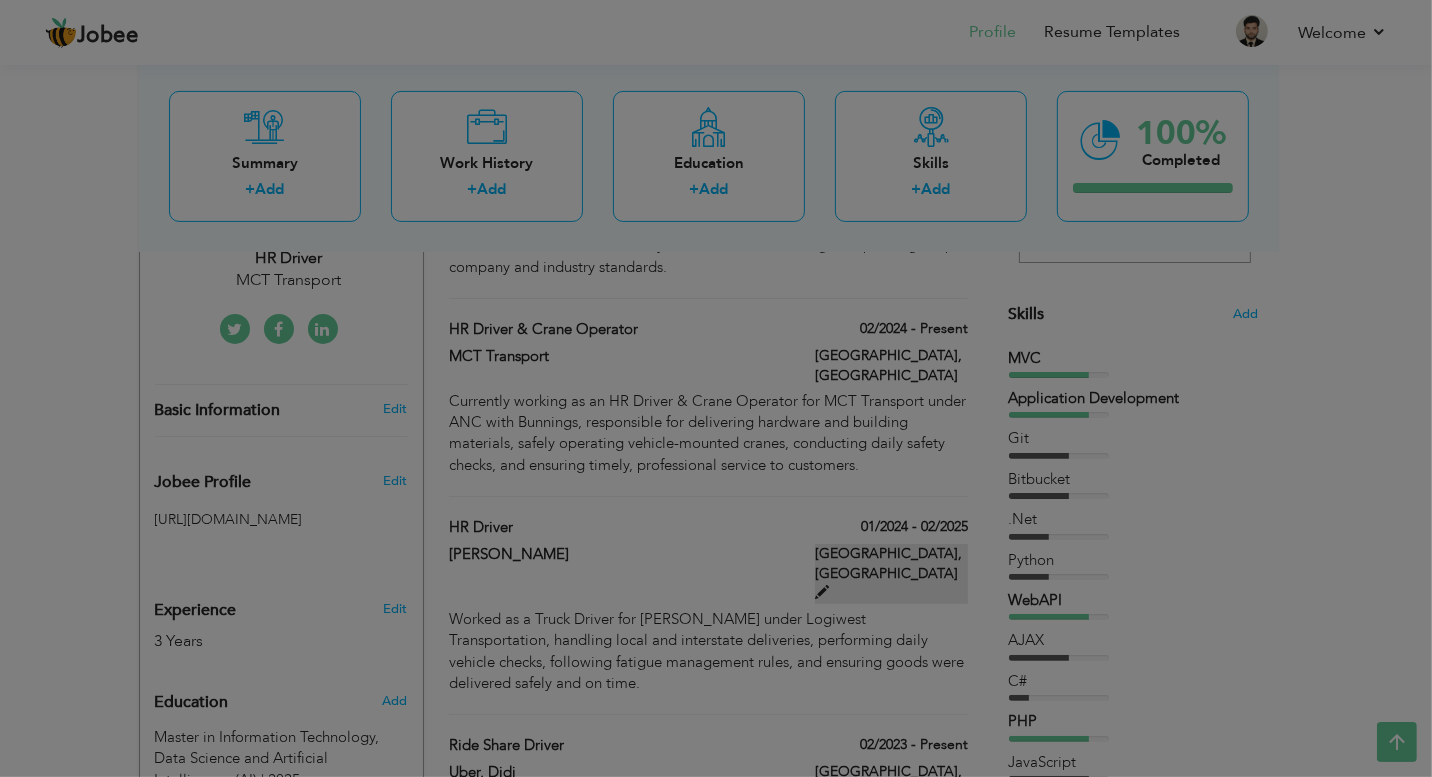 type on "HR Driver" 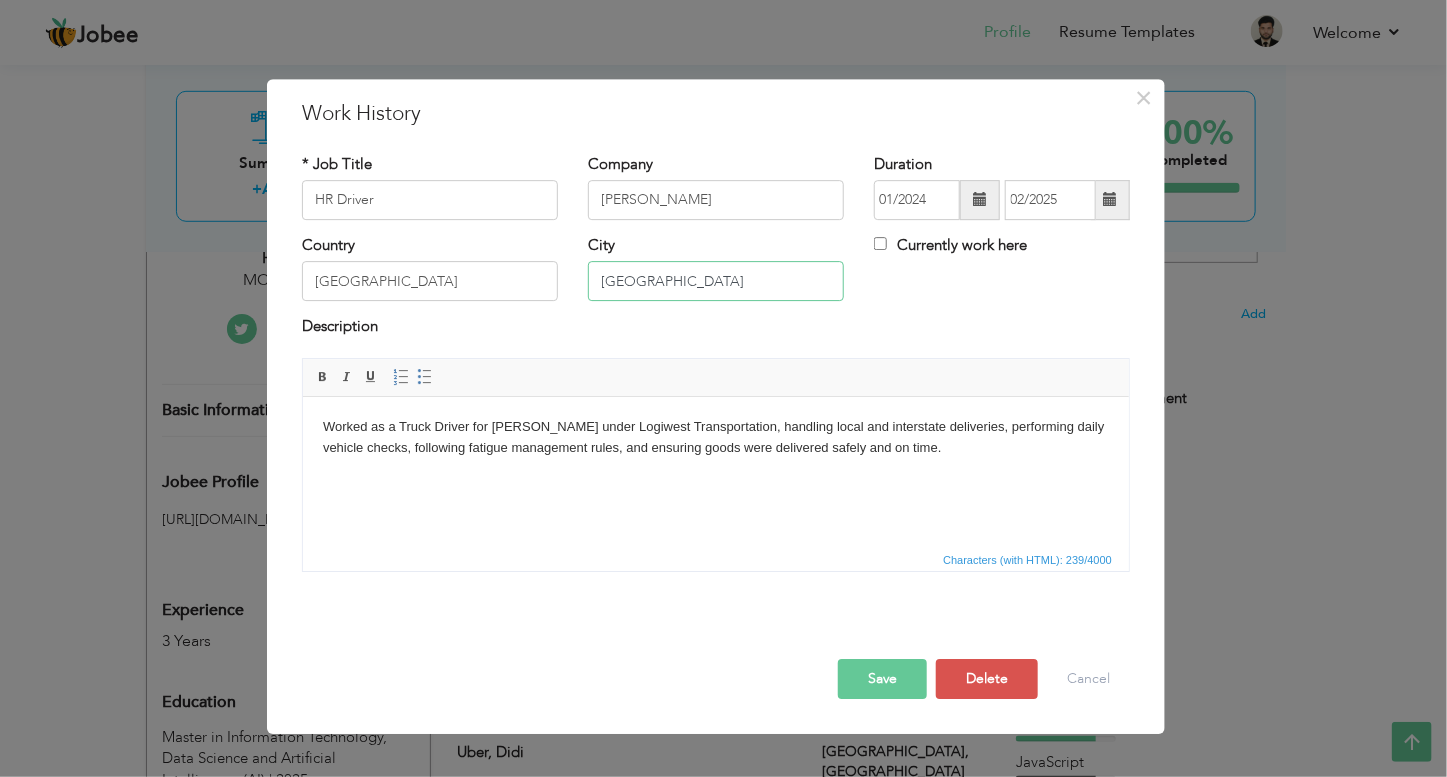 drag, startPoint x: 711, startPoint y: 288, endPoint x: 394, endPoint y: 253, distance: 318.92633 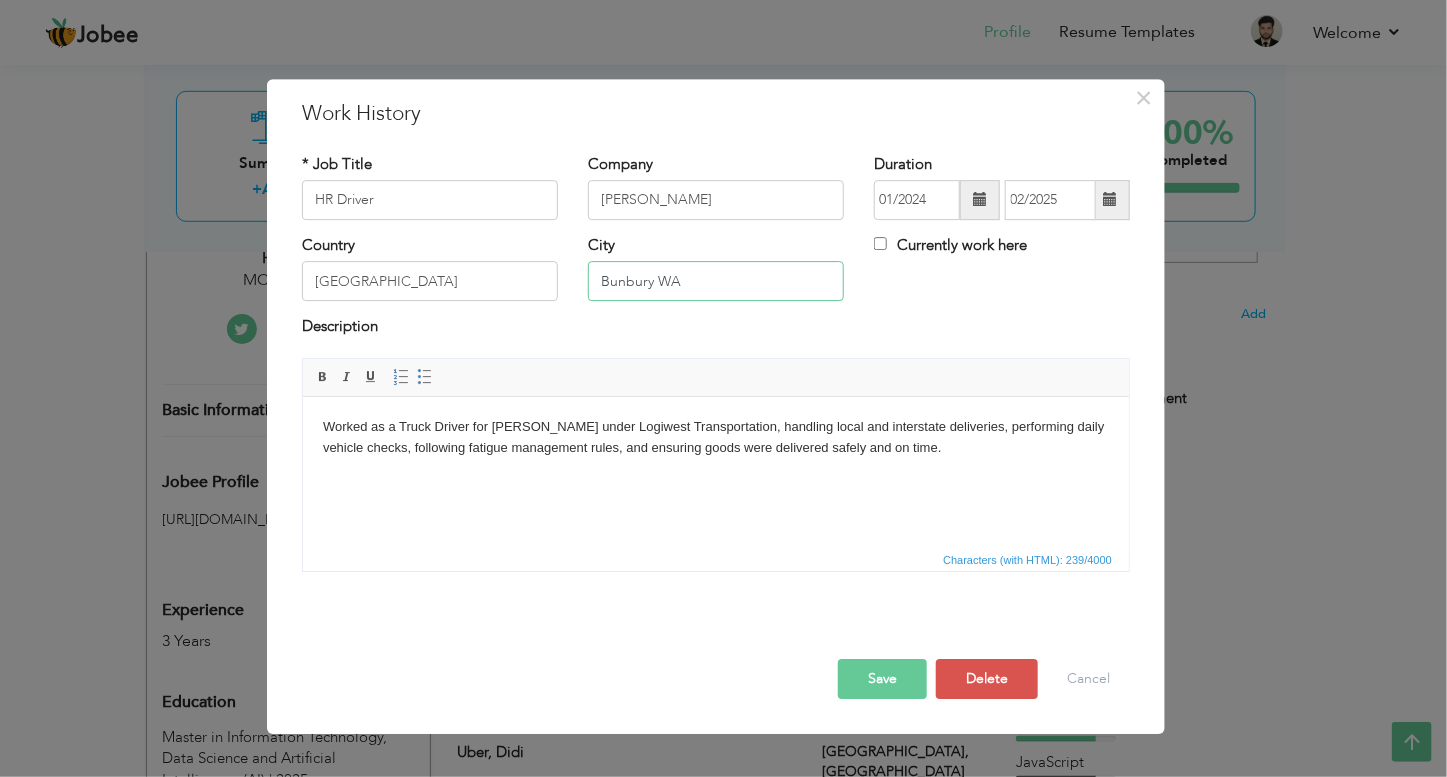 type on "Bunbury WA" 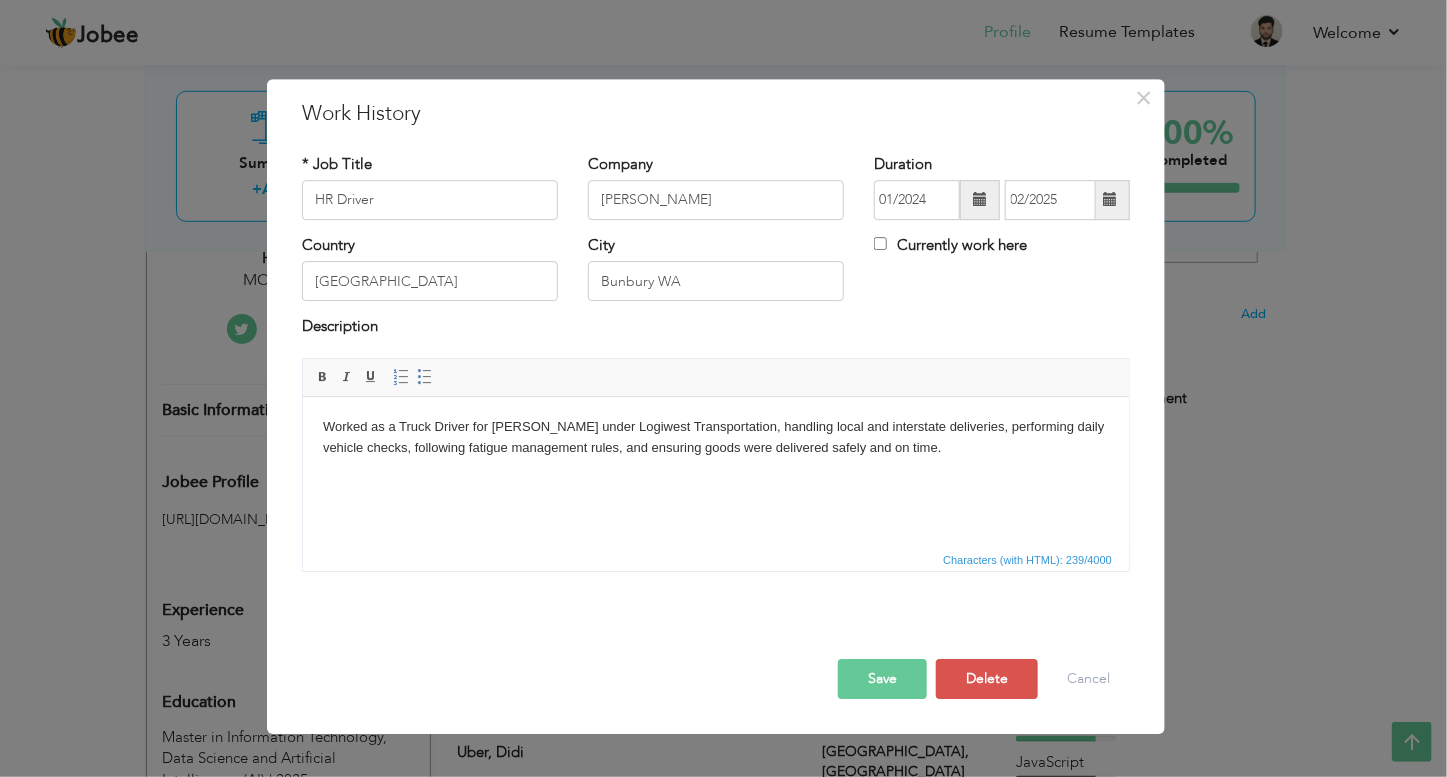 click on "Save" at bounding box center [882, 679] 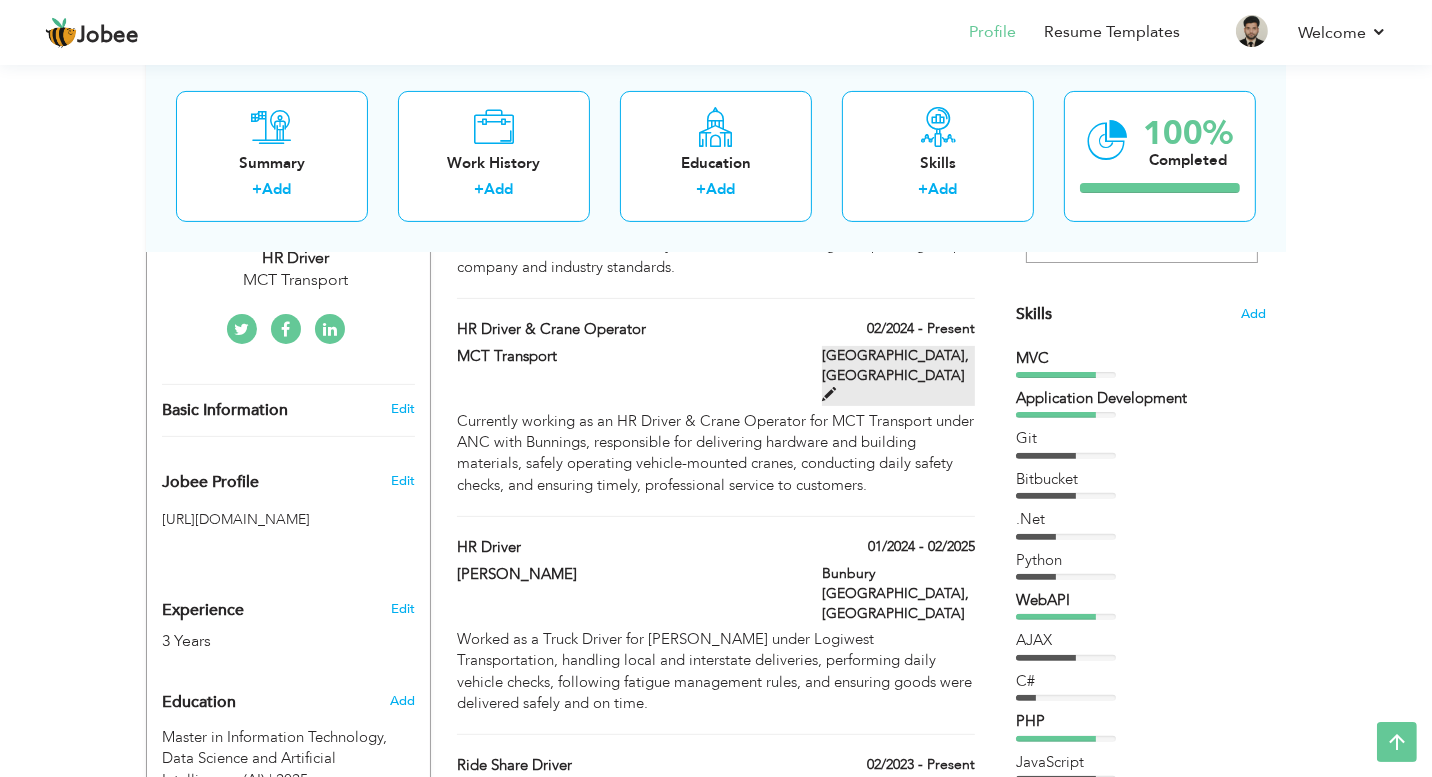 click at bounding box center [829, 394] 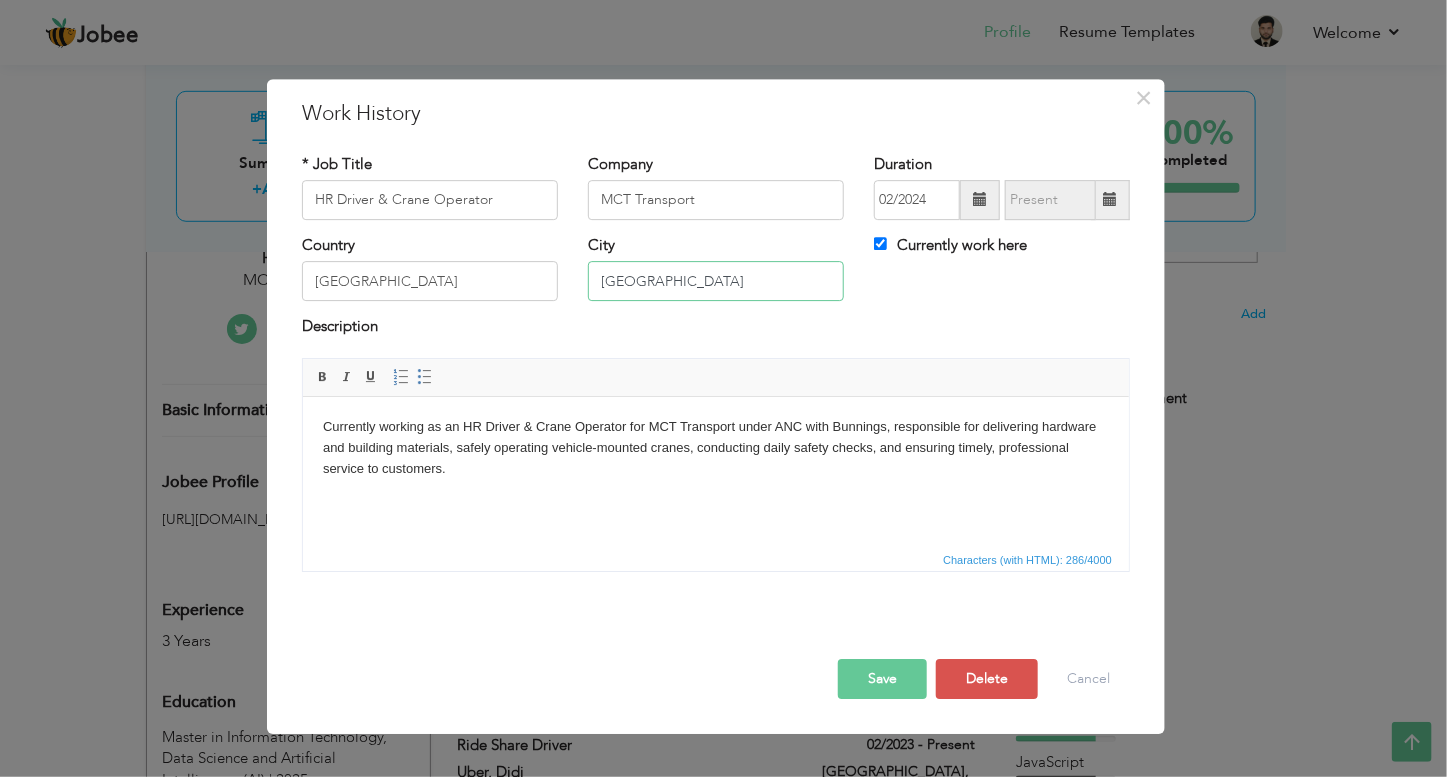 drag, startPoint x: 671, startPoint y: 277, endPoint x: 399, endPoint y: 294, distance: 272.53073 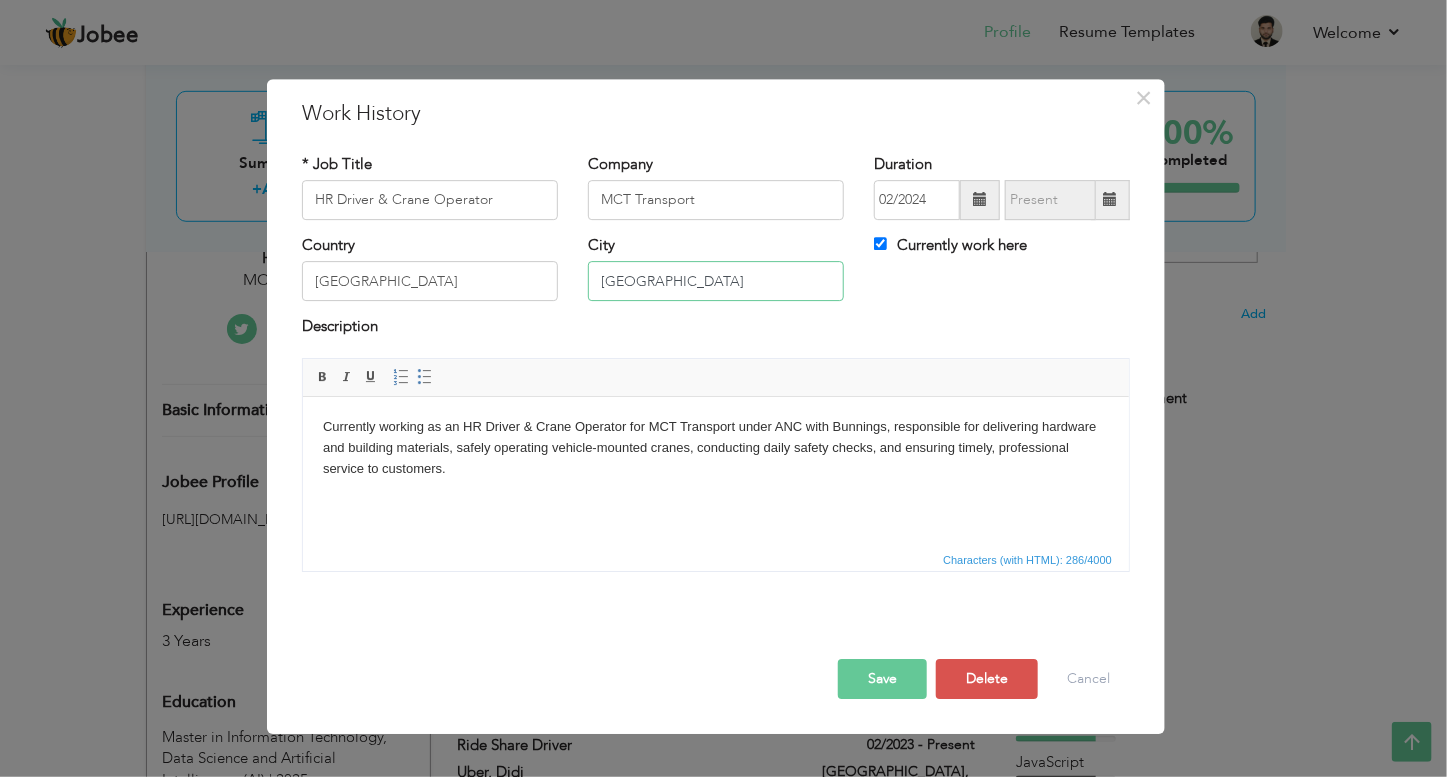 type on "N" 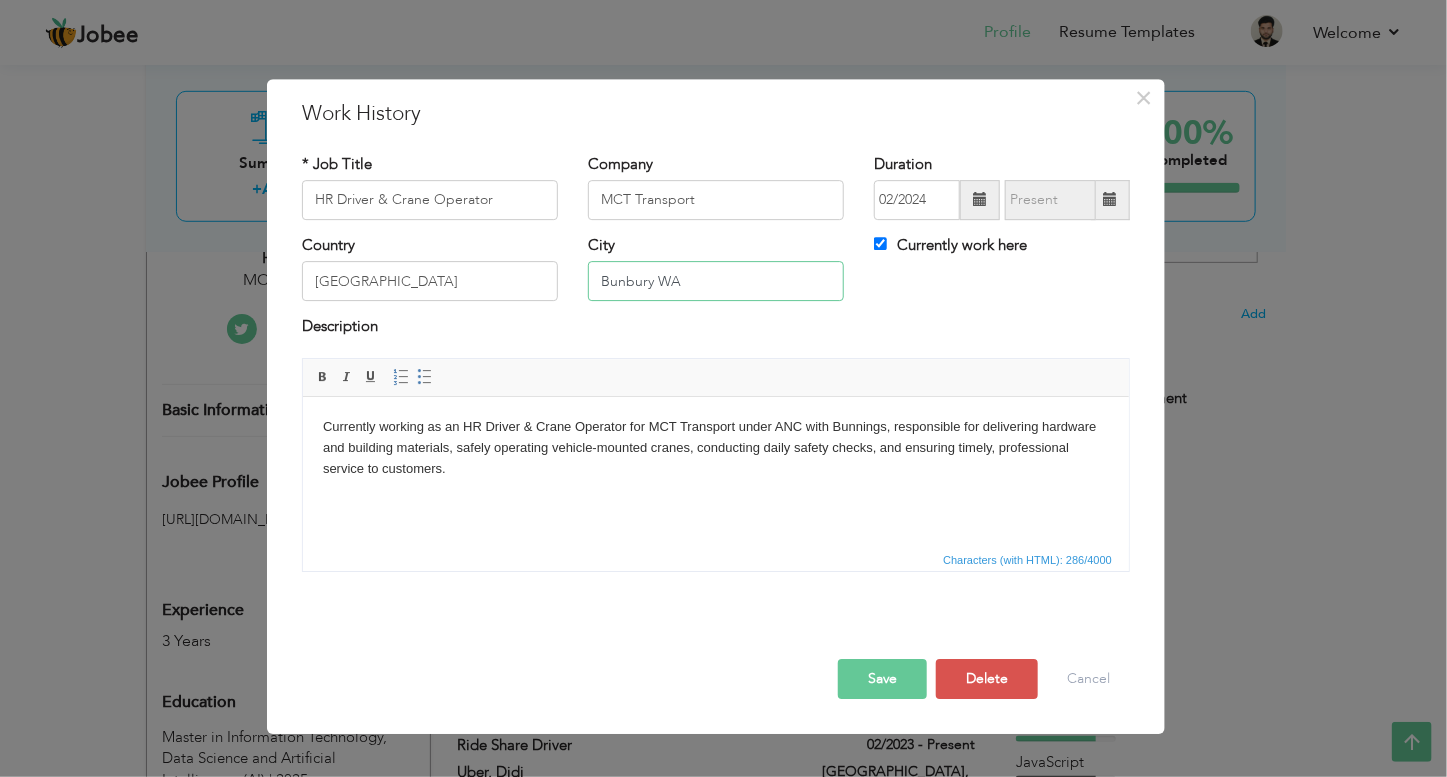 type on "Bunbury WA" 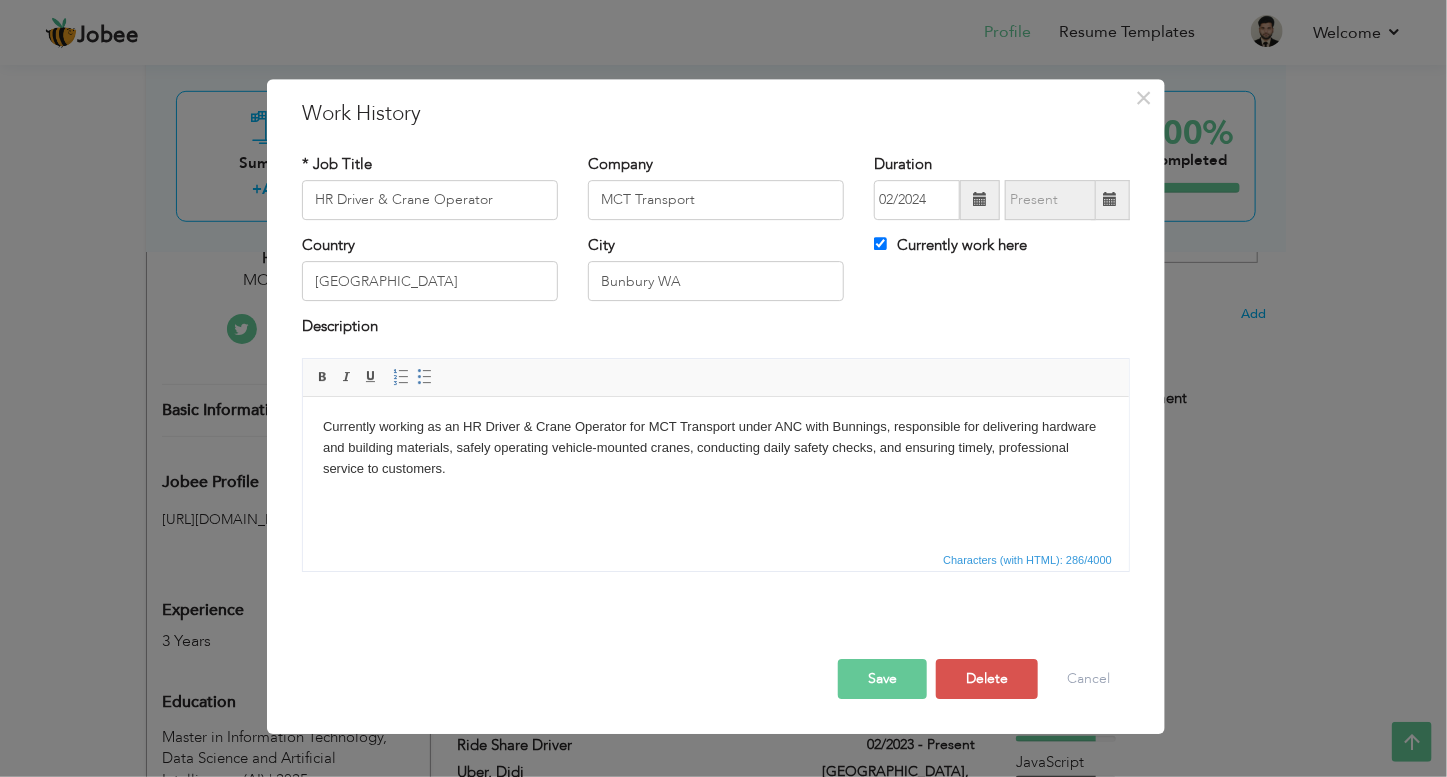 click on "Save" at bounding box center [882, 679] 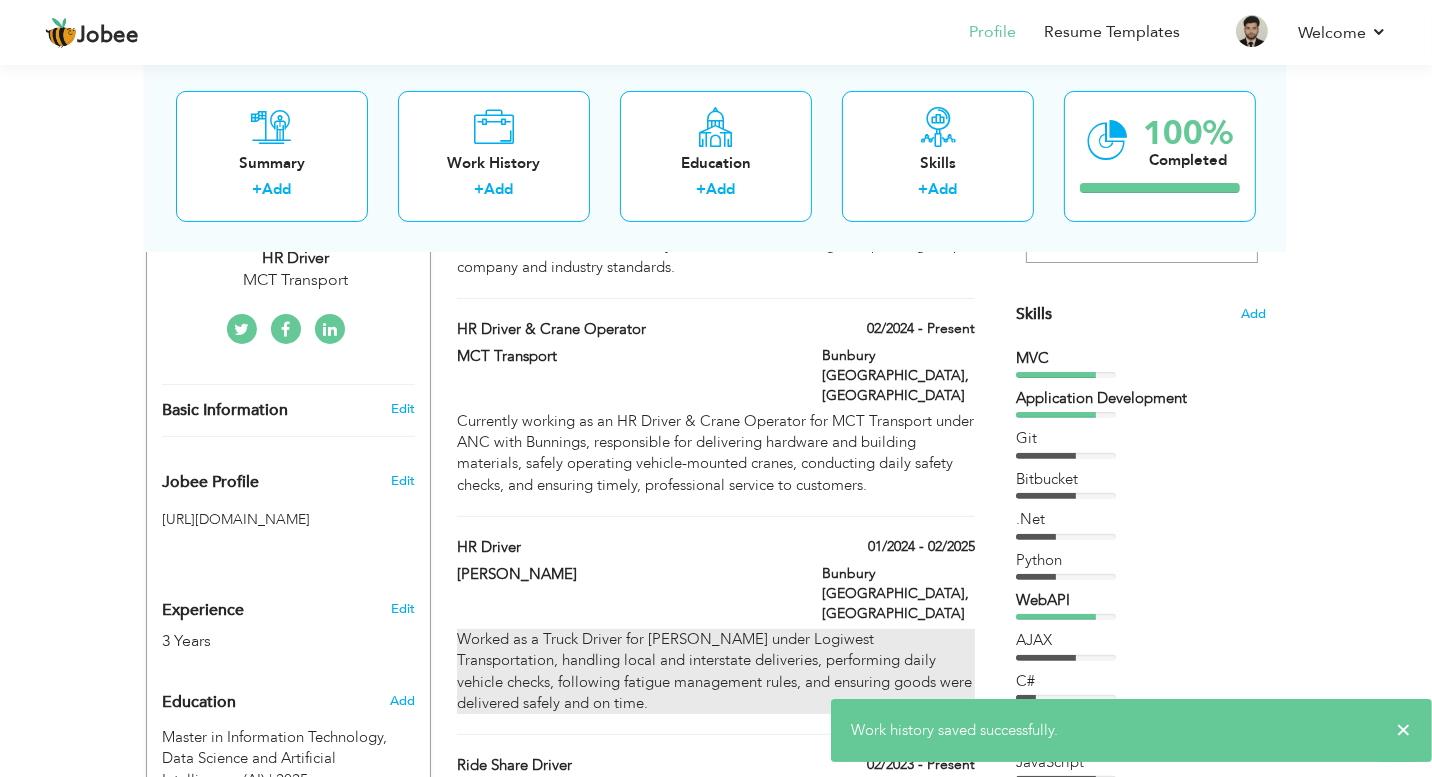 drag, startPoint x: 726, startPoint y: 675, endPoint x: 572, endPoint y: 588, distance: 176.87566 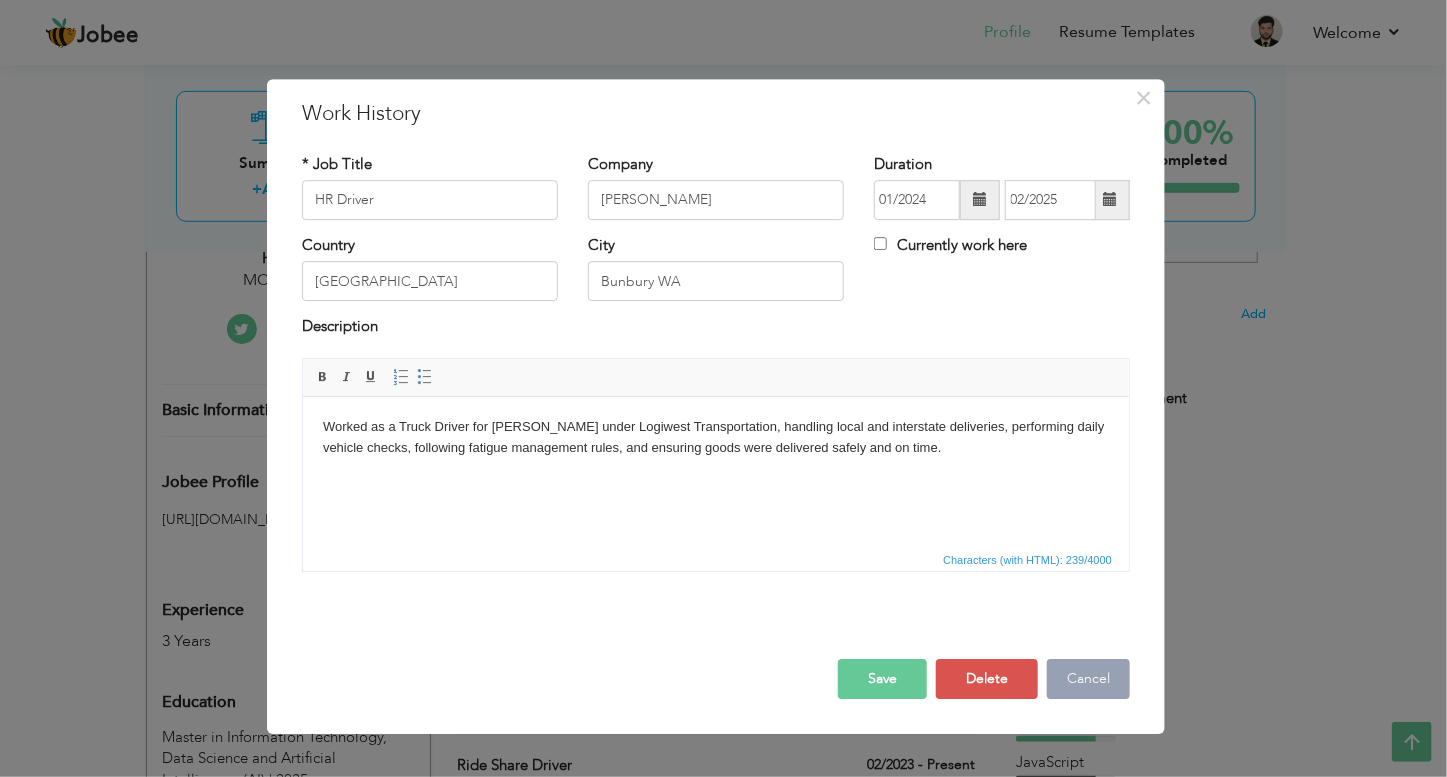 click on "Cancel" at bounding box center (1088, 679) 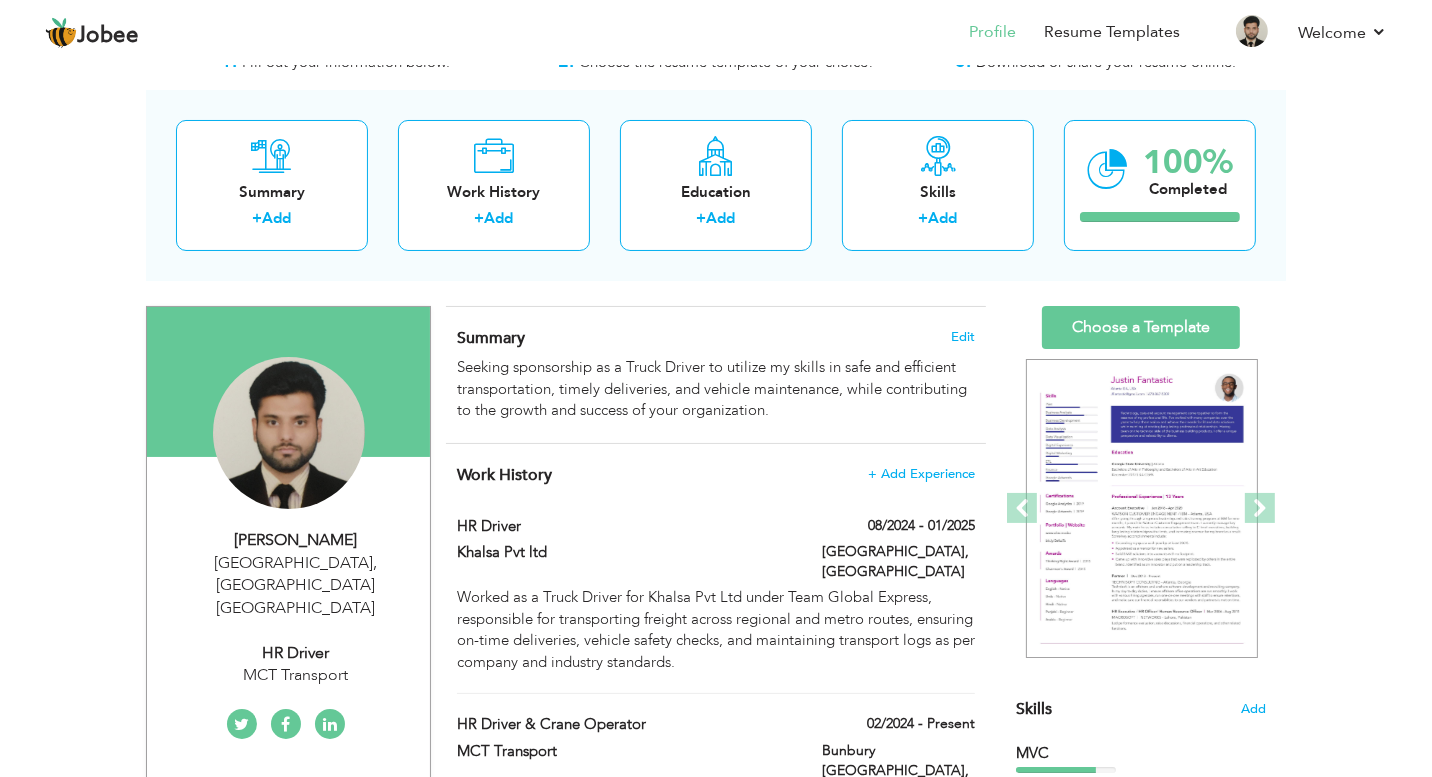 scroll, scrollTop: 75, scrollLeft: 0, axis: vertical 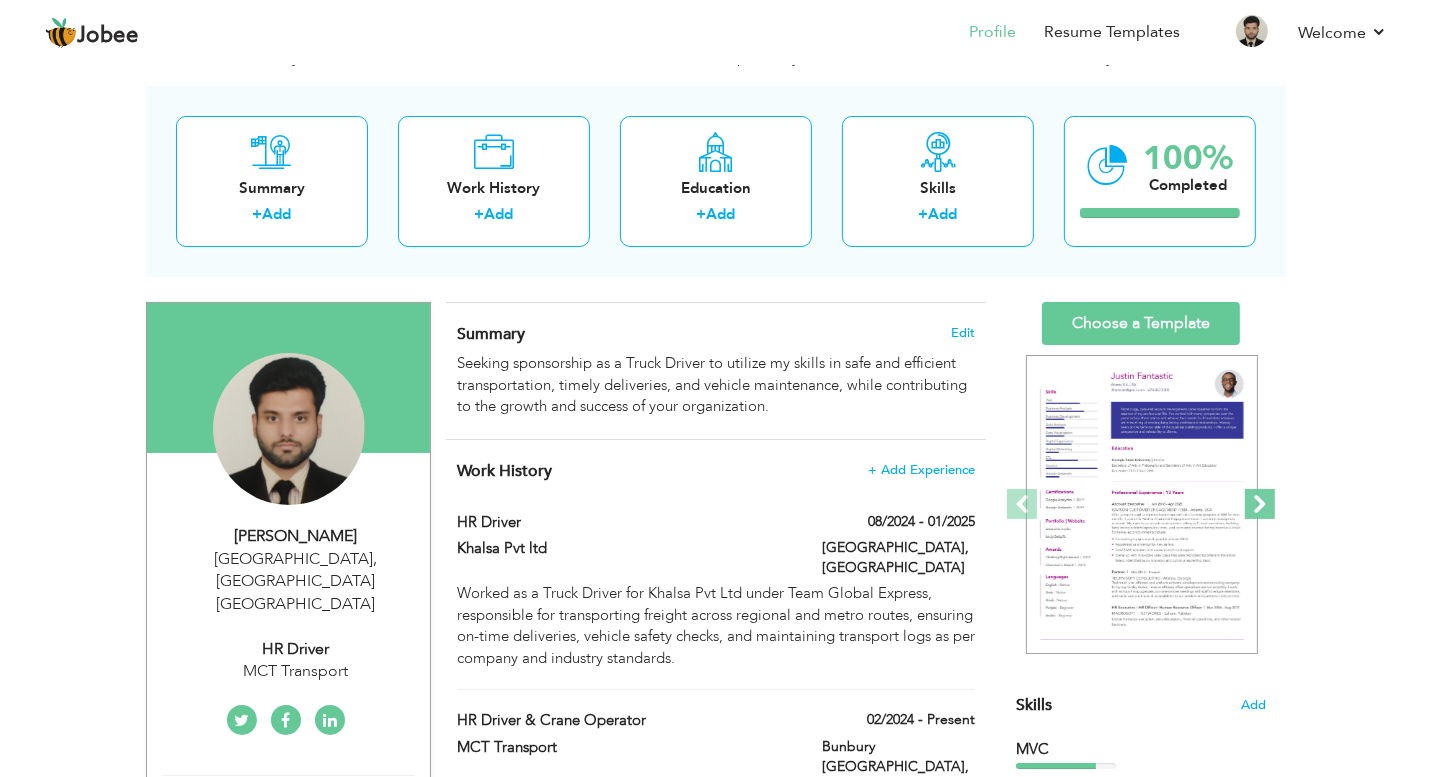click at bounding box center [1260, 504] 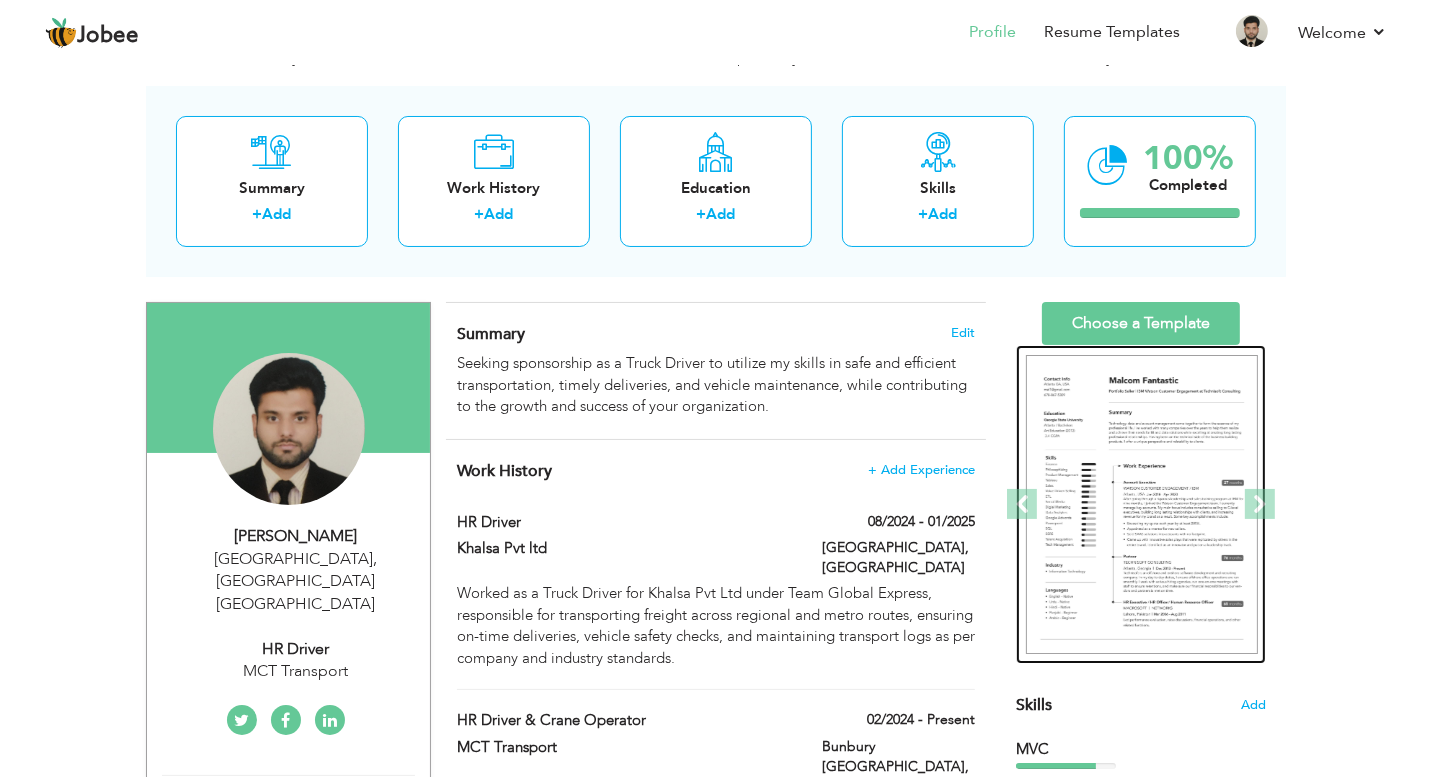 click at bounding box center [1142, 505] 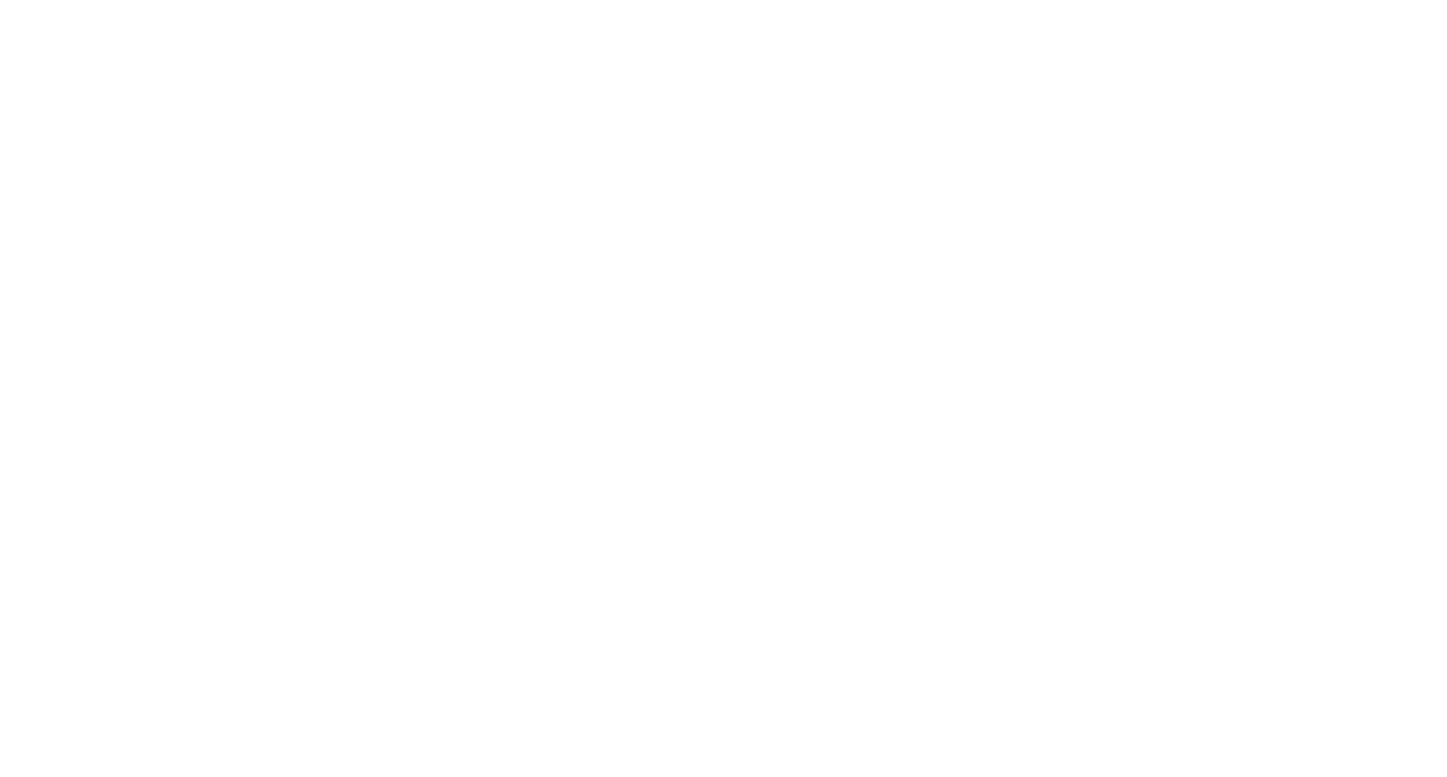 scroll, scrollTop: 0, scrollLeft: 0, axis: both 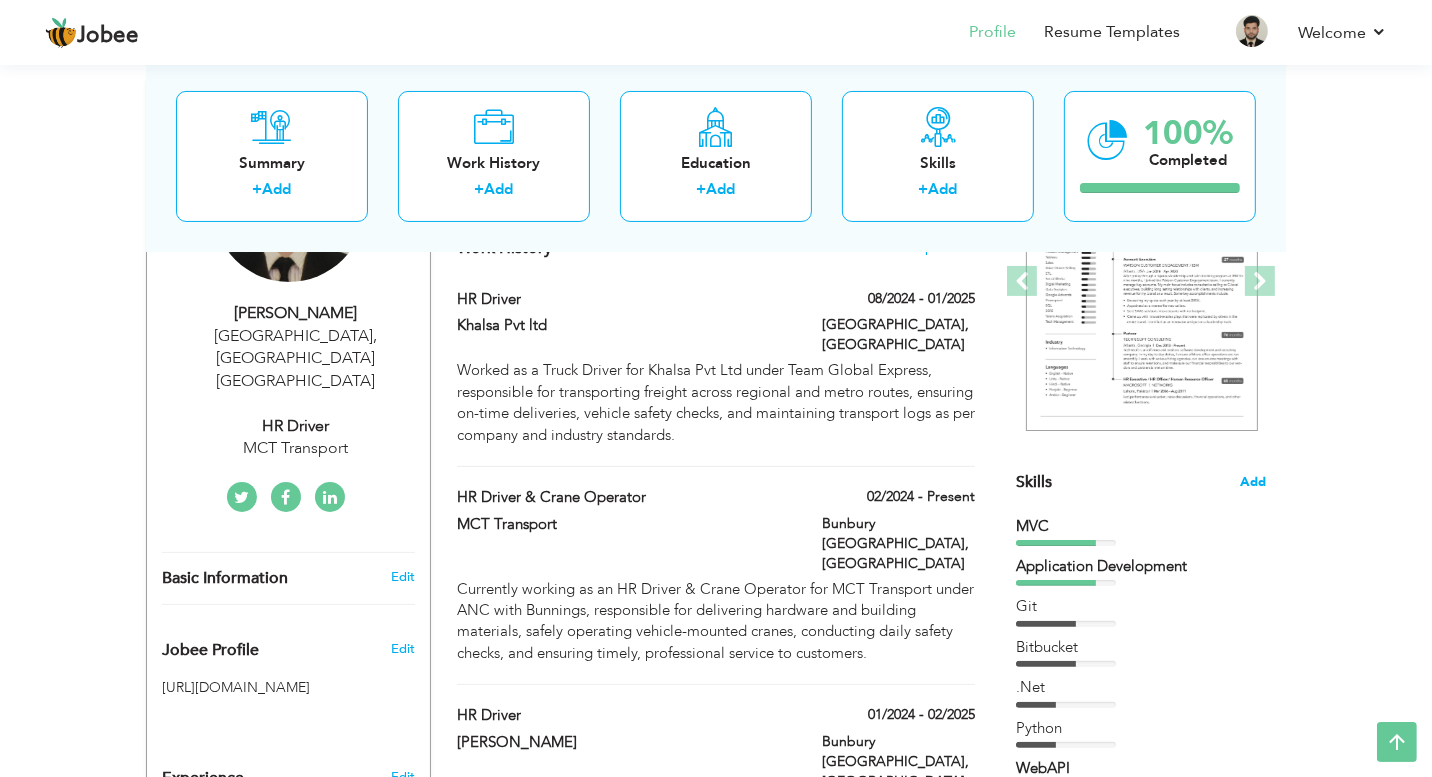 click on "Add" at bounding box center [1253, 482] 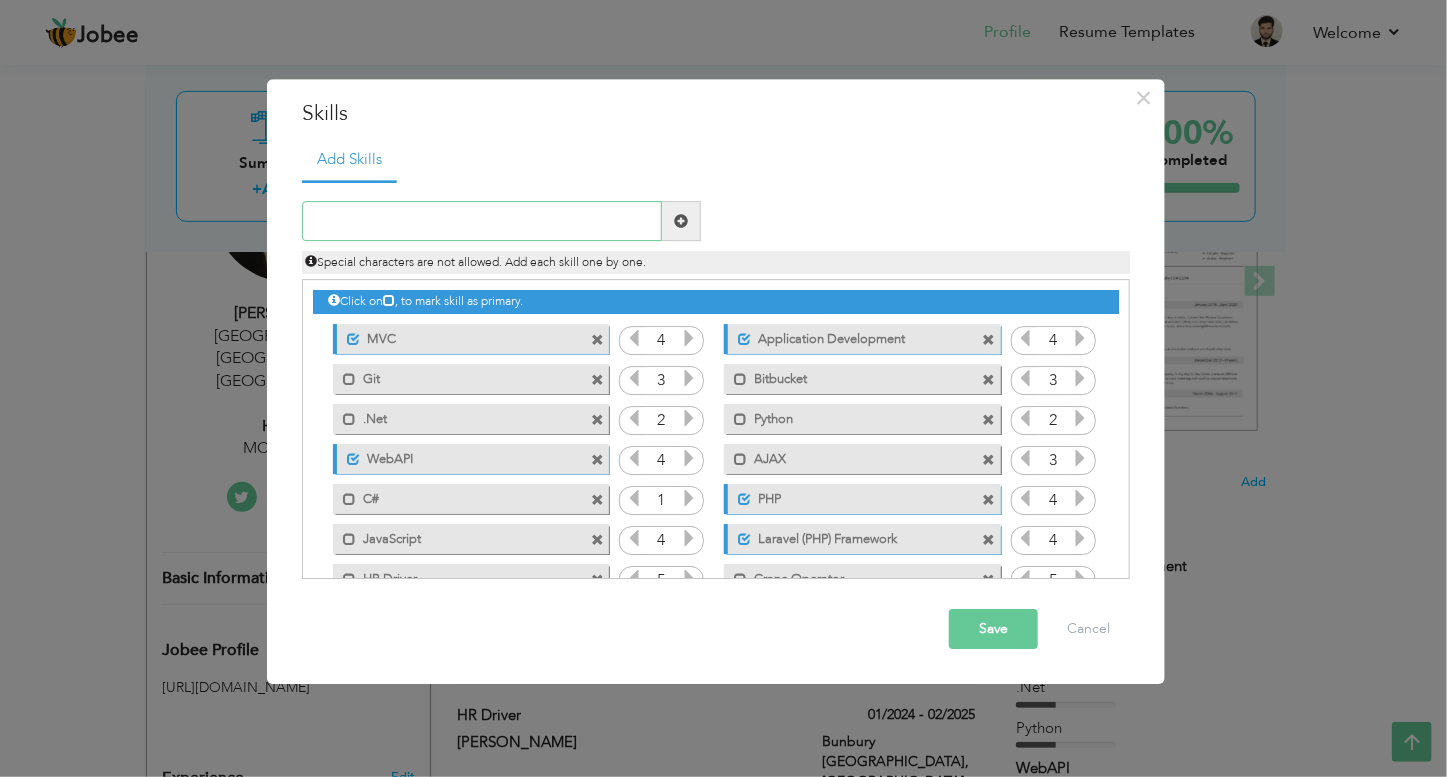 scroll, scrollTop: 44, scrollLeft: 0, axis: vertical 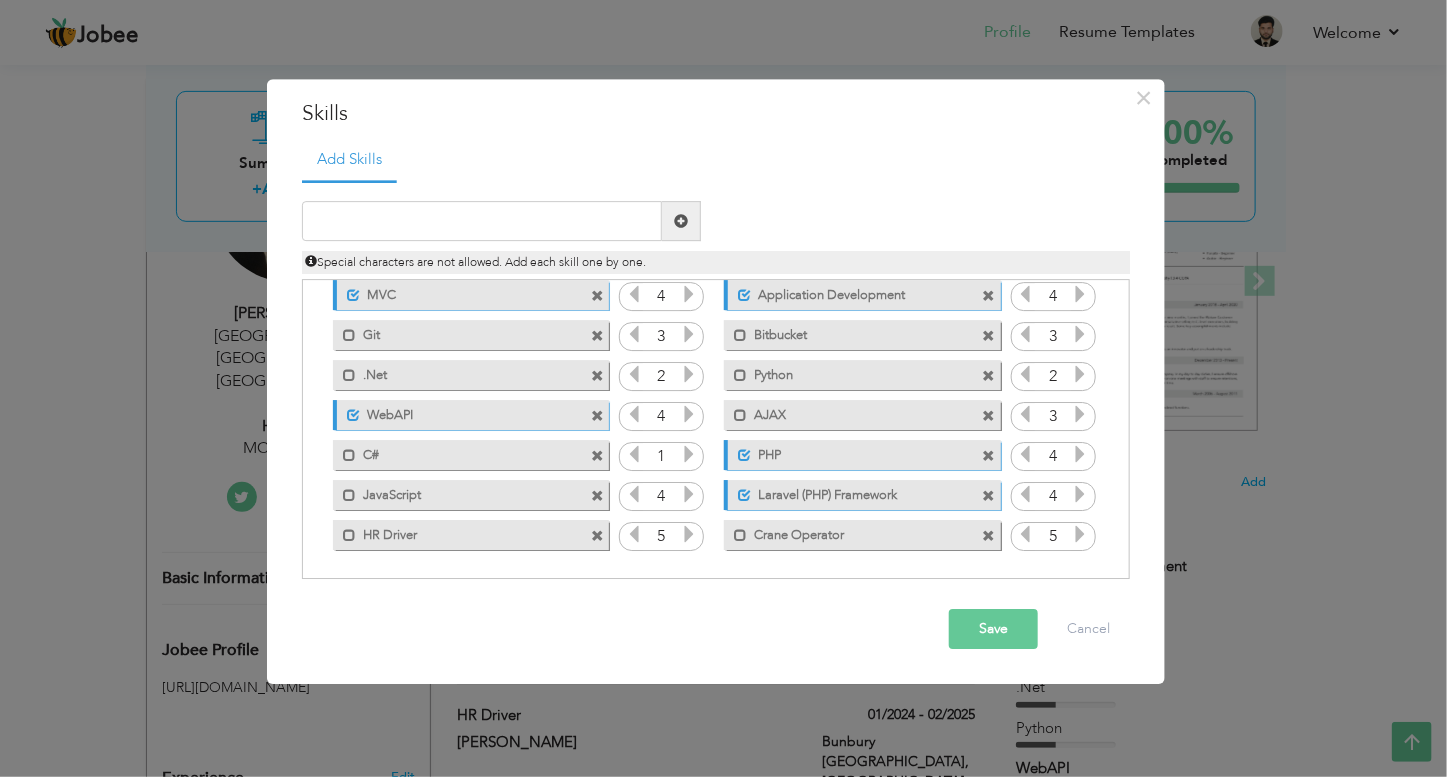 click on "Crane Operator" at bounding box center (848, 532) 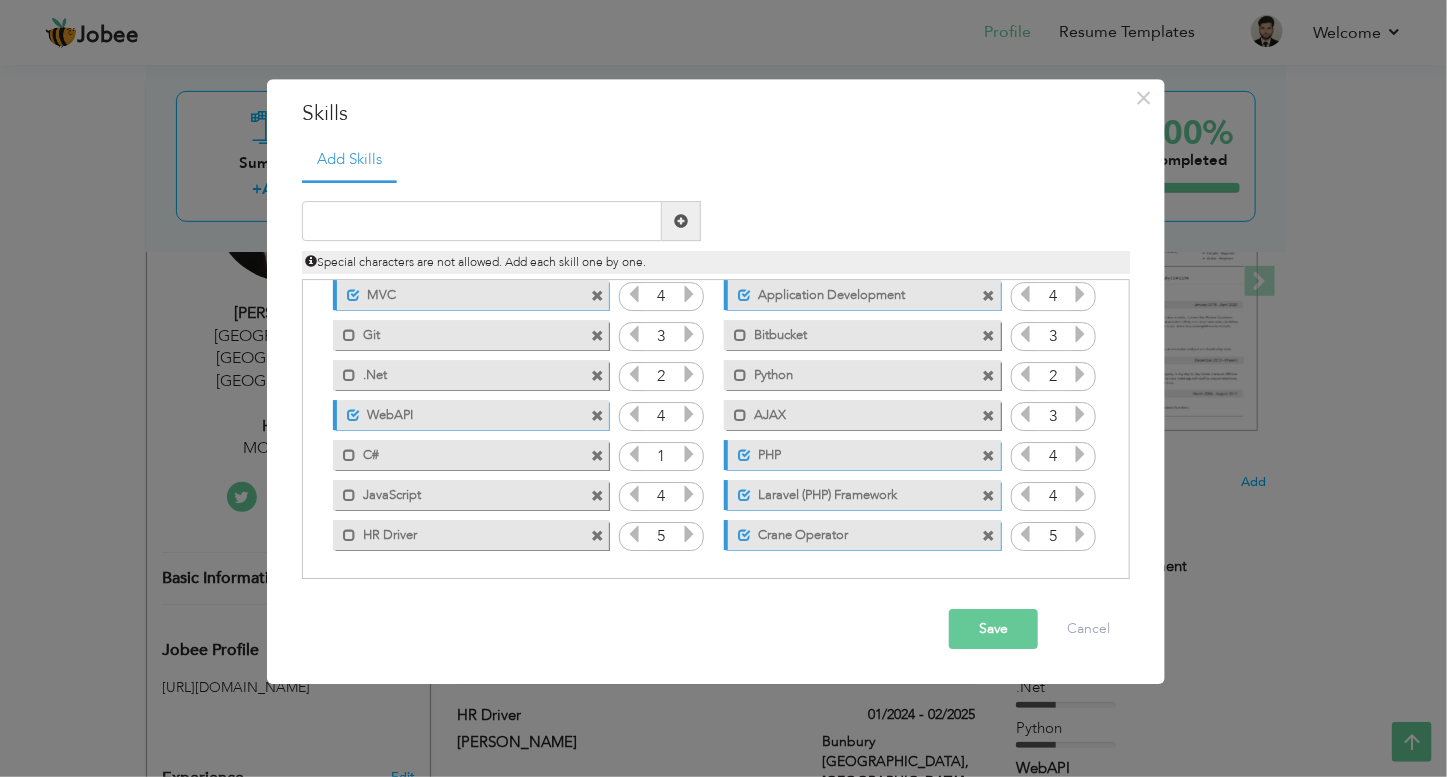 click on "Crane Operator" at bounding box center [850, 532] 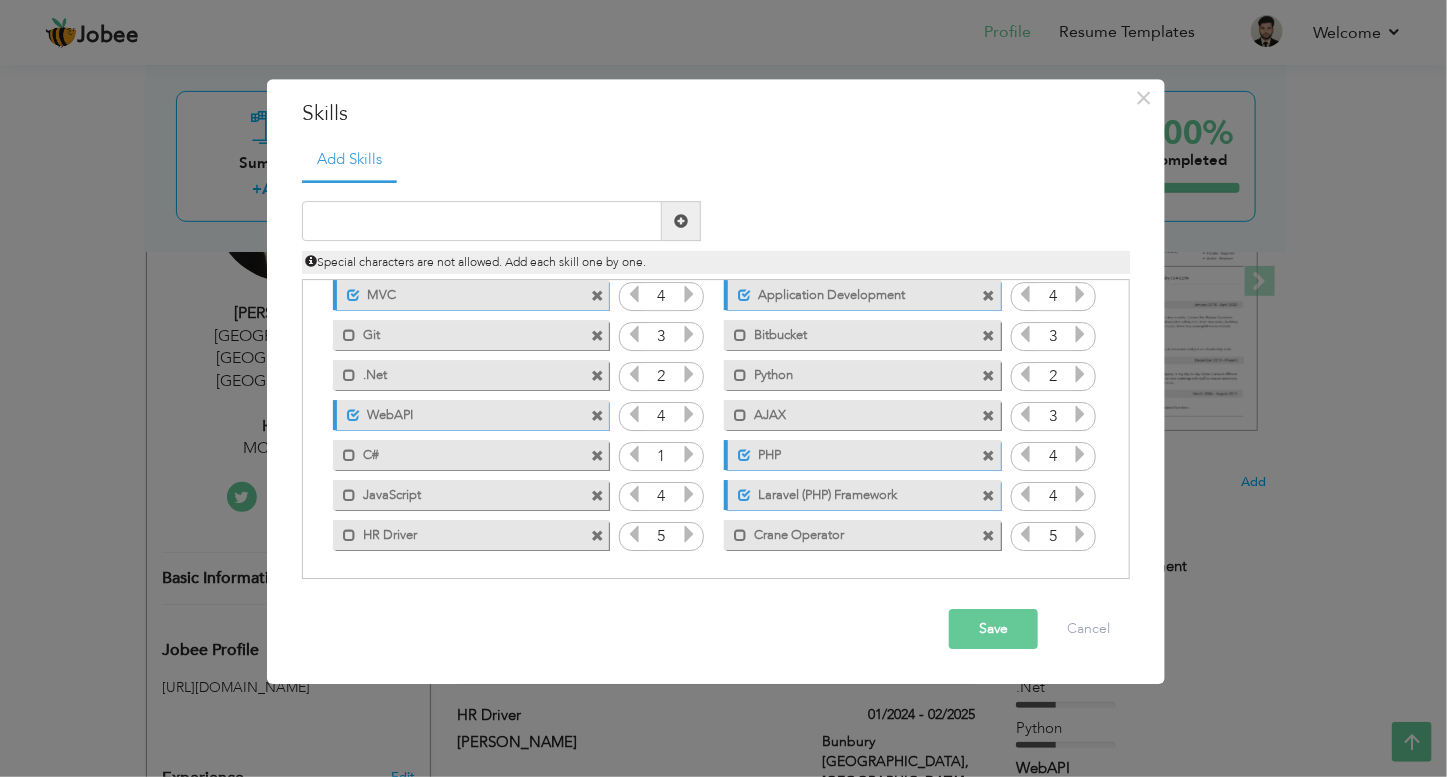 click on "Crane Operator" at bounding box center (848, 532) 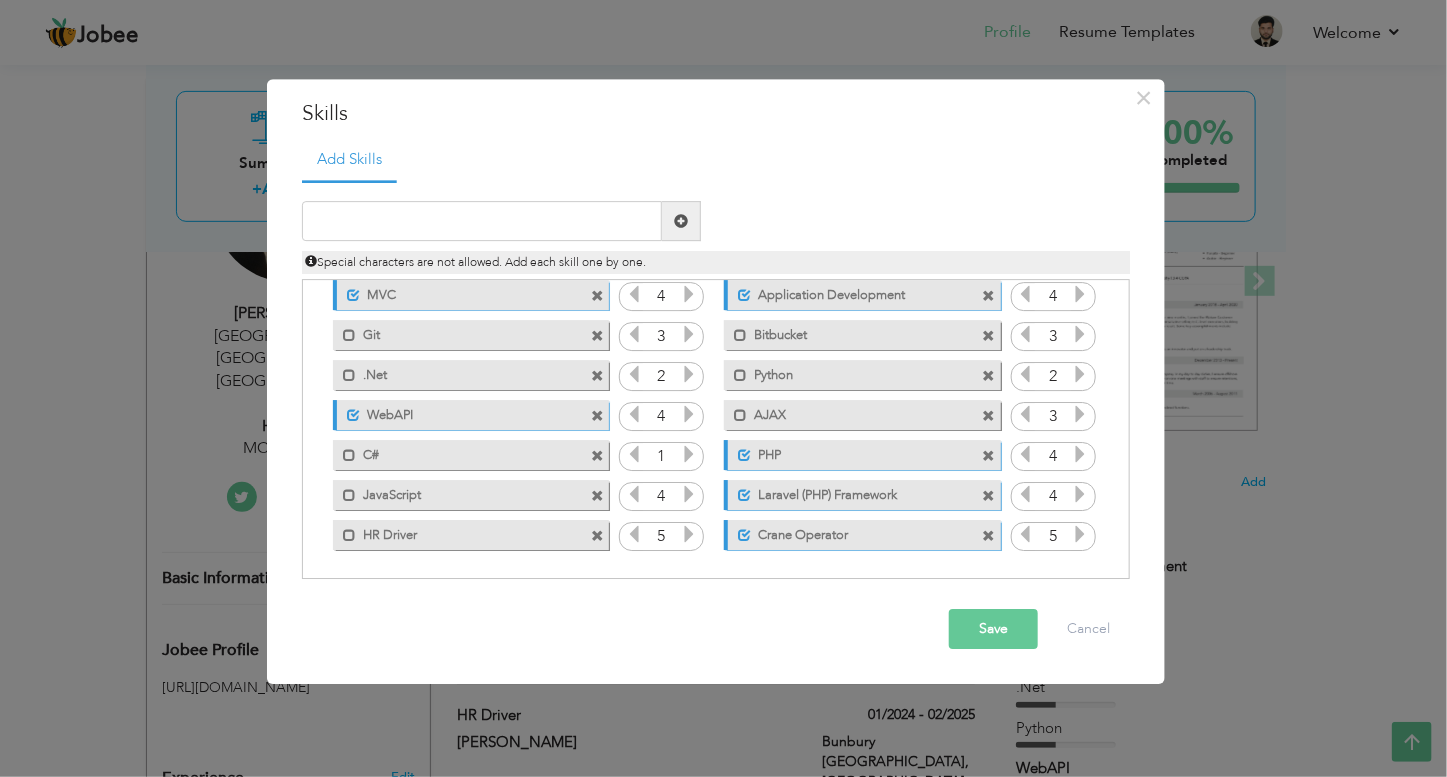 click on "HR Driver" at bounding box center [457, 532] 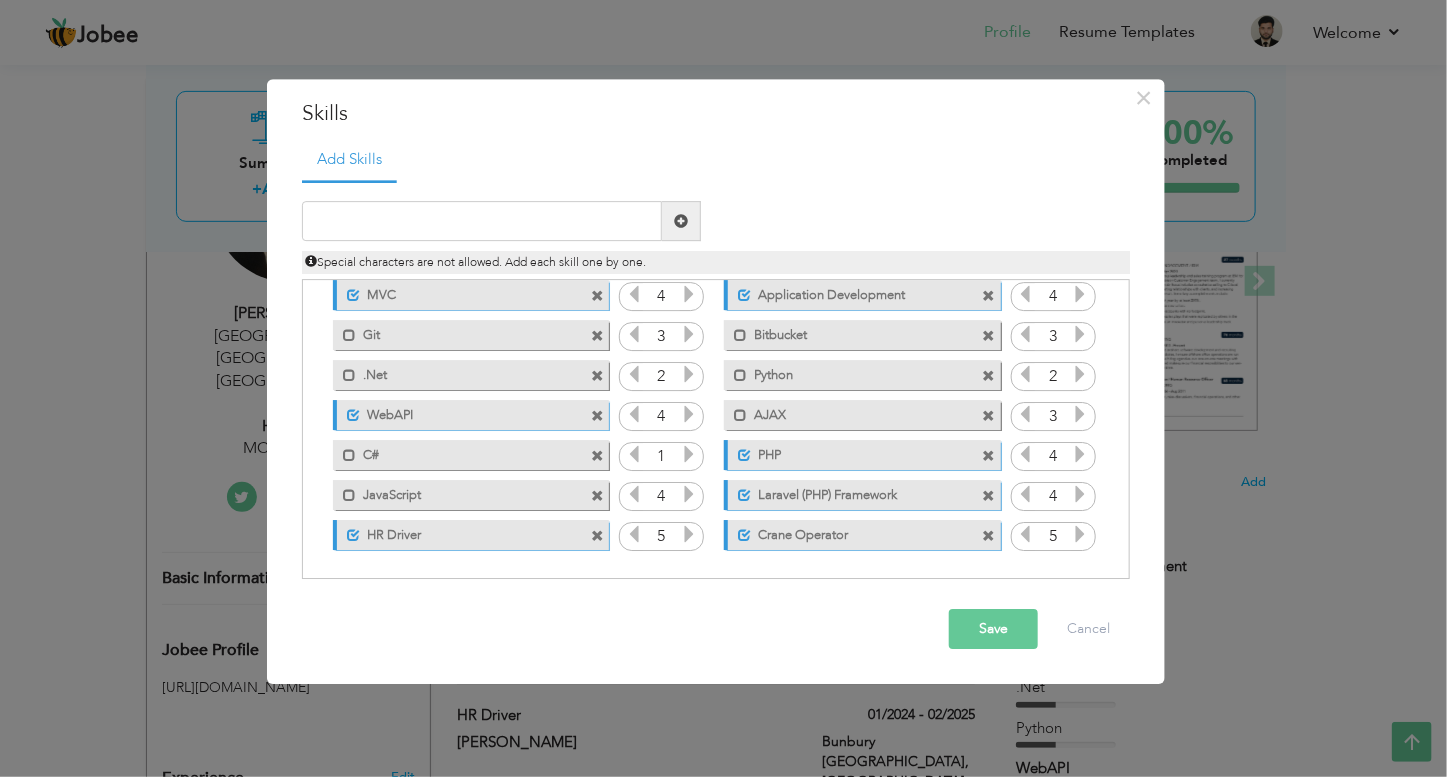 click on "Crane Operator" at bounding box center (850, 532) 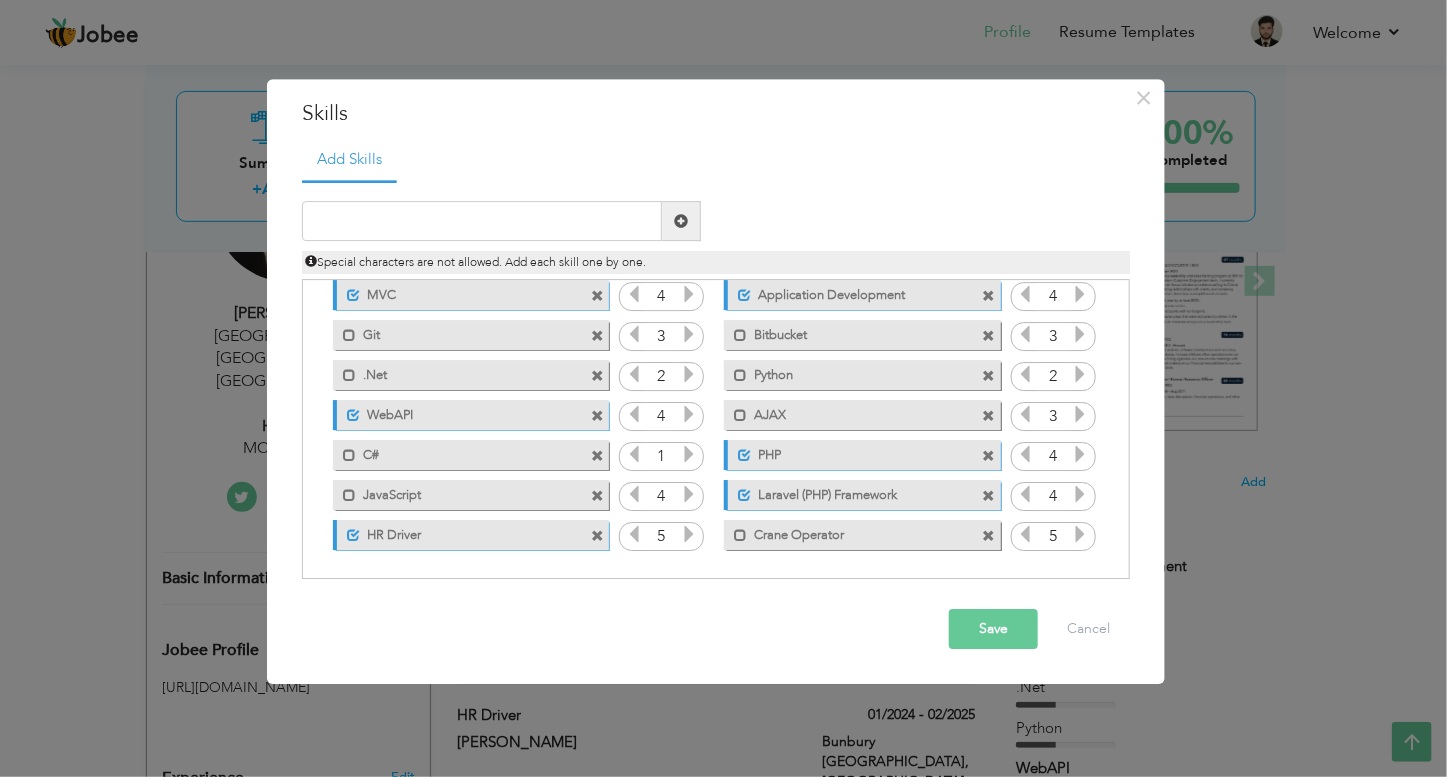 click on "Crane Operator" at bounding box center (848, 532) 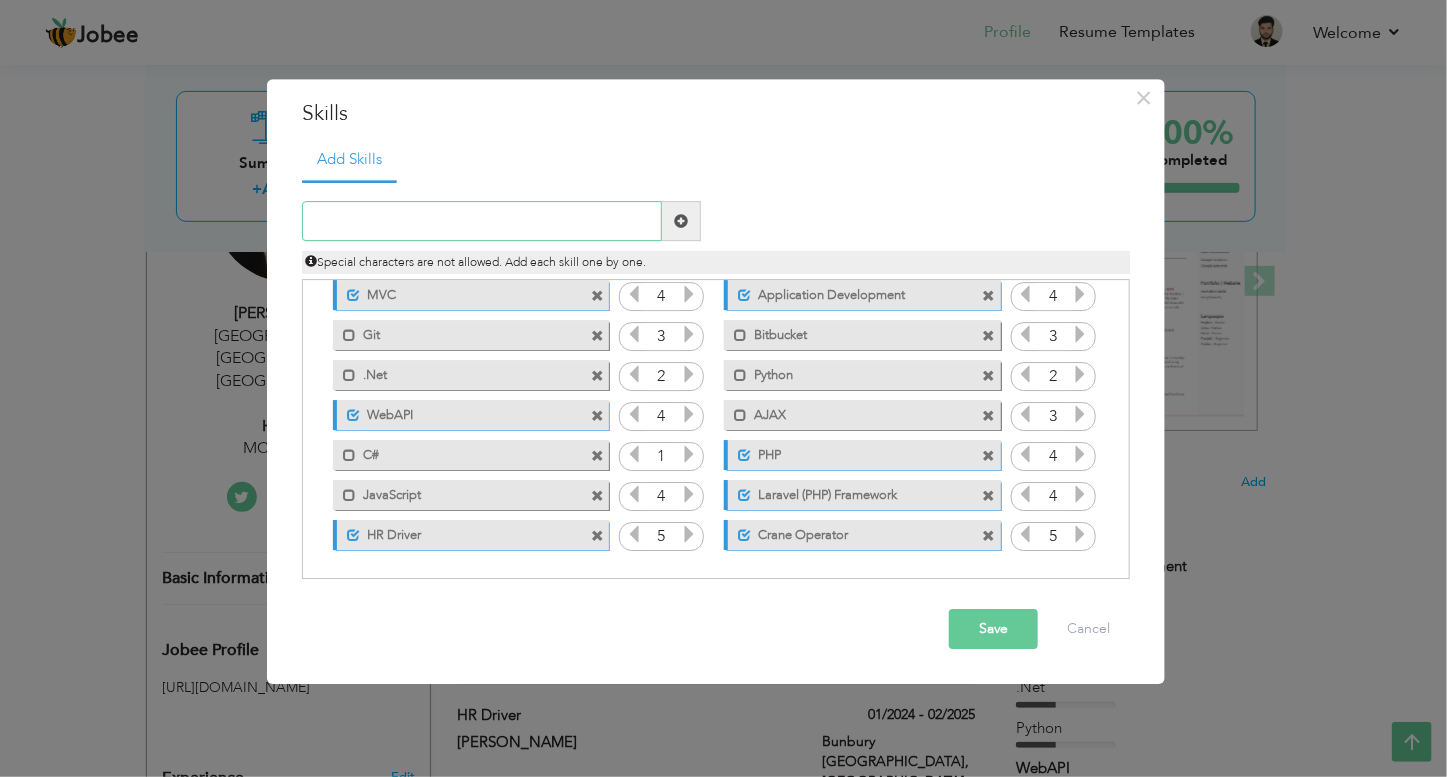 click at bounding box center [482, 222] 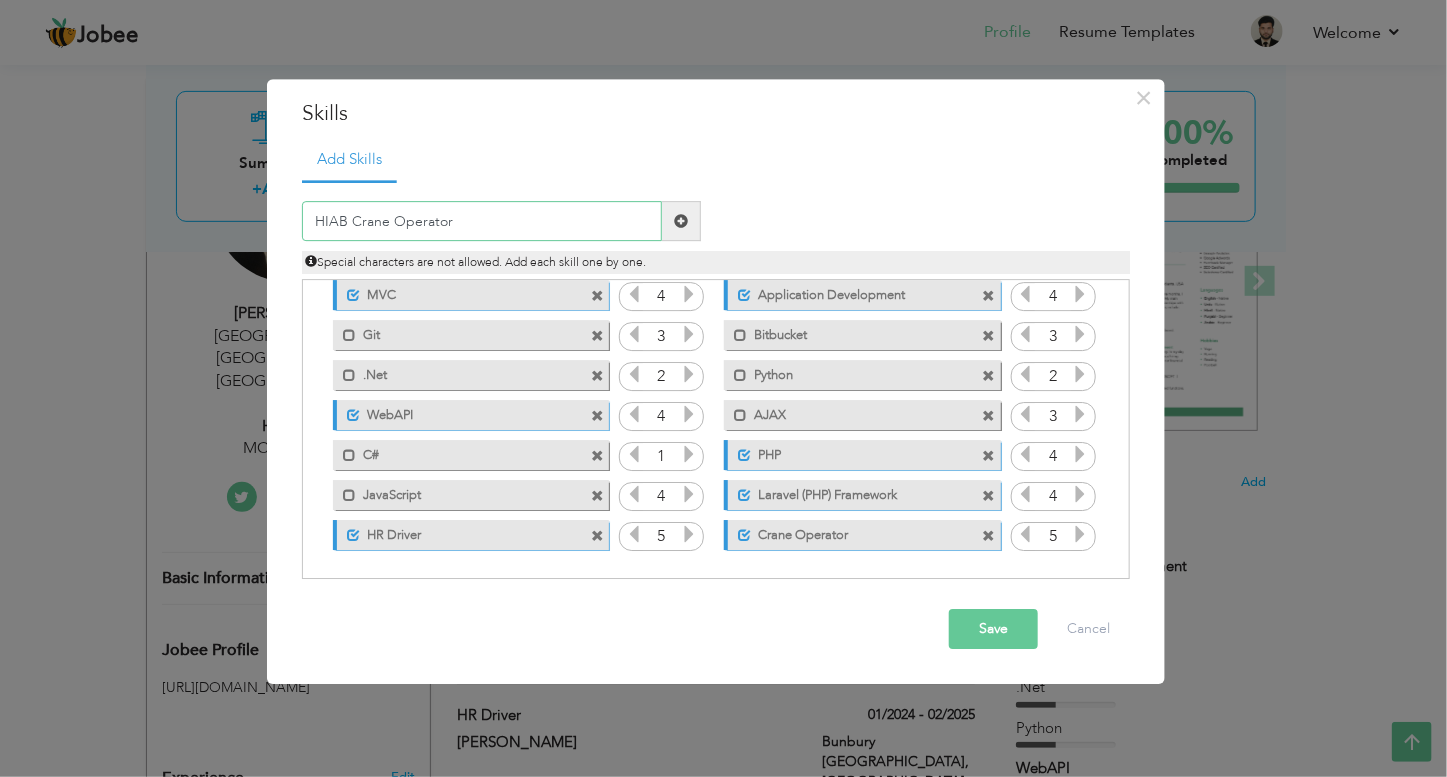 drag, startPoint x: 349, startPoint y: 218, endPoint x: 299, endPoint y: 224, distance: 50.358715 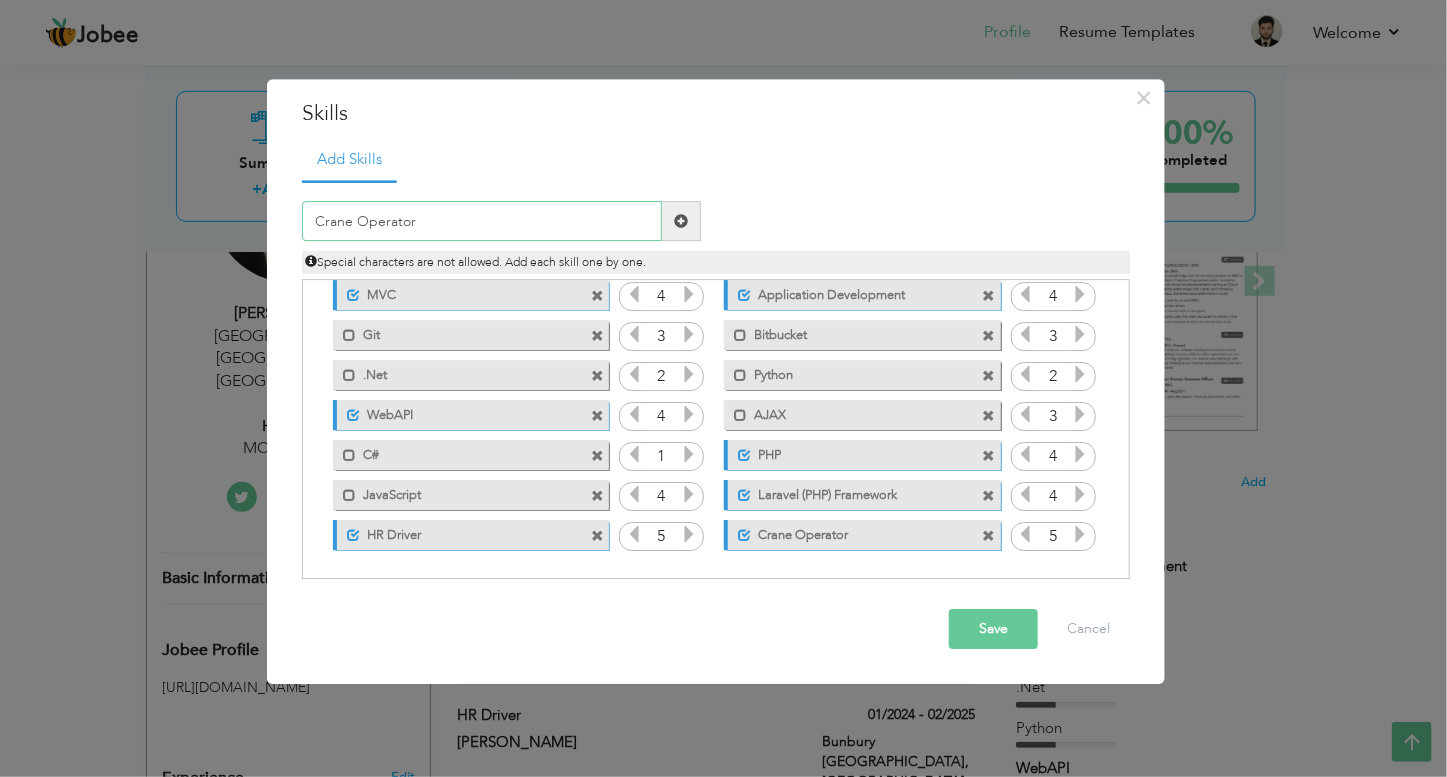 click on "Crane Operator" at bounding box center (482, 222) 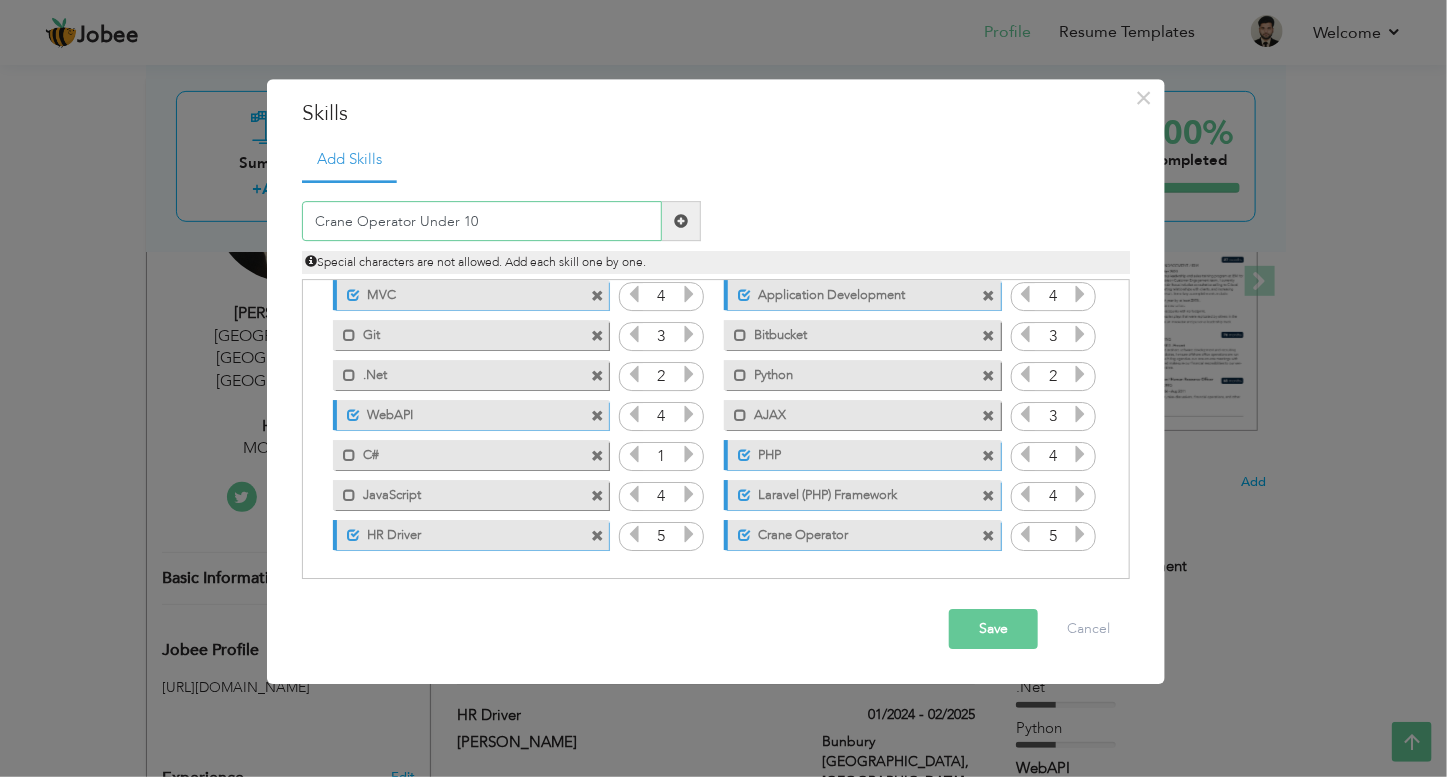 type on "Crane Operator Under 10T" 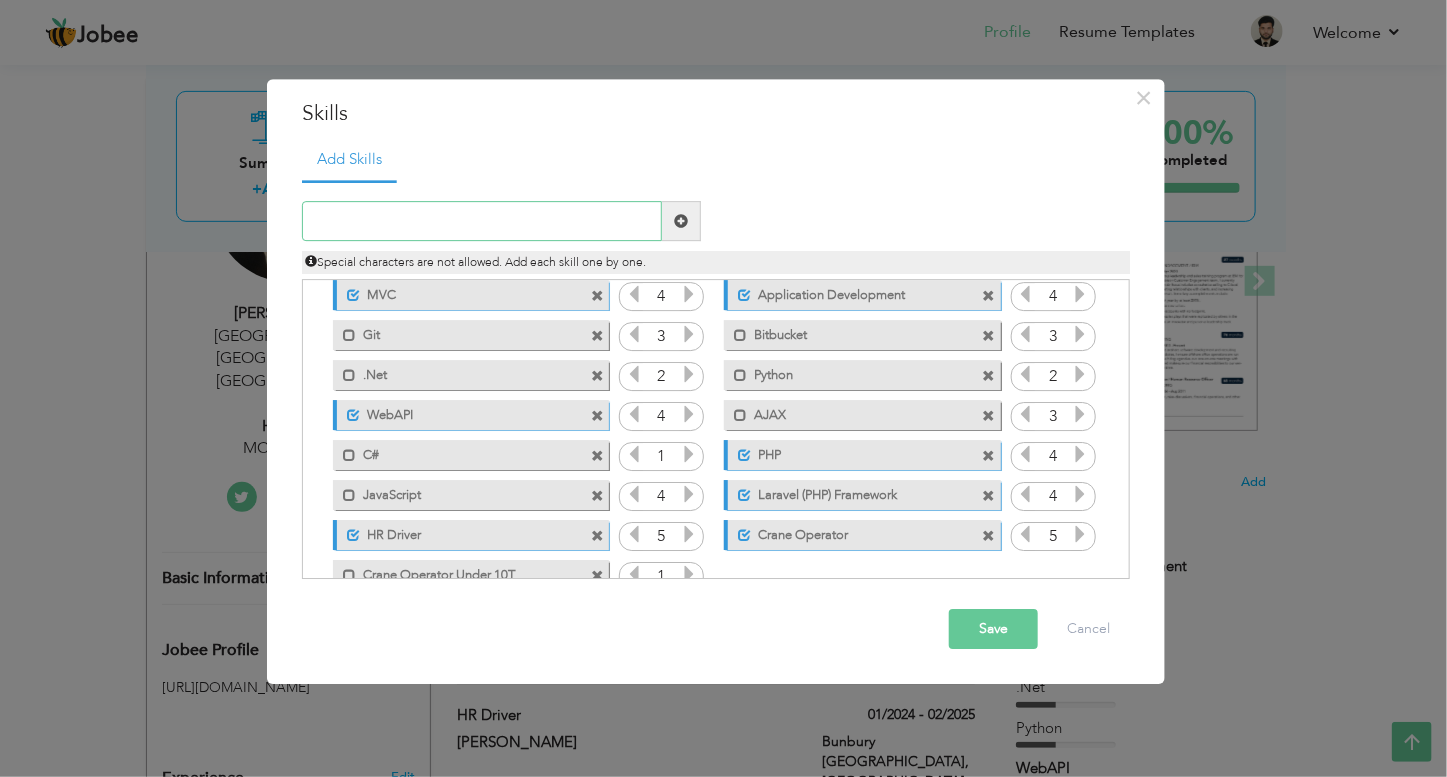 scroll, scrollTop: 84, scrollLeft: 0, axis: vertical 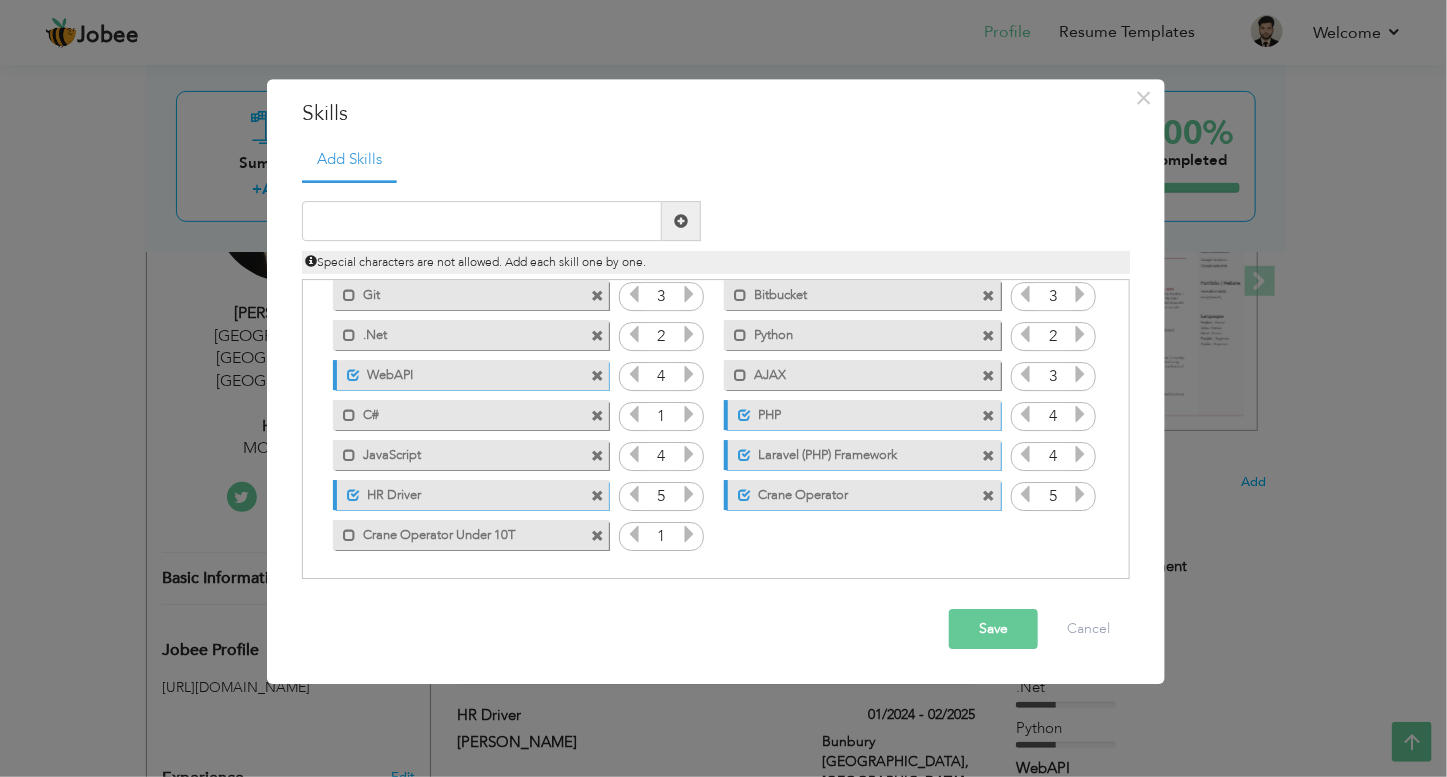 click on "Crane Operator Under 10T" at bounding box center (457, 532) 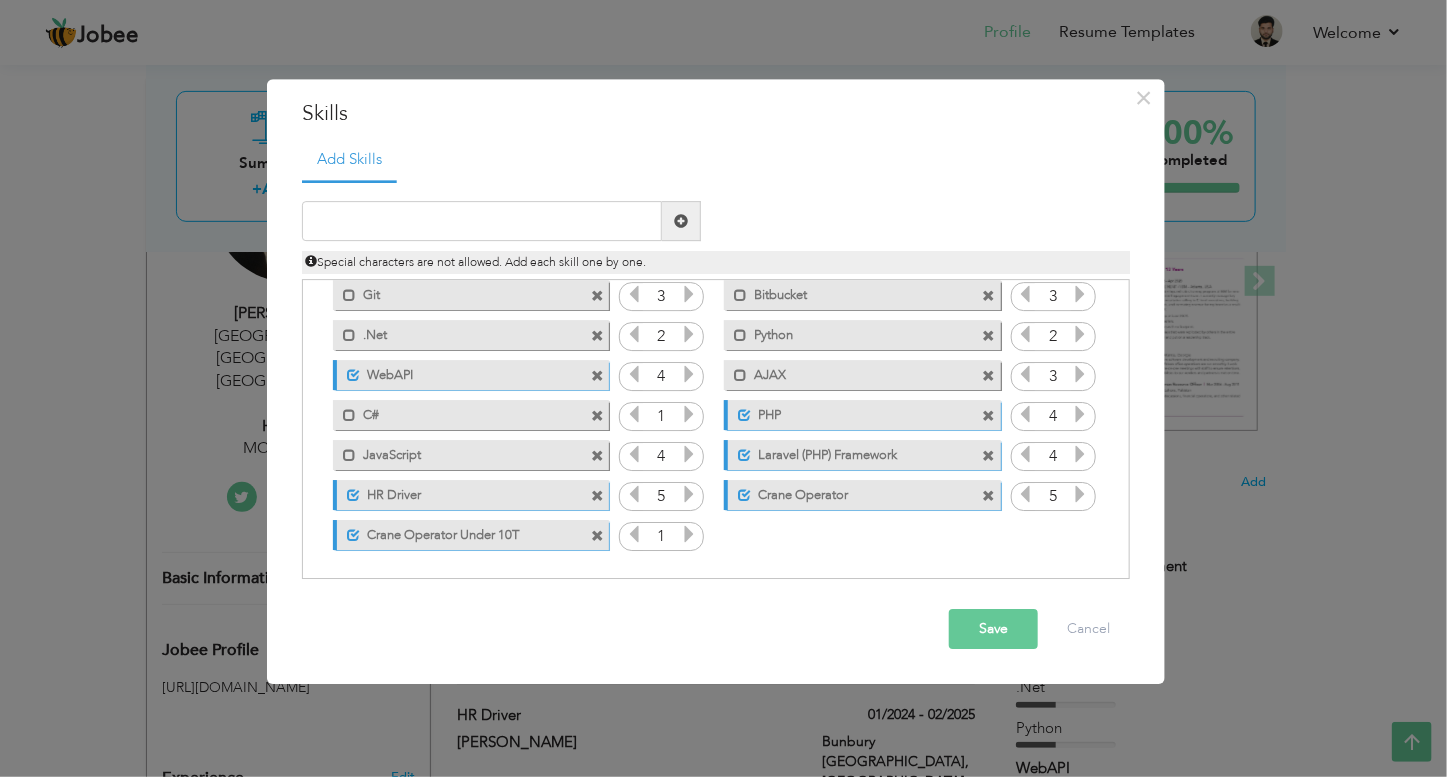 click on "Unmark as primary skill.
Laravel (PHP) Framework" at bounding box center (862, 455) 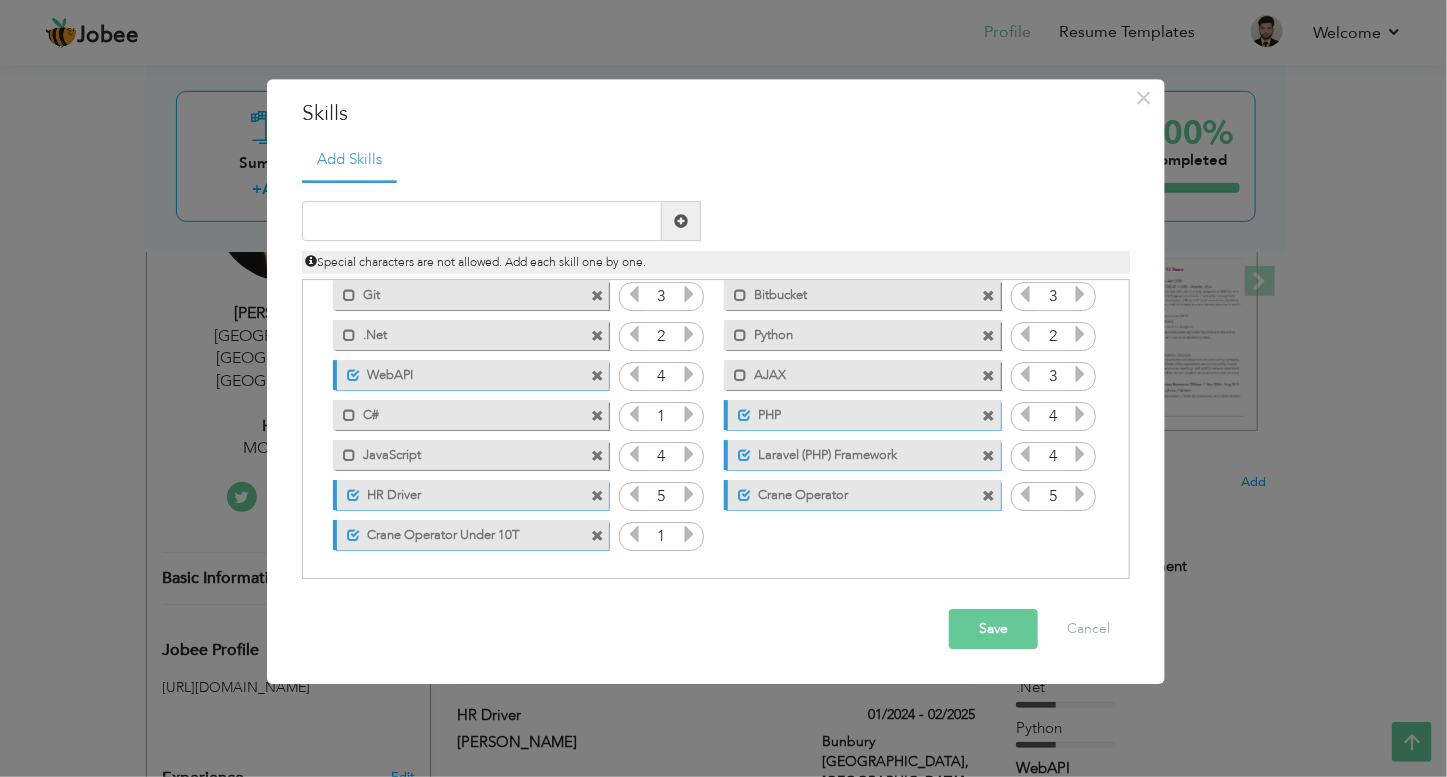 click on "Laravel (PHP) Framework" at bounding box center (850, 452) 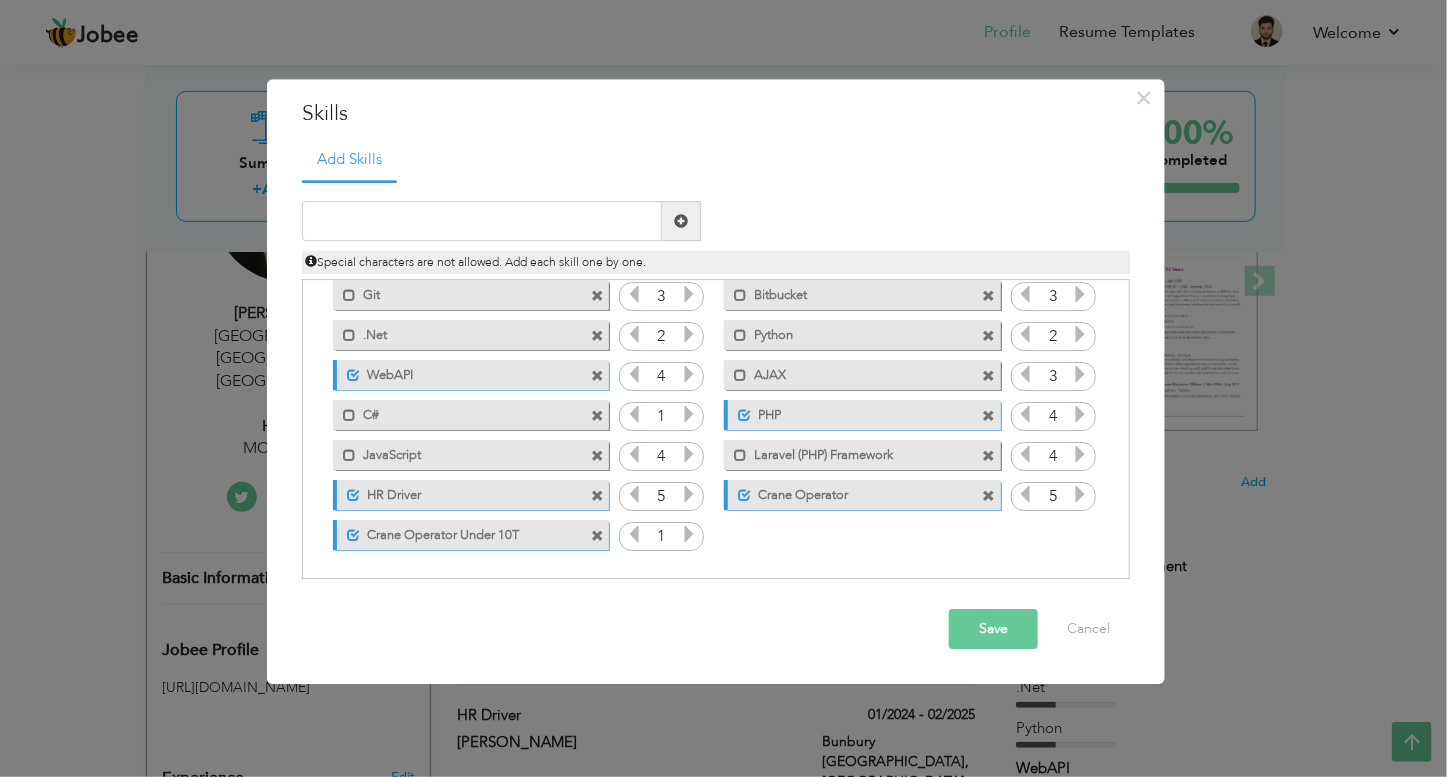 click on "PHP" at bounding box center [850, 412] 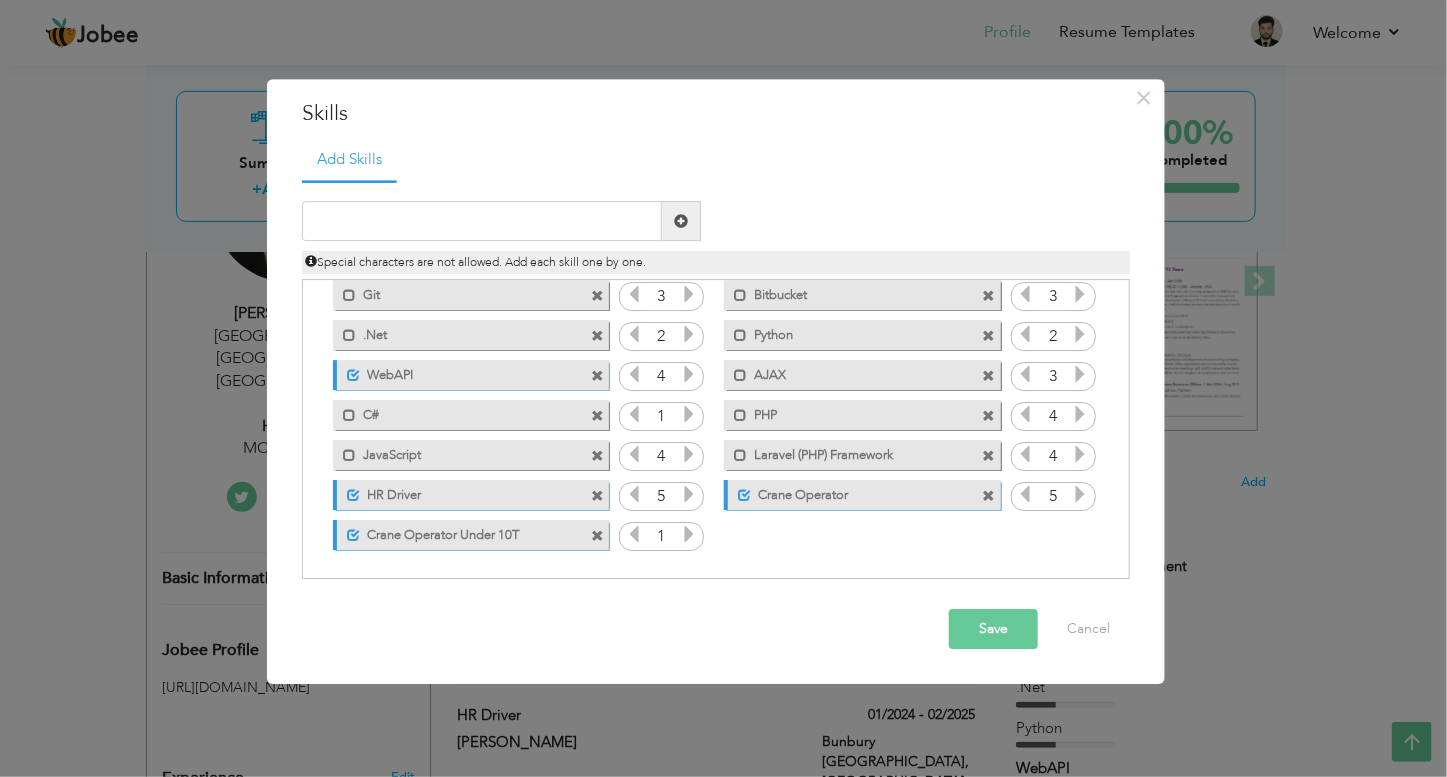 click on "WebAPI" at bounding box center (459, 372) 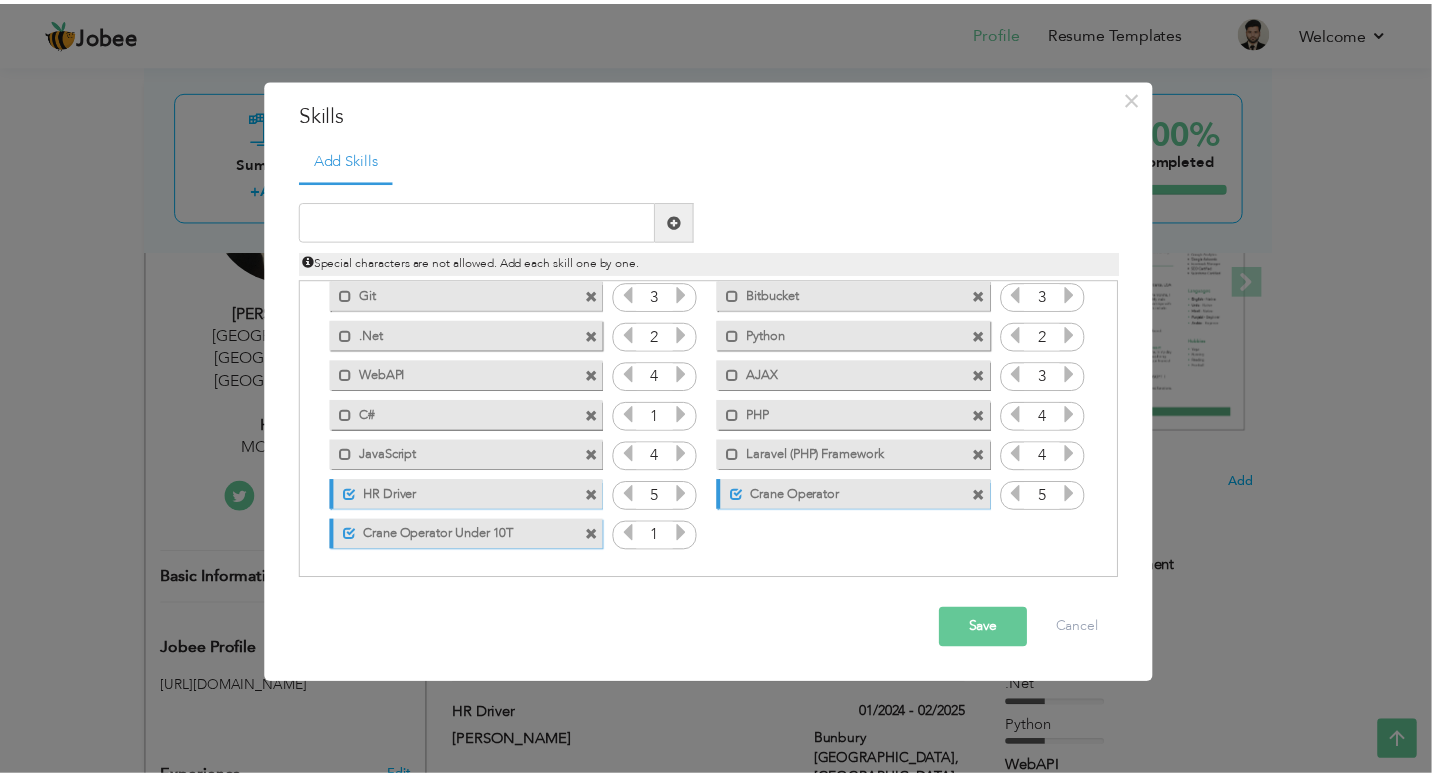 scroll, scrollTop: 0, scrollLeft: 0, axis: both 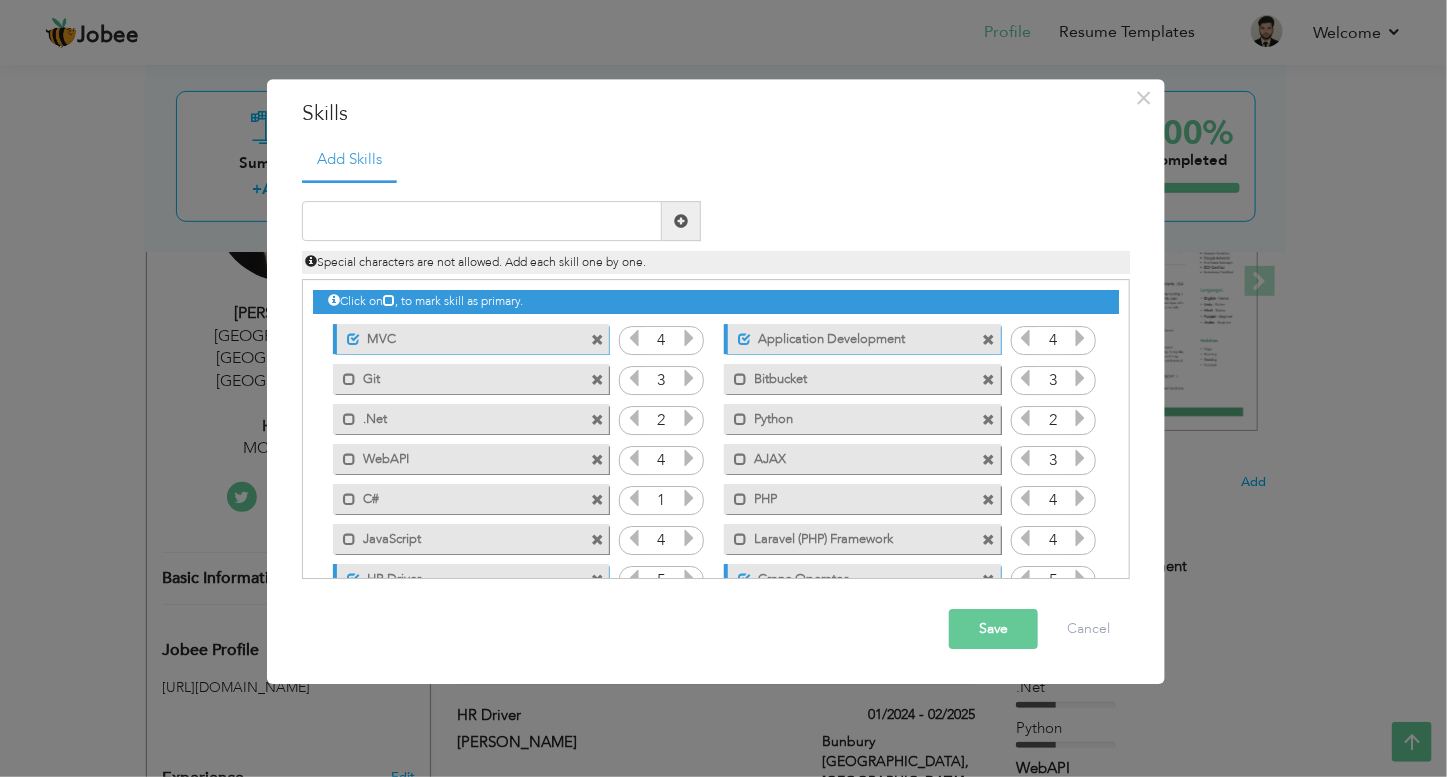 click on "MVC" at bounding box center (459, 336) 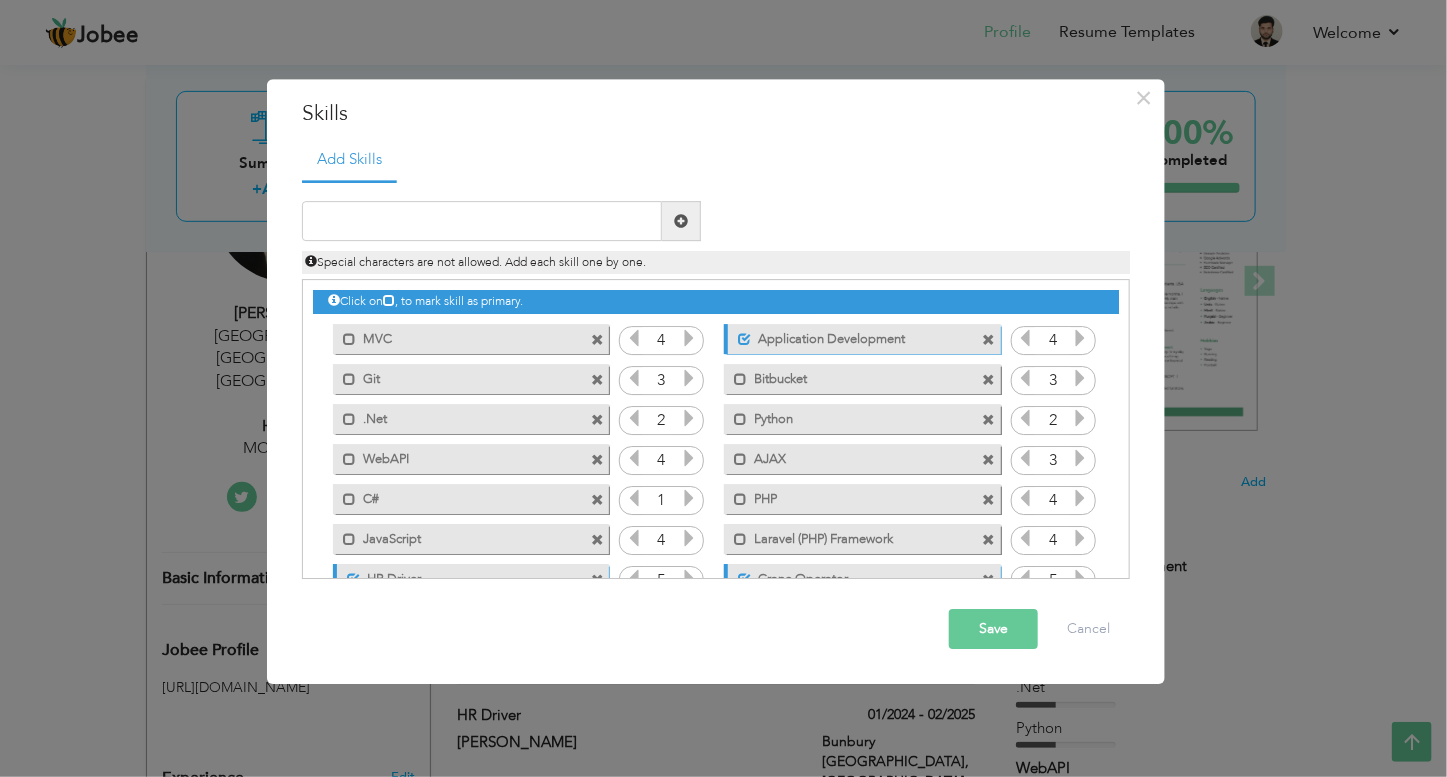 click on "Application Development" at bounding box center (850, 336) 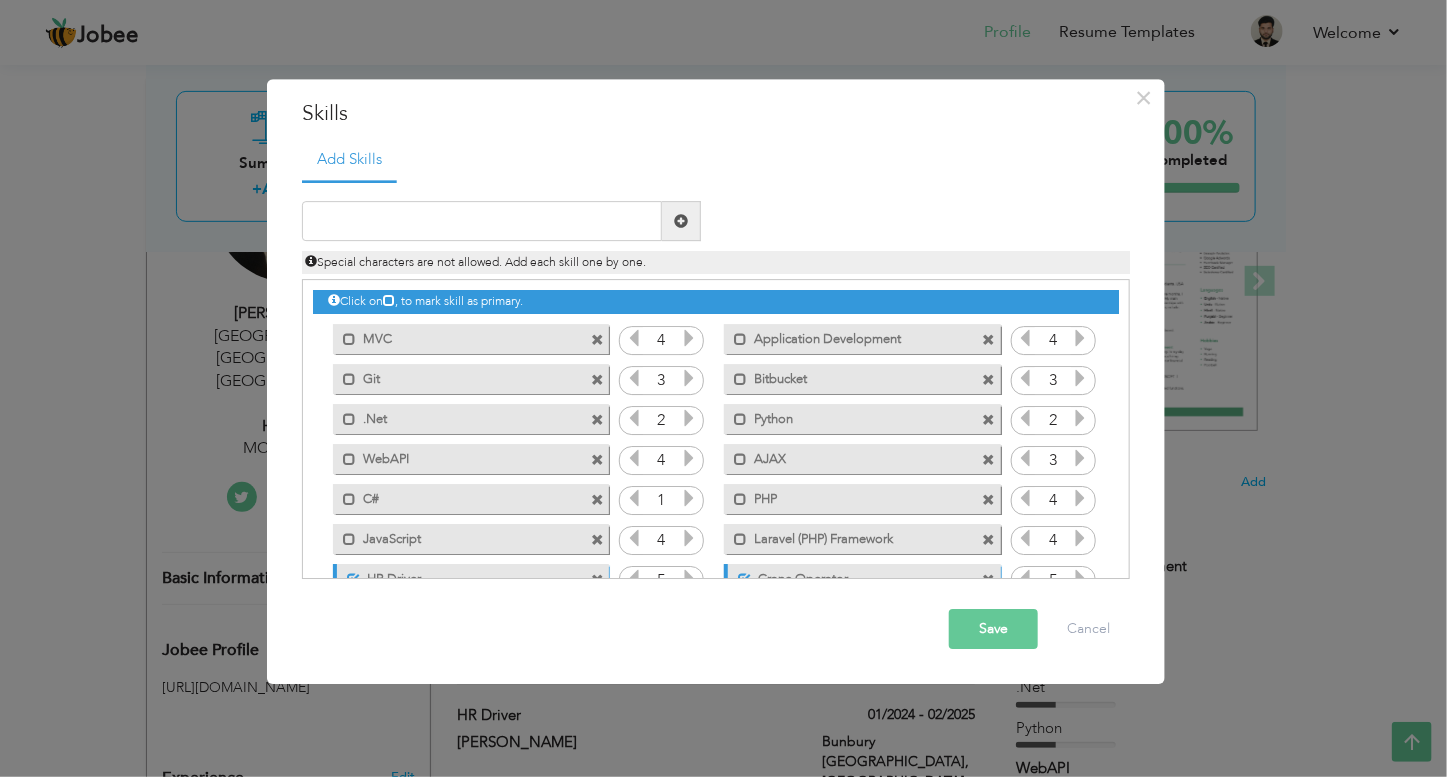 click on "Save" at bounding box center (993, 630) 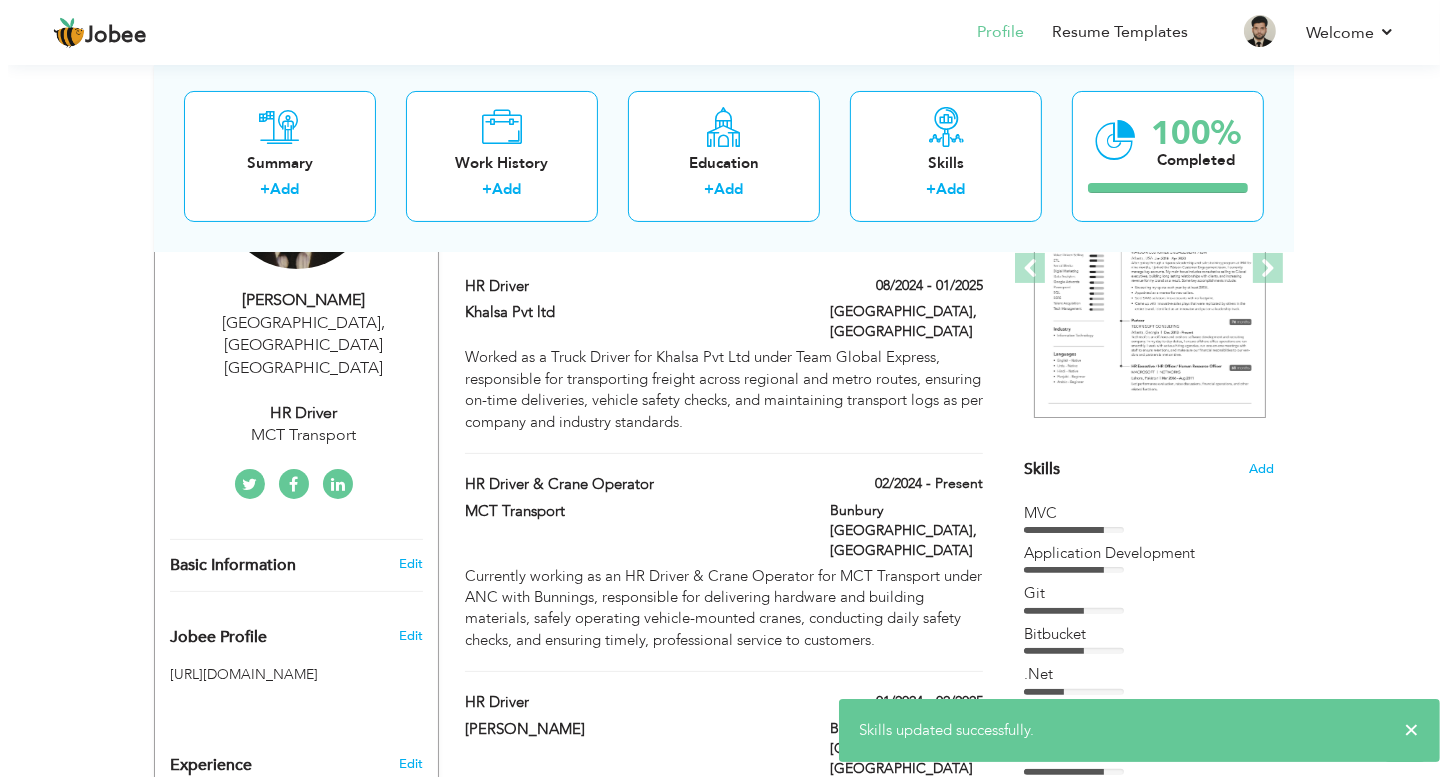 scroll, scrollTop: 311, scrollLeft: 0, axis: vertical 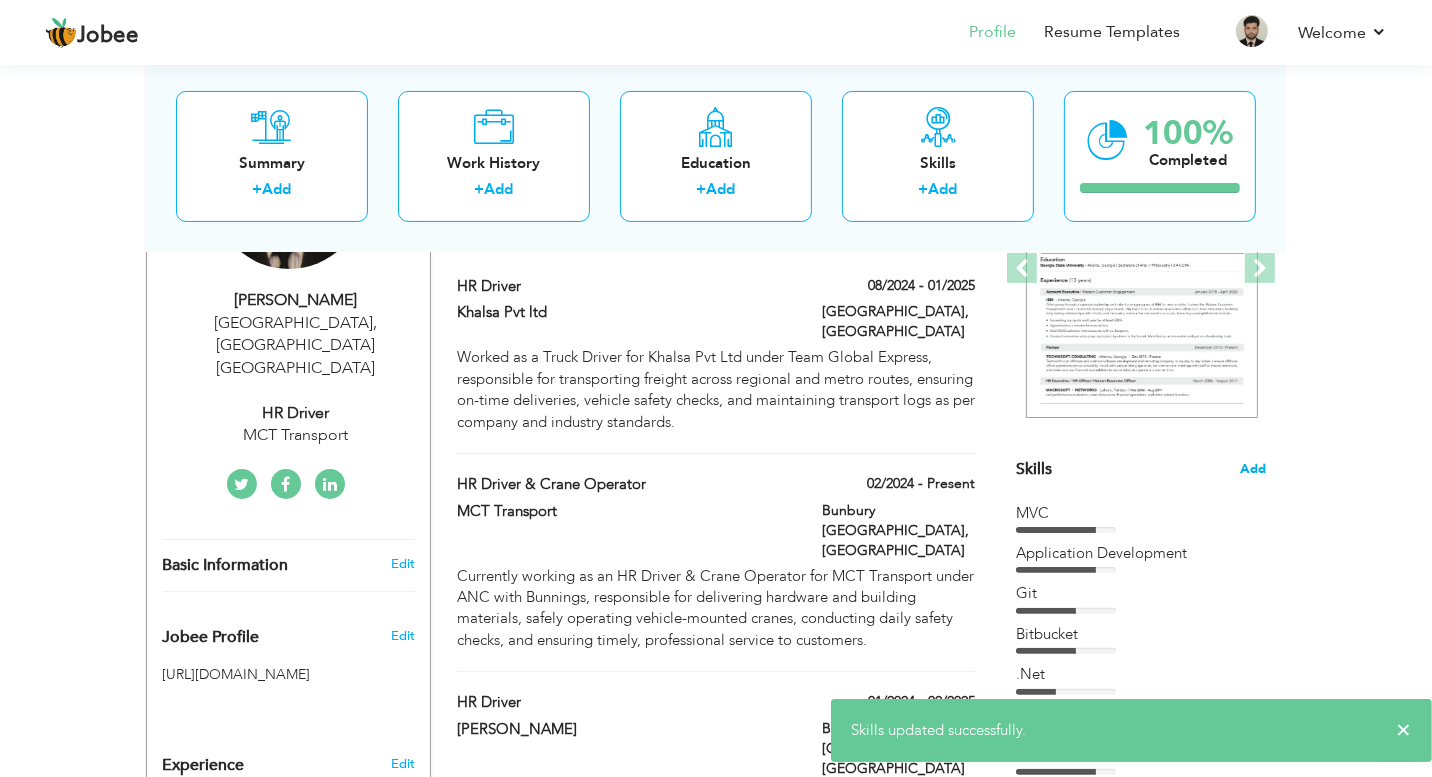 click on "Add" at bounding box center (1253, 469) 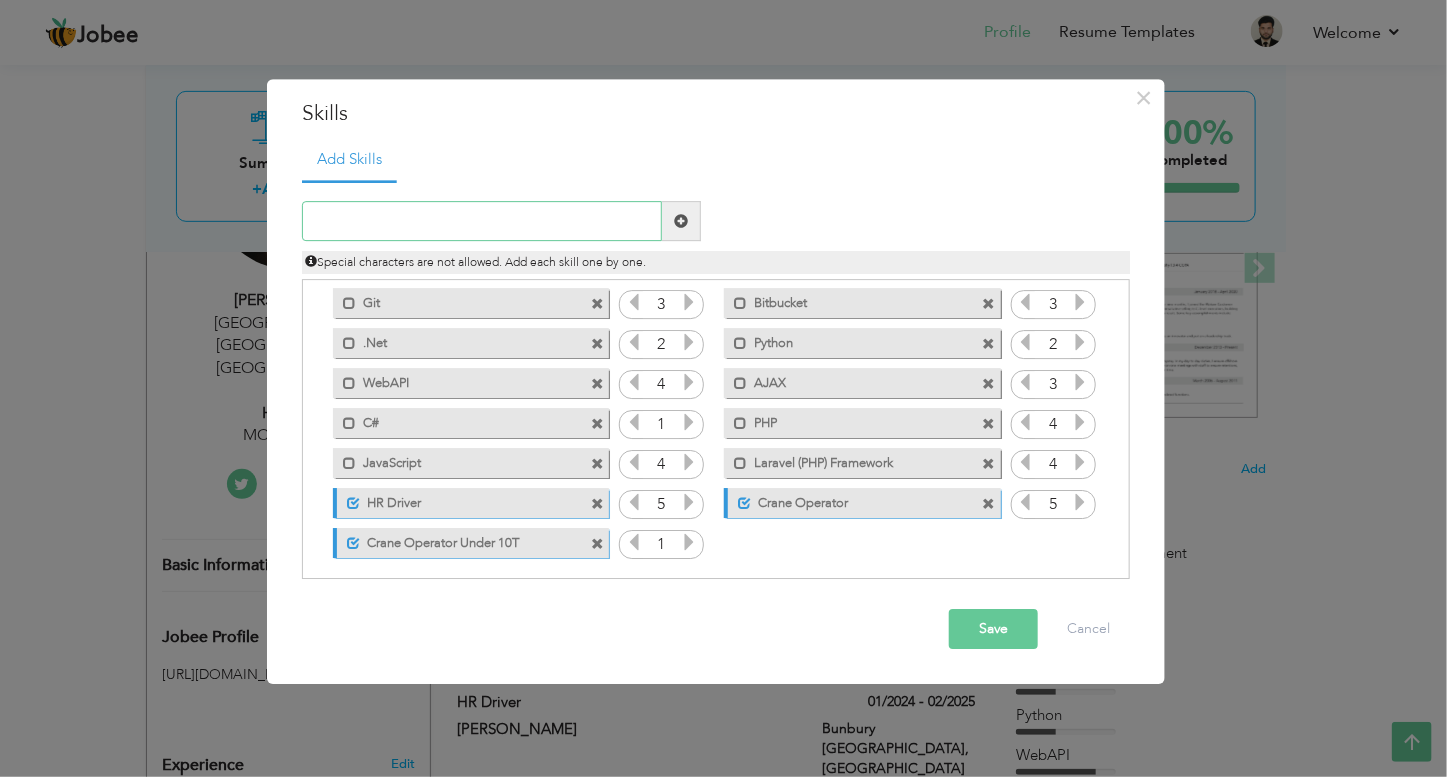 scroll, scrollTop: 84, scrollLeft: 0, axis: vertical 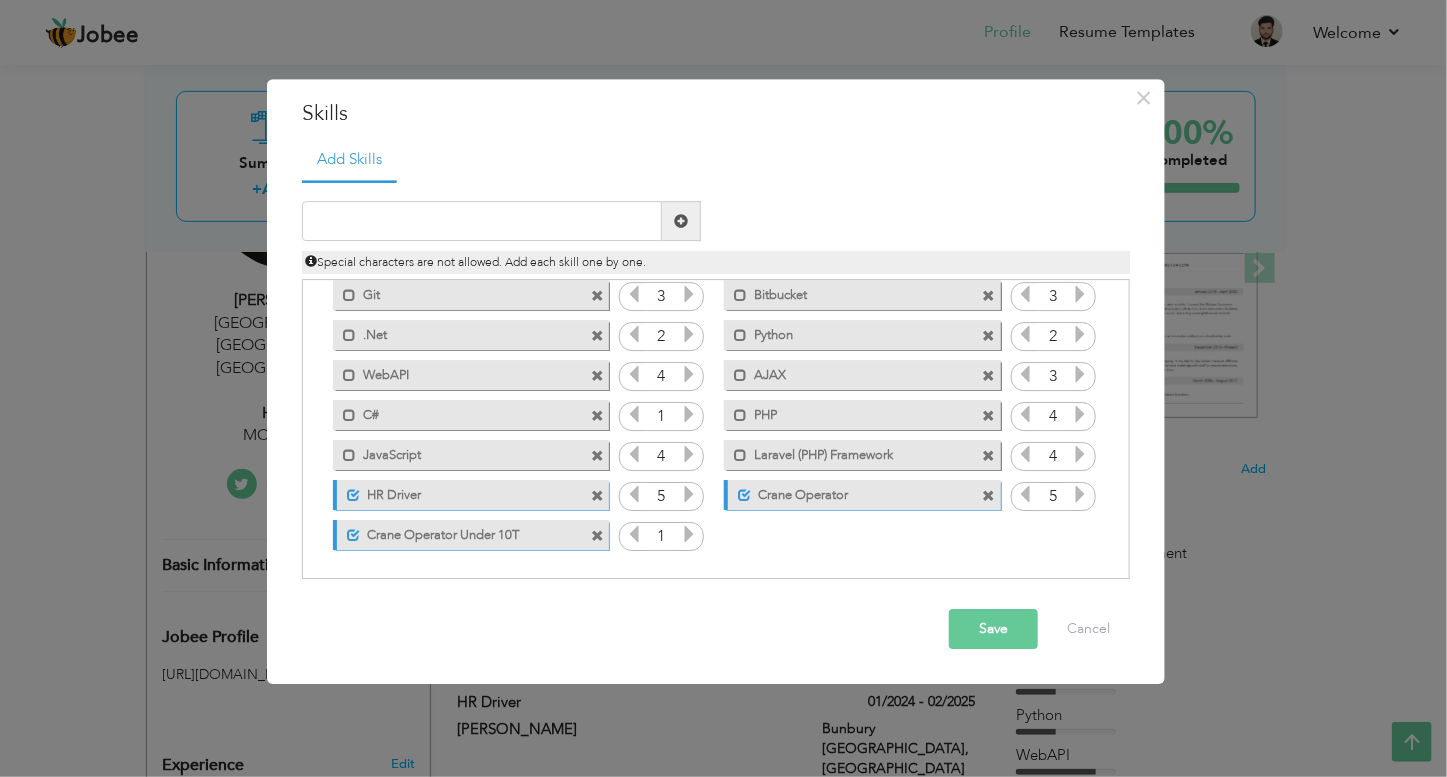 click at bounding box center [689, 535] 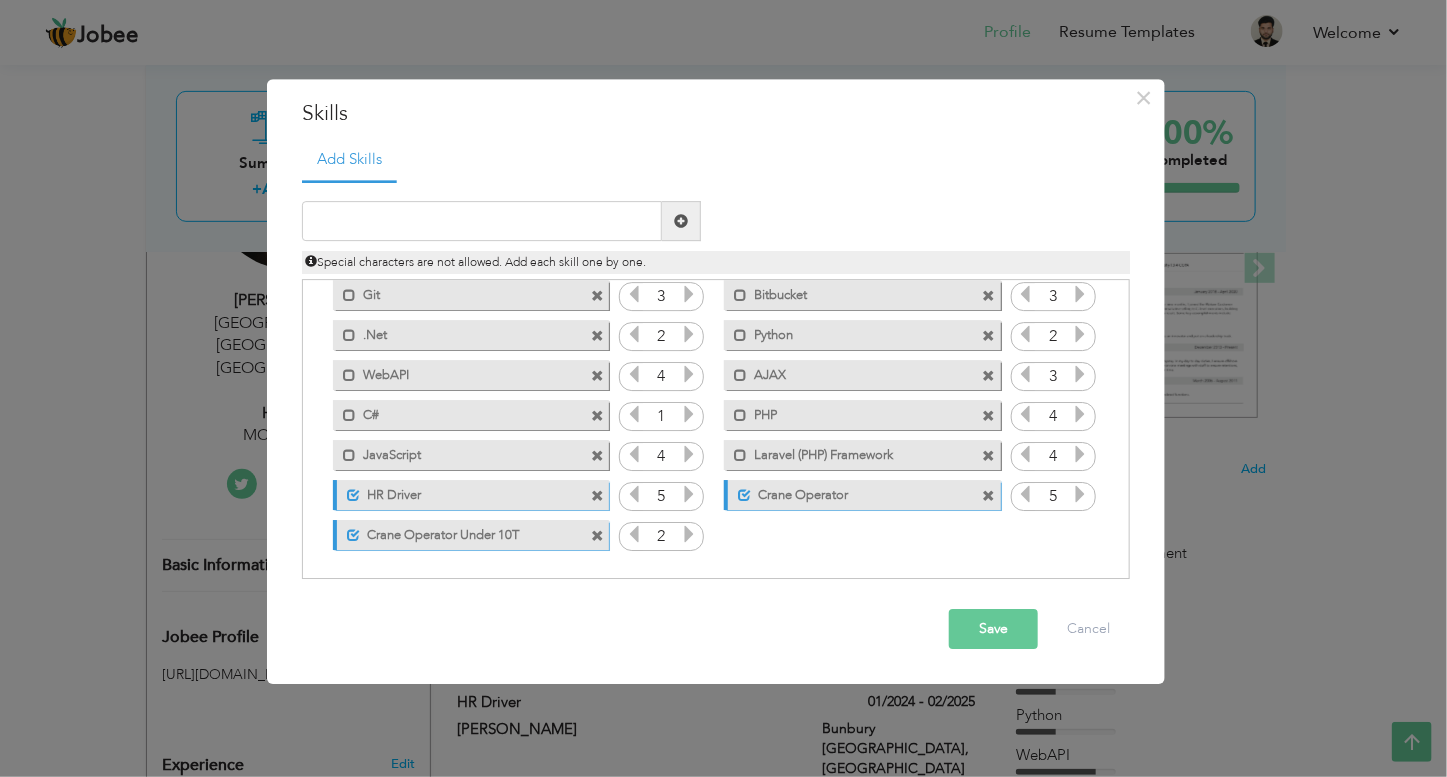click at bounding box center (689, 535) 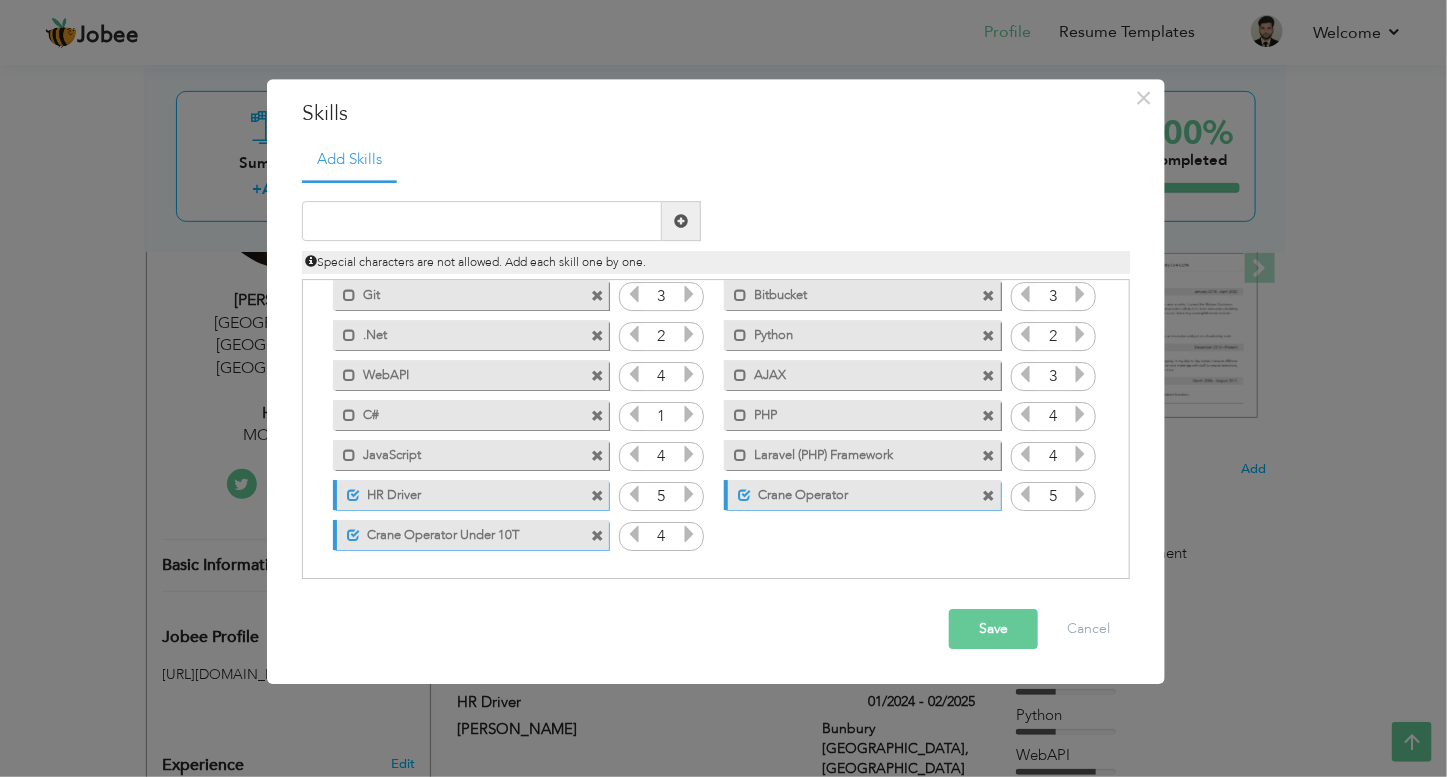 click at bounding box center (689, 535) 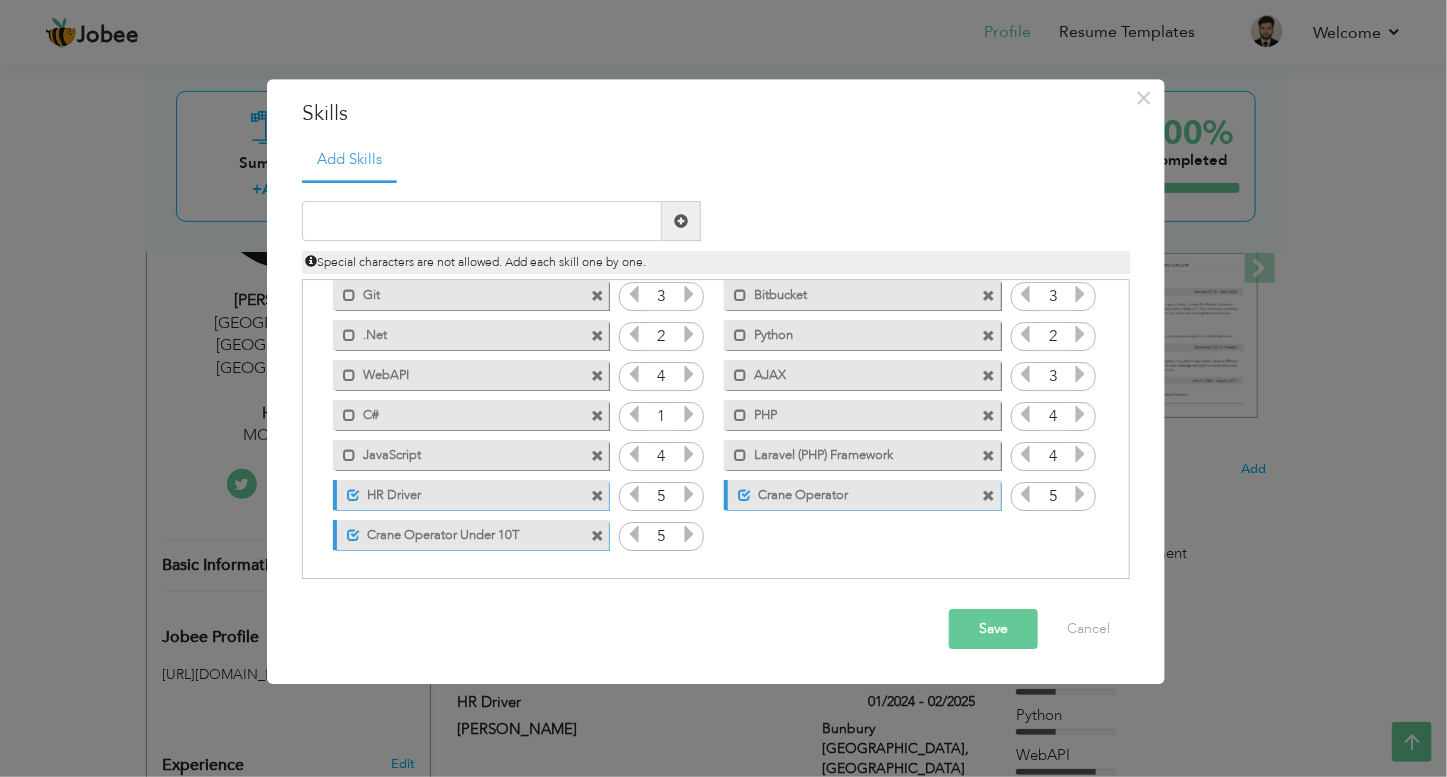click at bounding box center (689, 535) 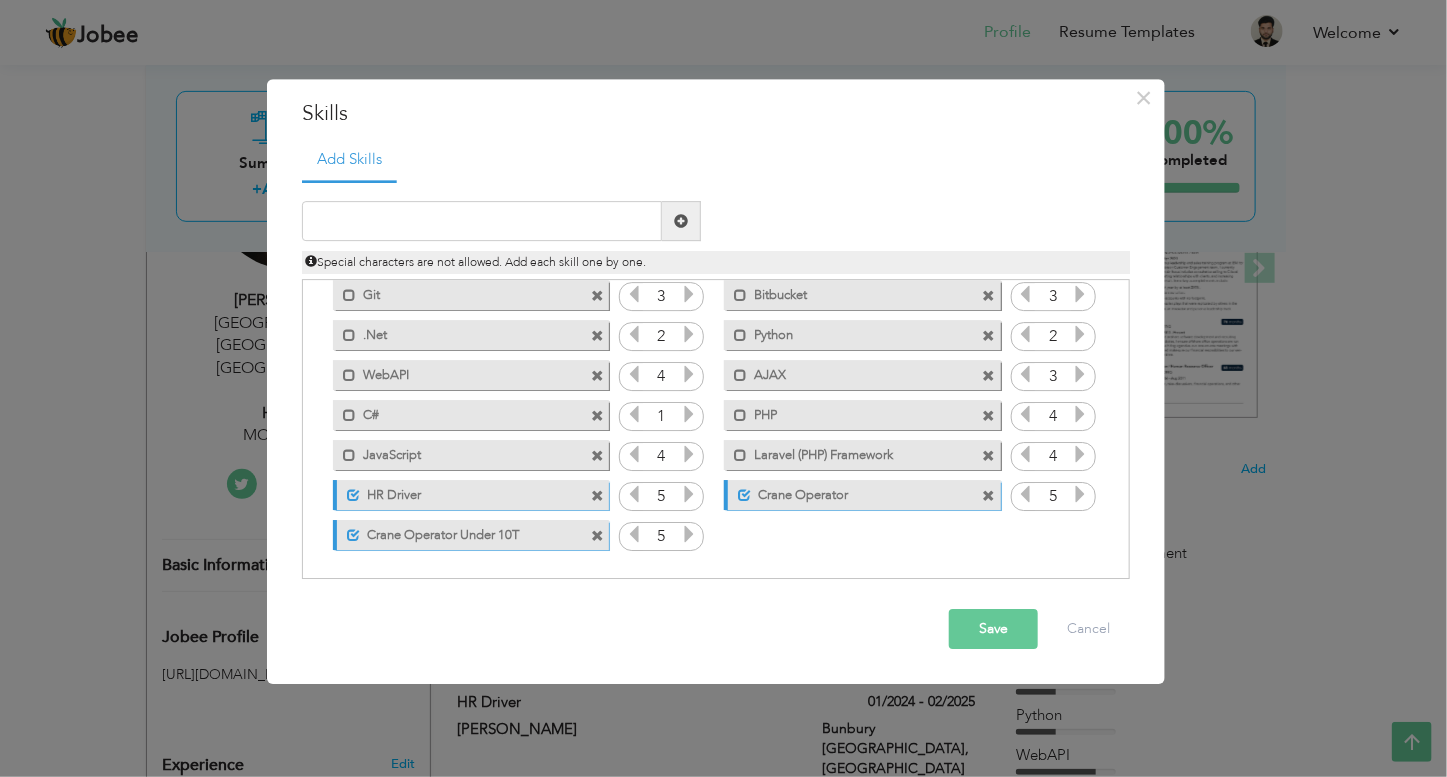 click at bounding box center (689, 535) 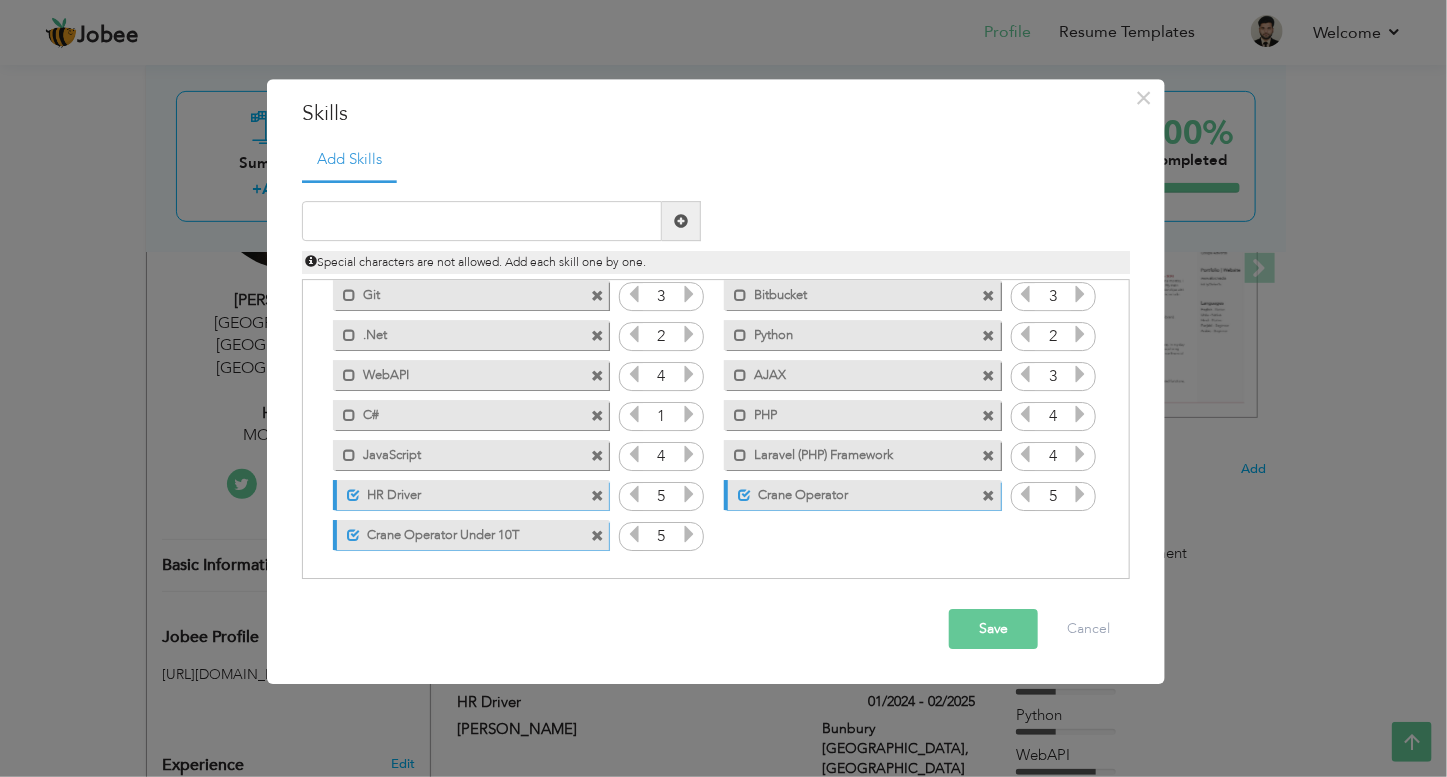 drag, startPoint x: 342, startPoint y: 536, endPoint x: 361, endPoint y: 533, distance: 19.235384 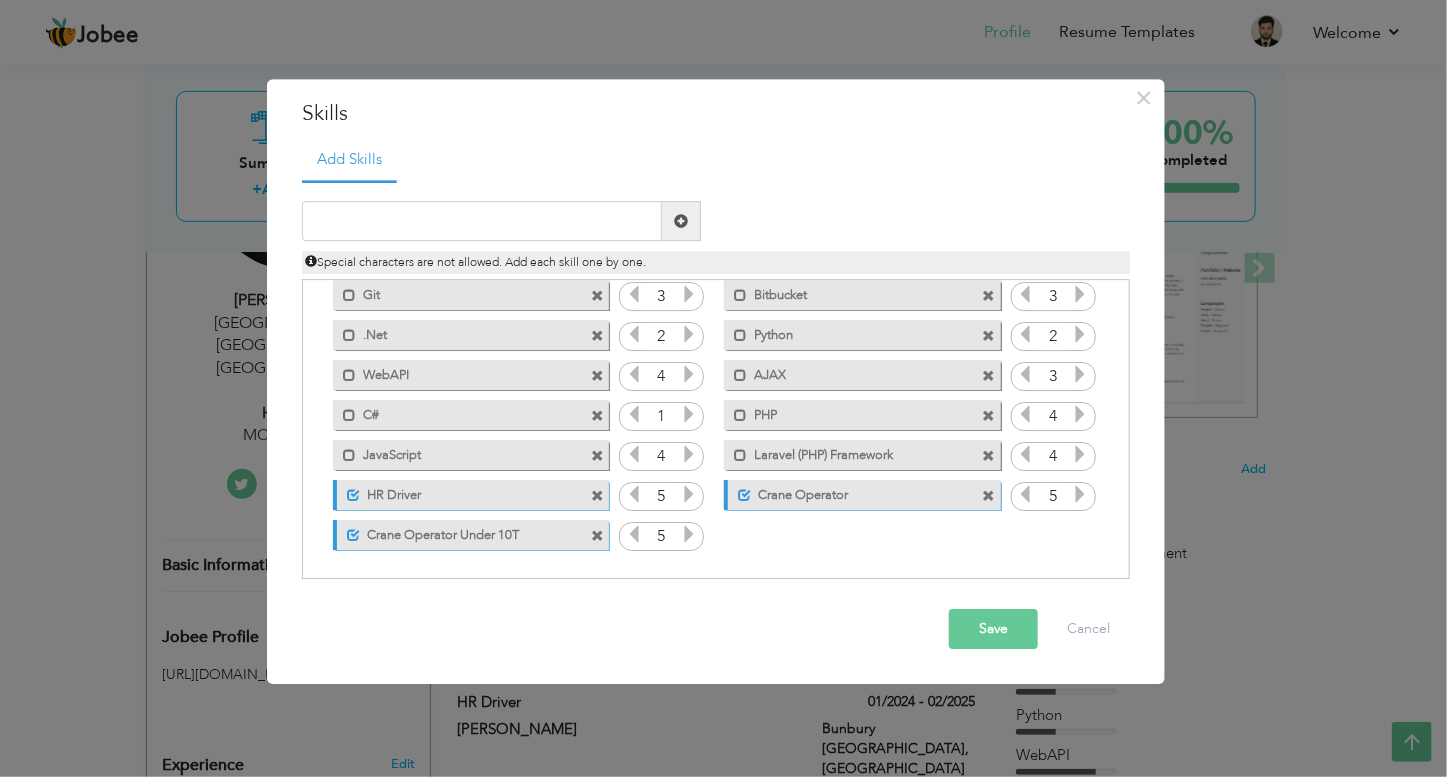 drag, startPoint x: 752, startPoint y: 499, endPoint x: 699, endPoint y: 506, distance: 53.460266 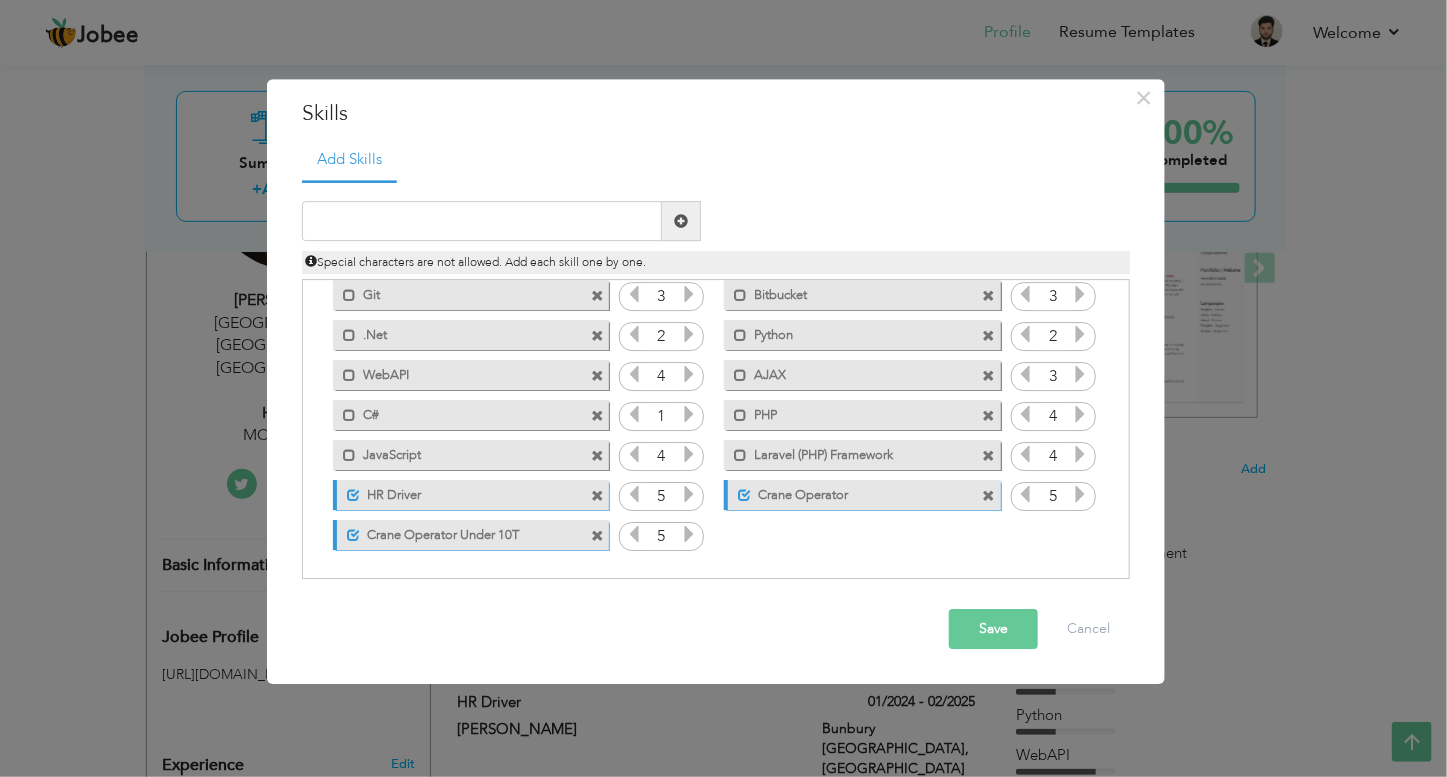 drag, startPoint x: 764, startPoint y: 496, endPoint x: 835, endPoint y: 476, distance: 73.76314 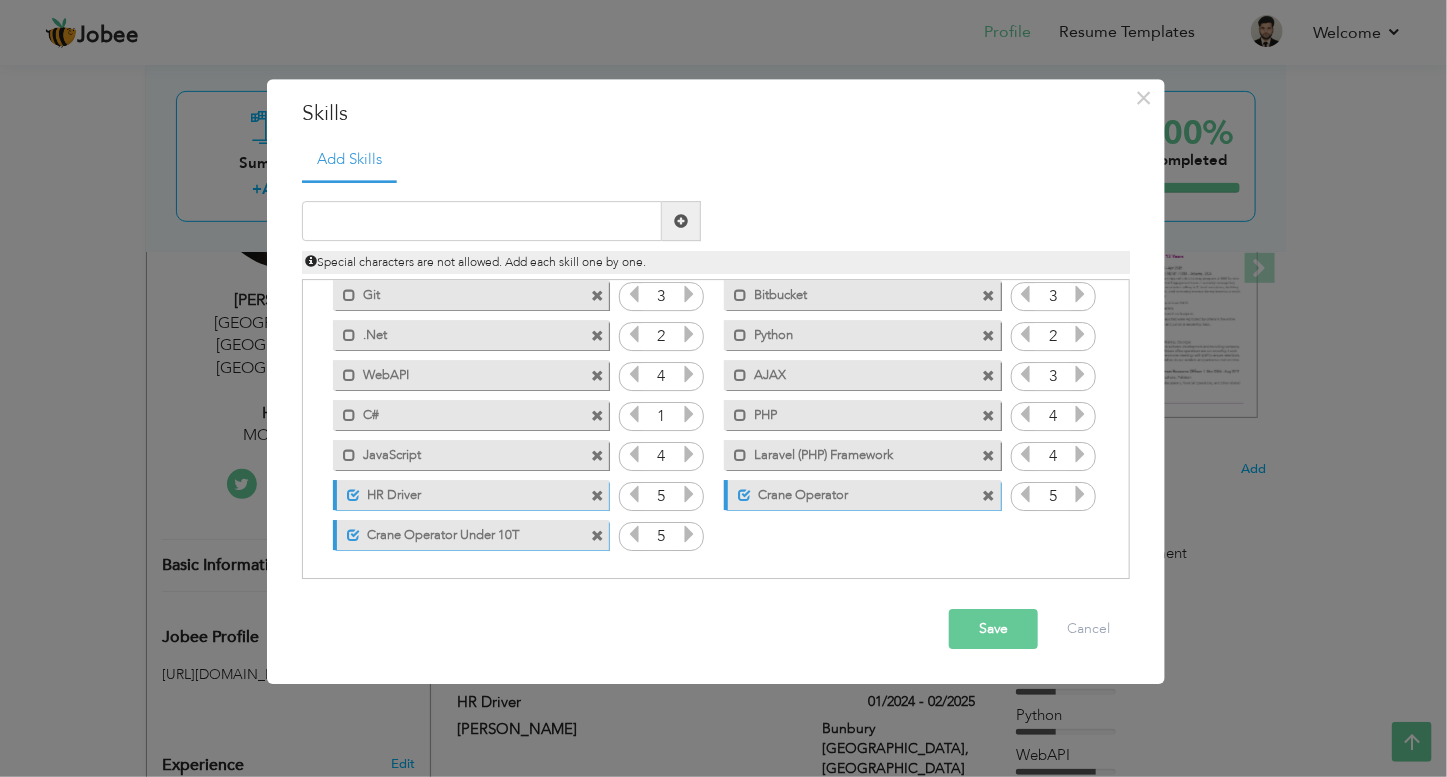 drag, startPoint x: 898, startPoint y: 492, endPoint x: 876, endPoint y: 501, distance: 23.769728 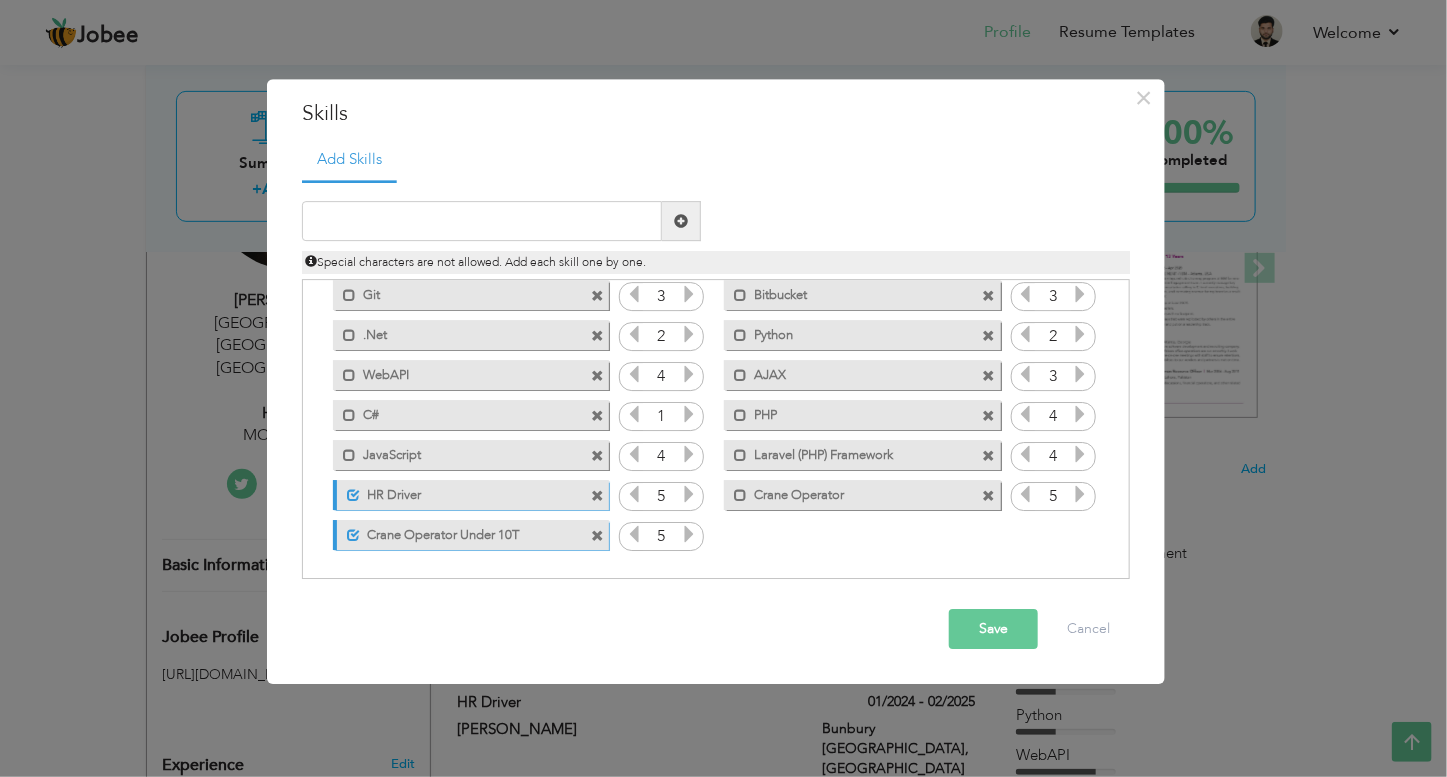 click on "Crane Operator" at bounding box center (848, 492) 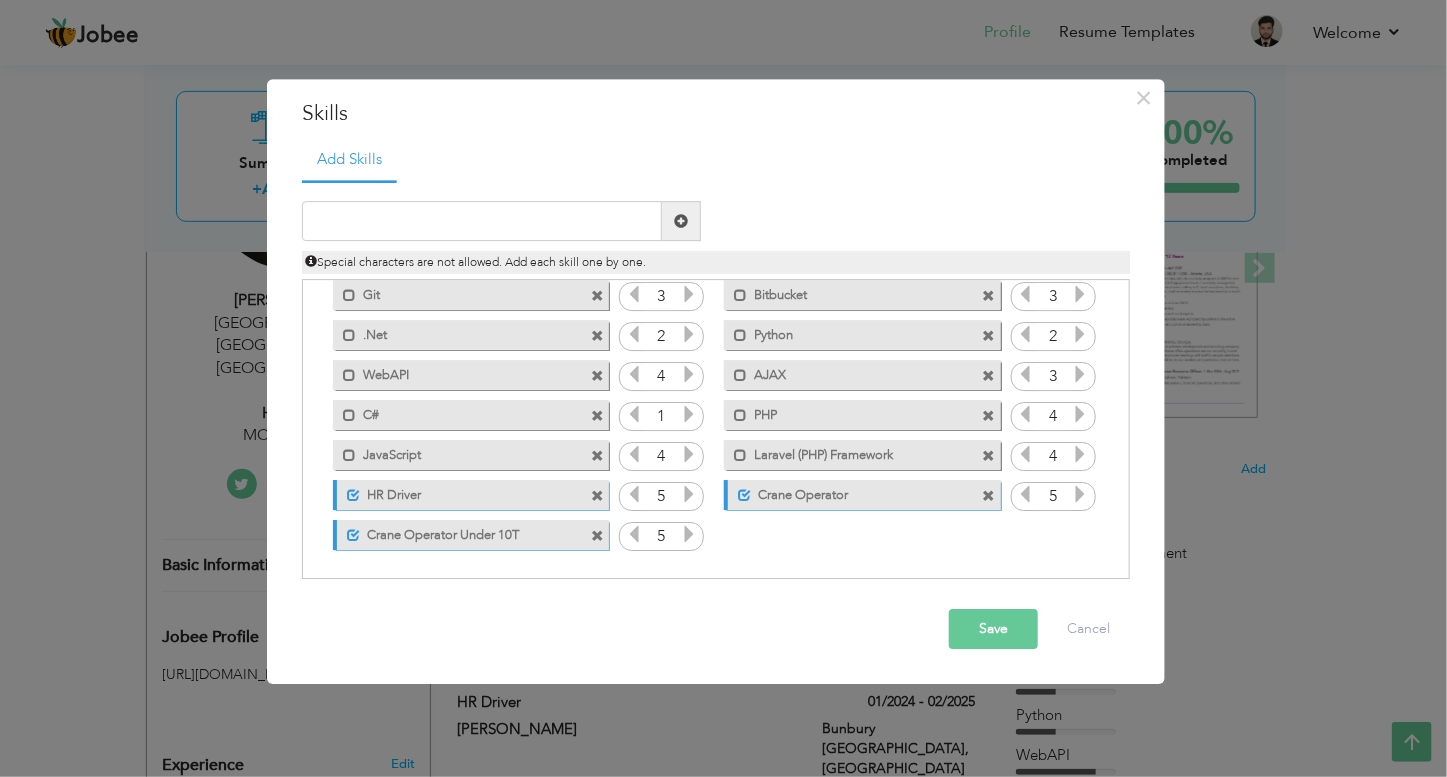 drag, startPoint x: 876, startPoint y: 501, endPoint x: 795, endPoint y: 437, distance: 103.23275 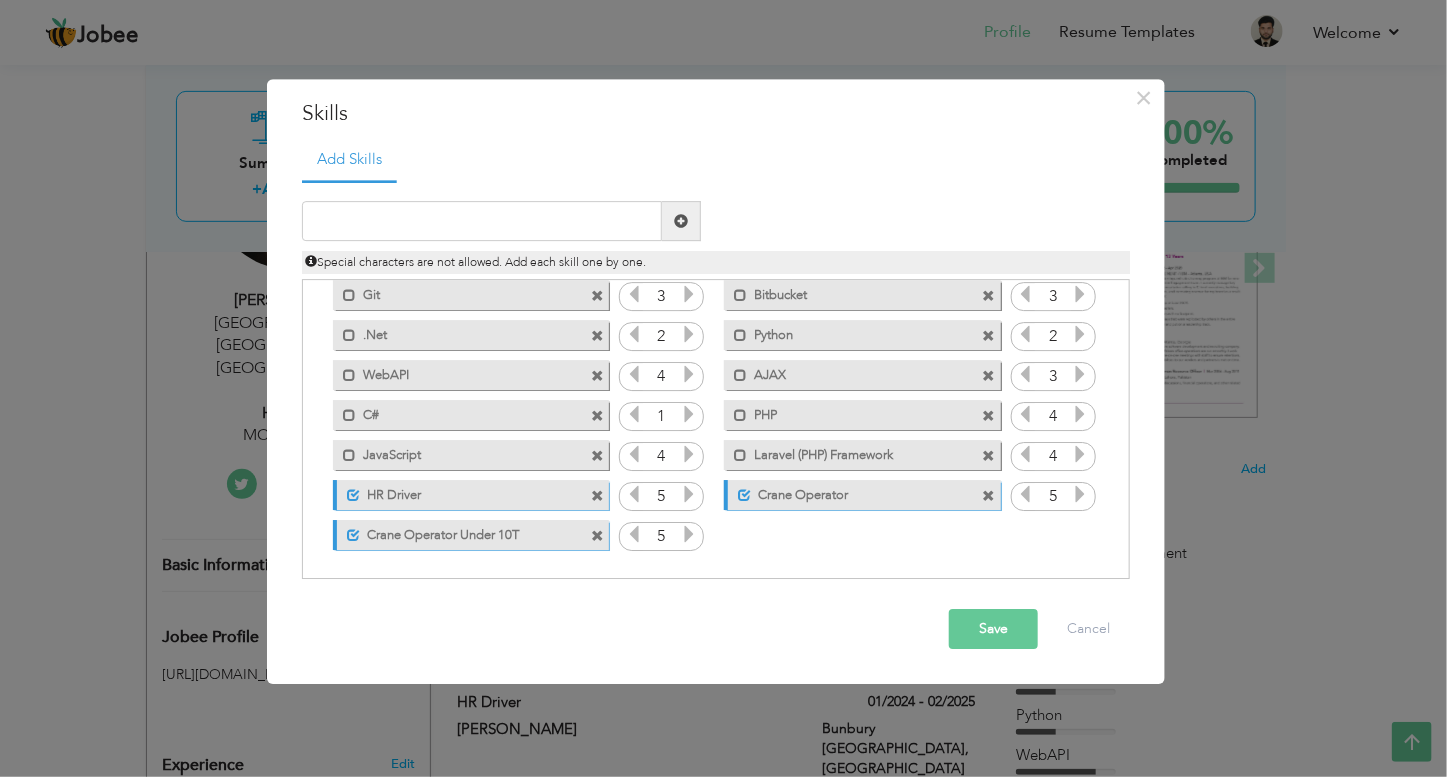 scroll, scrollTop: 0, scrollLeft: 0, axis: both 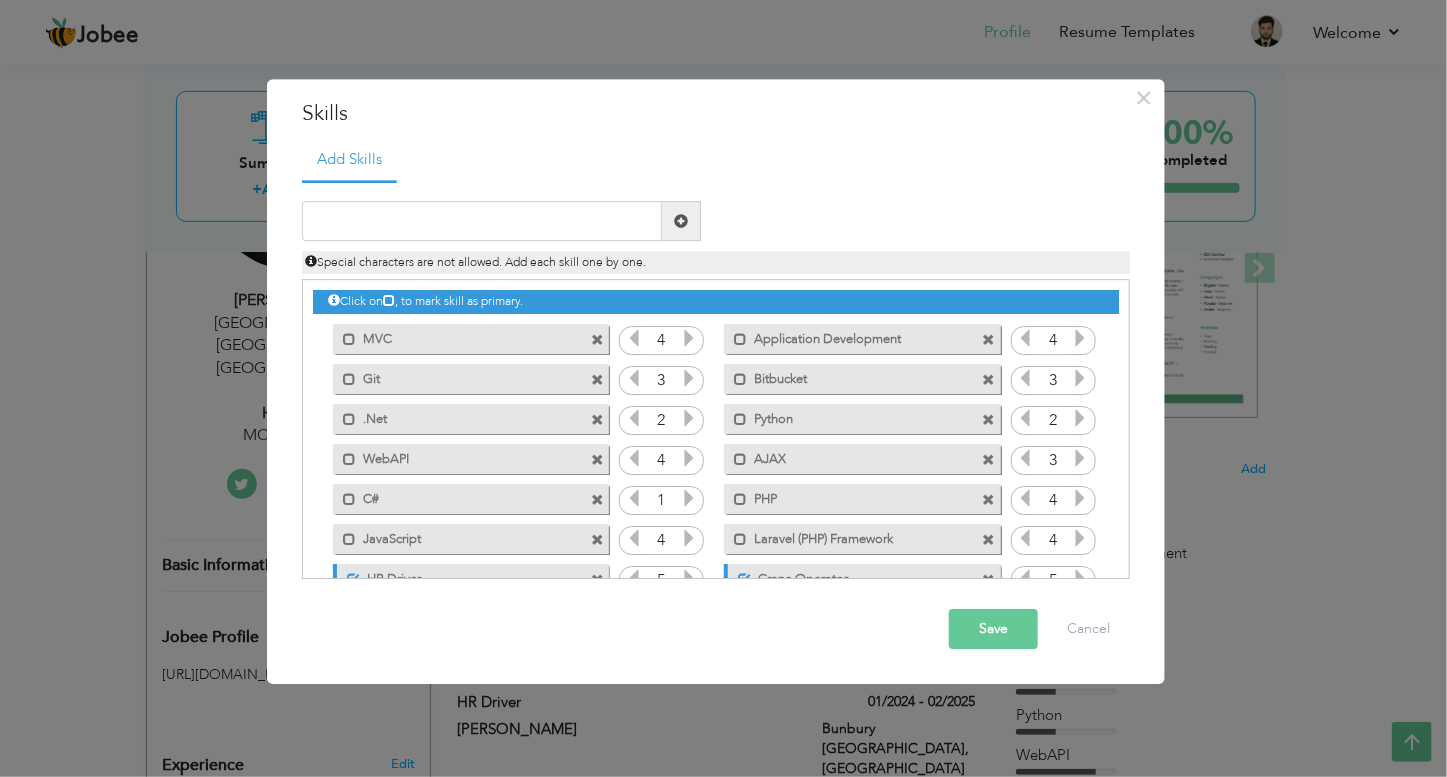 drag, startPoint x: 444, startPoint y: 331, endPoint x: 664, endPoint y: 576, distance: 329.2795 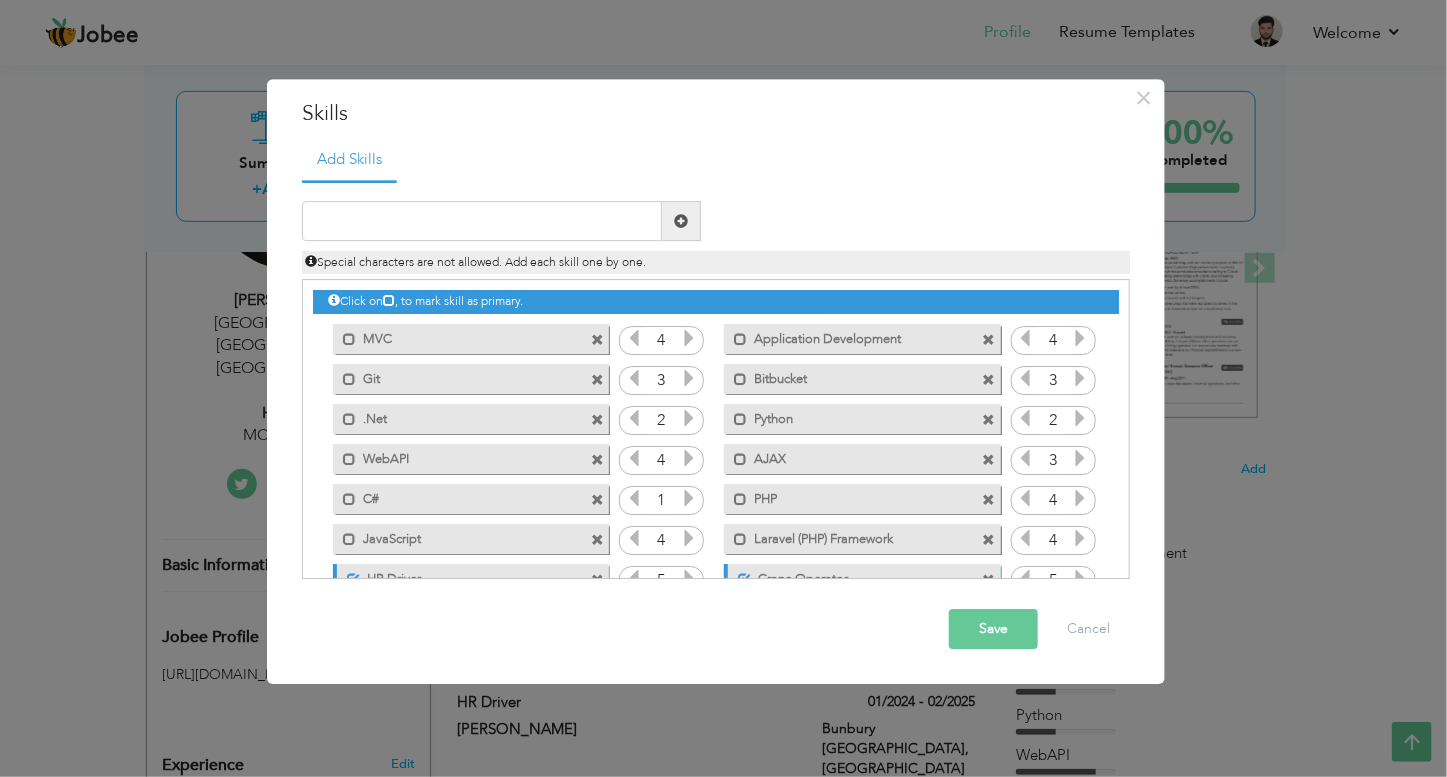 scroll, scrollTop: 84, scrollLeft: 0, axis: vertical 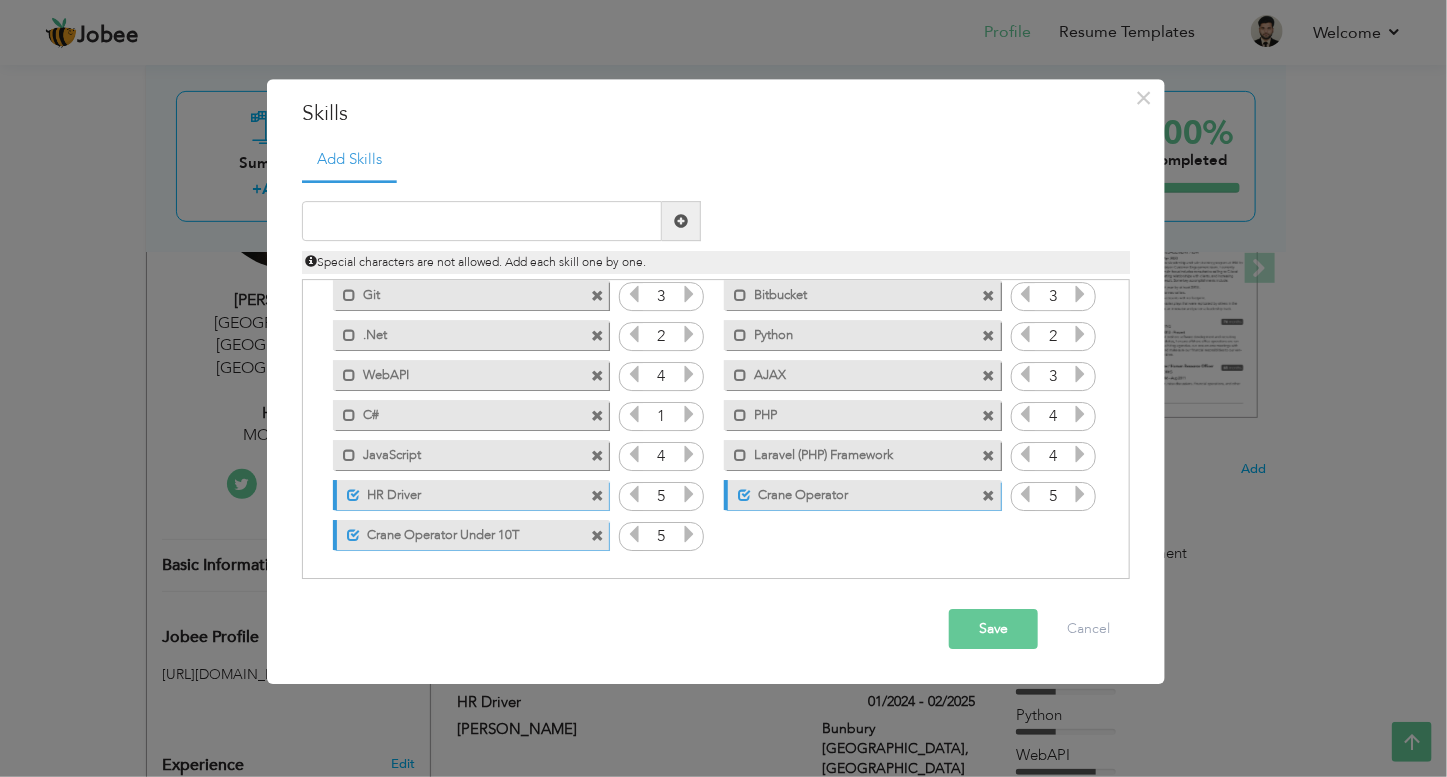 click on "Save" at bounding box center (993, 630) 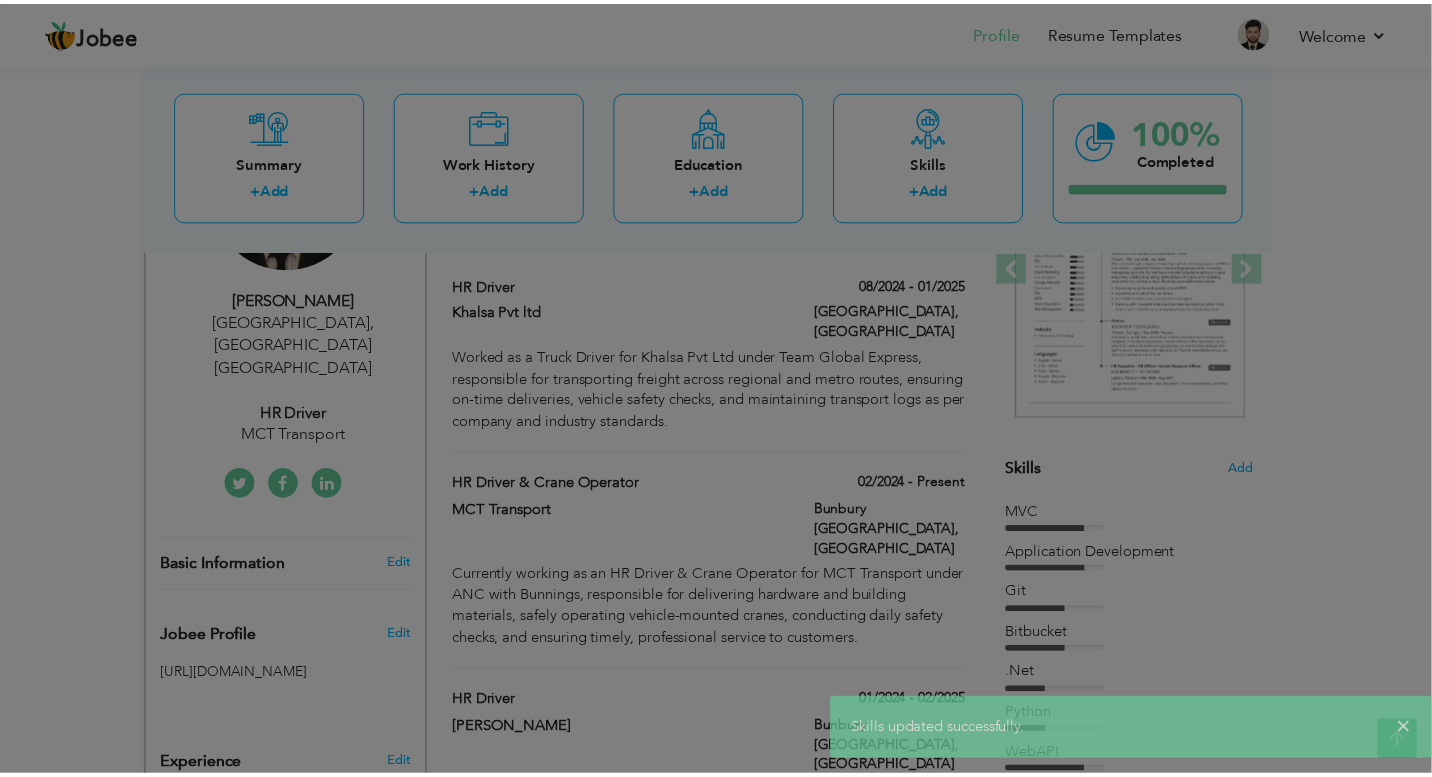 scroll, scrollTop: 0, scrollLeft: 0, axis: both 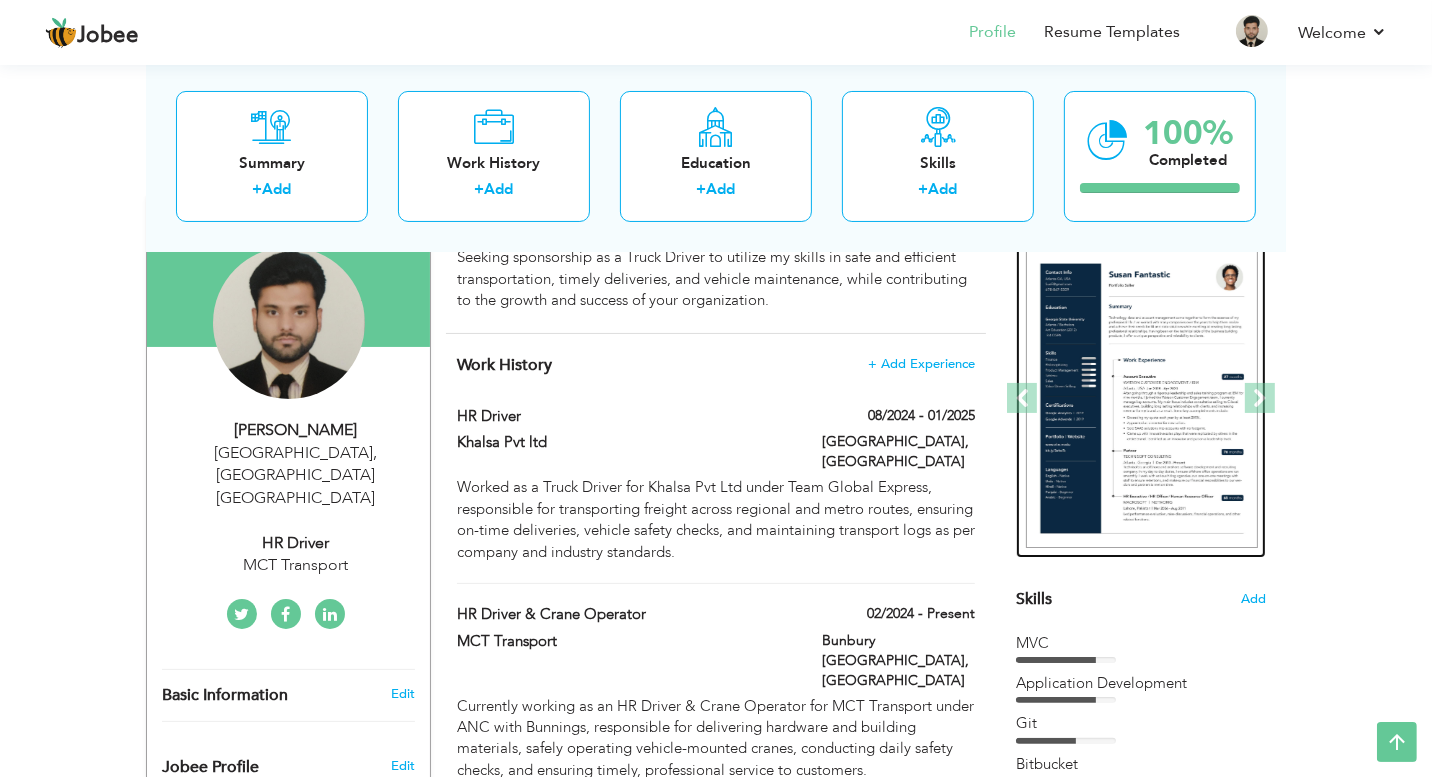 click at bounding box center (1276, 399) 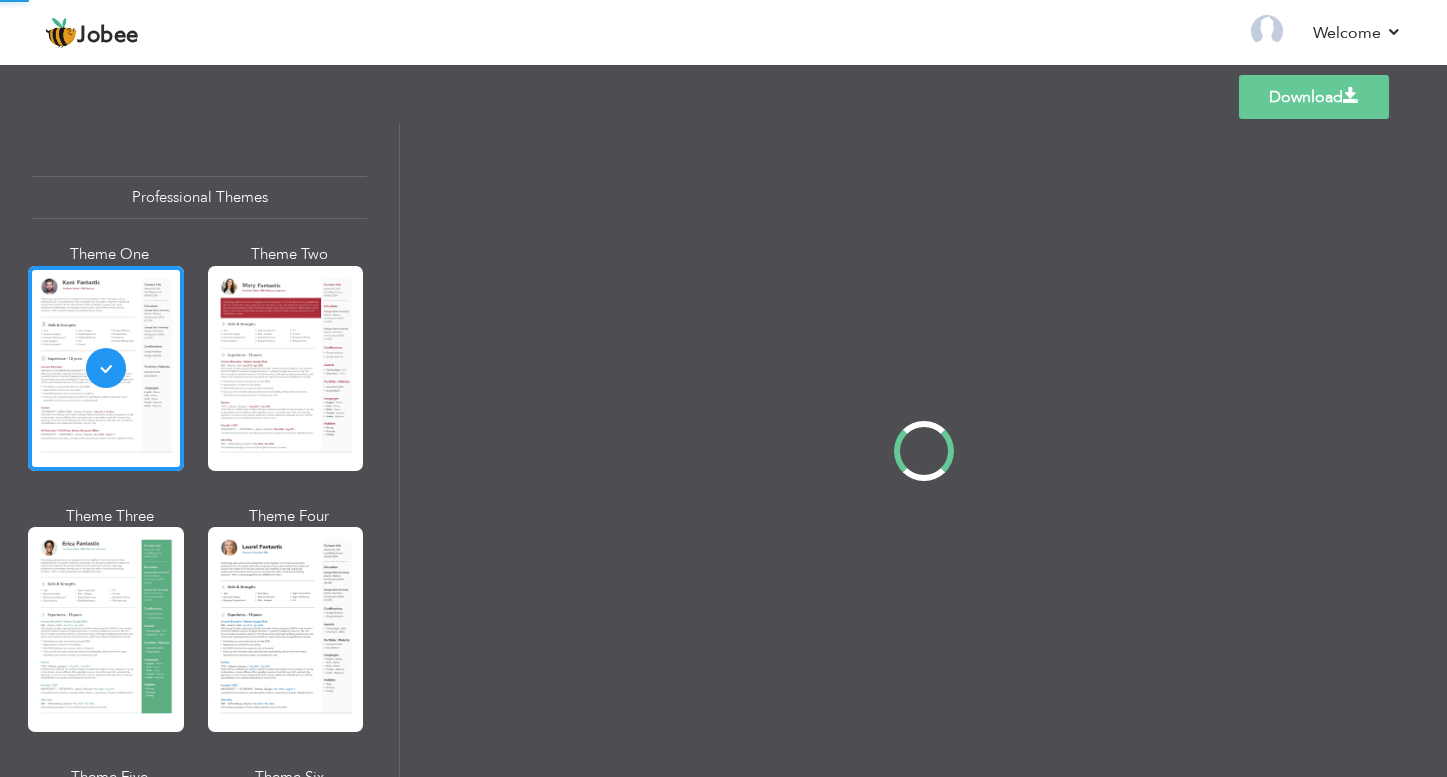 scroll, scrollTop: 0, scrollLeft: 0, axis: both 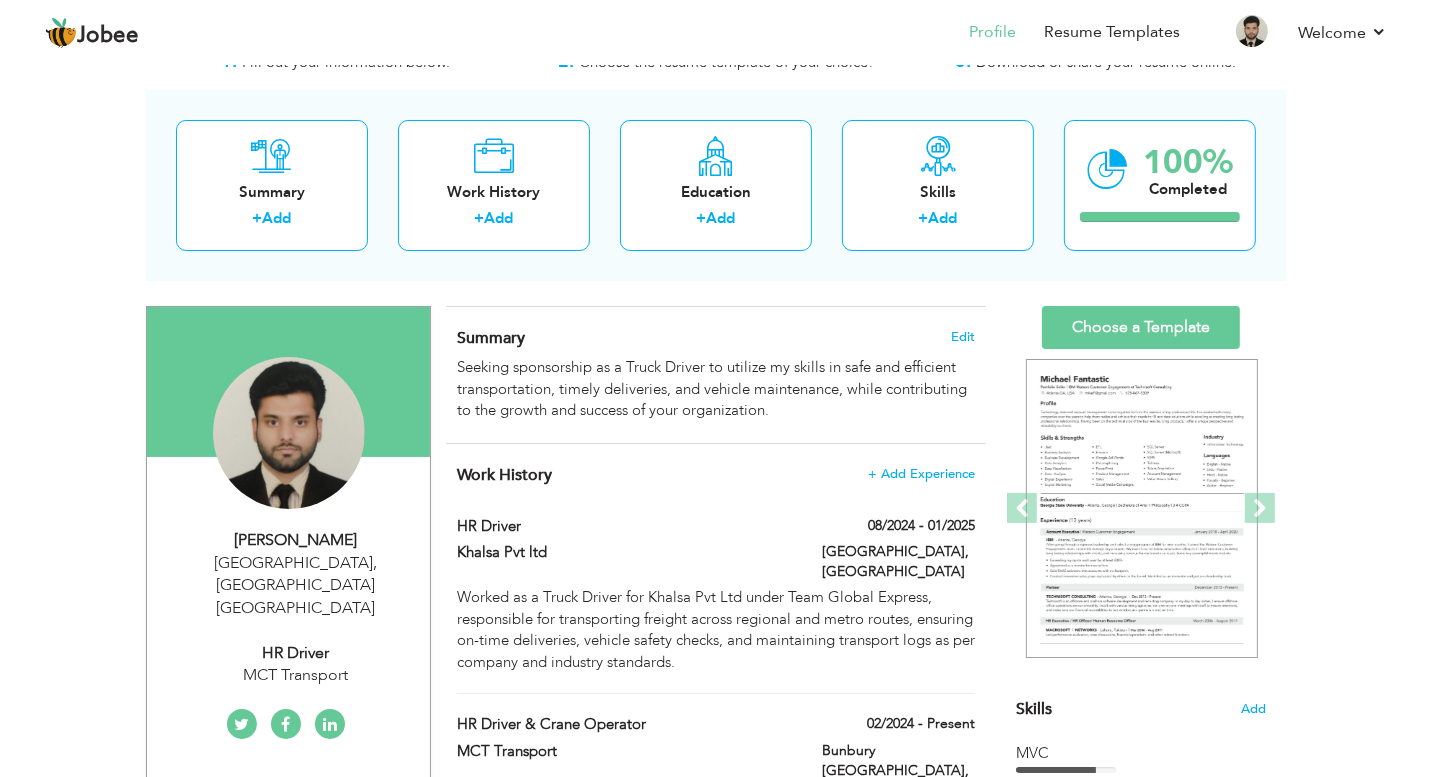 click on "HR Driver" at bounding box center [296, 653] 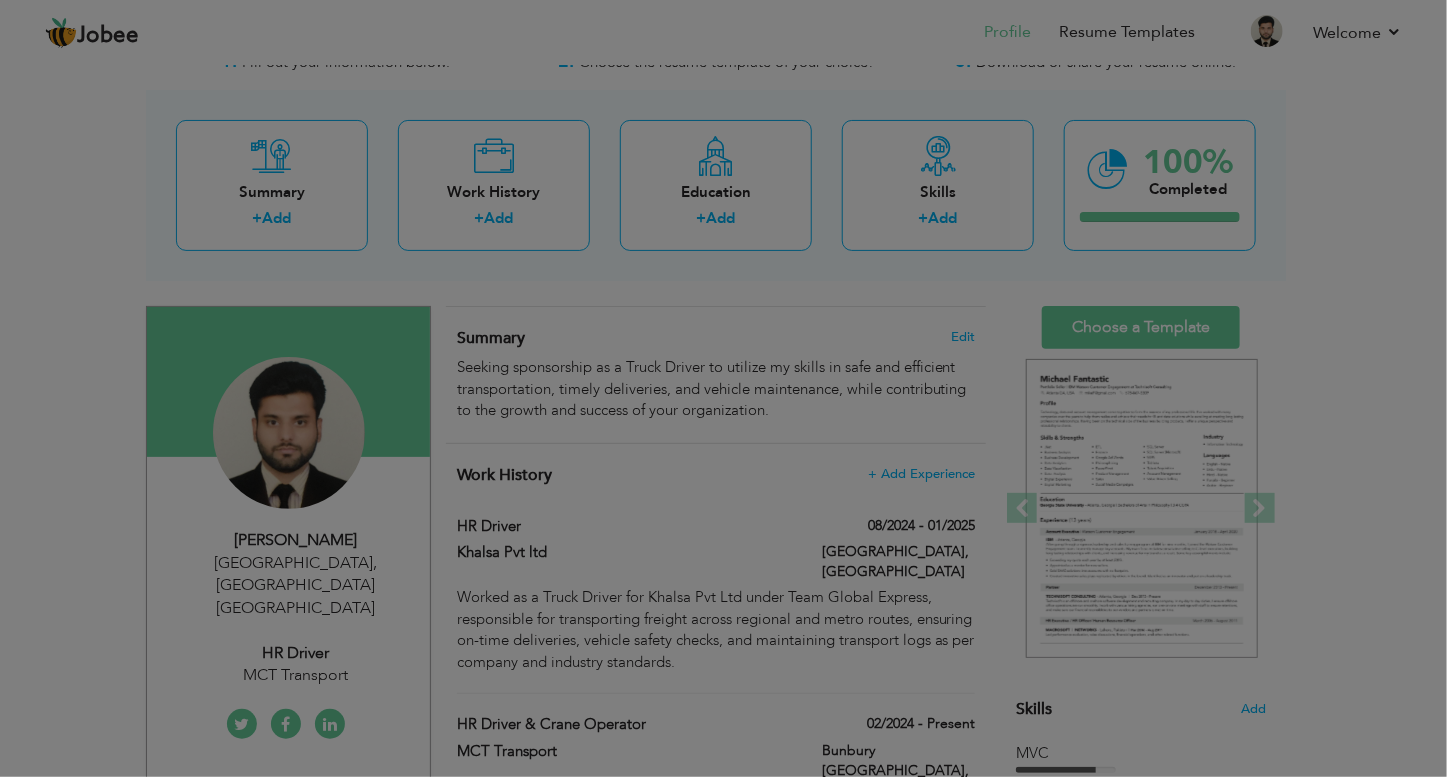 click on "Jobee
Profile
Resume Templates
Resume Templates
Cover Letters
About
My Resume
Welcome
Settings
Log off
Welcome" at bounding box center [723, 2786] 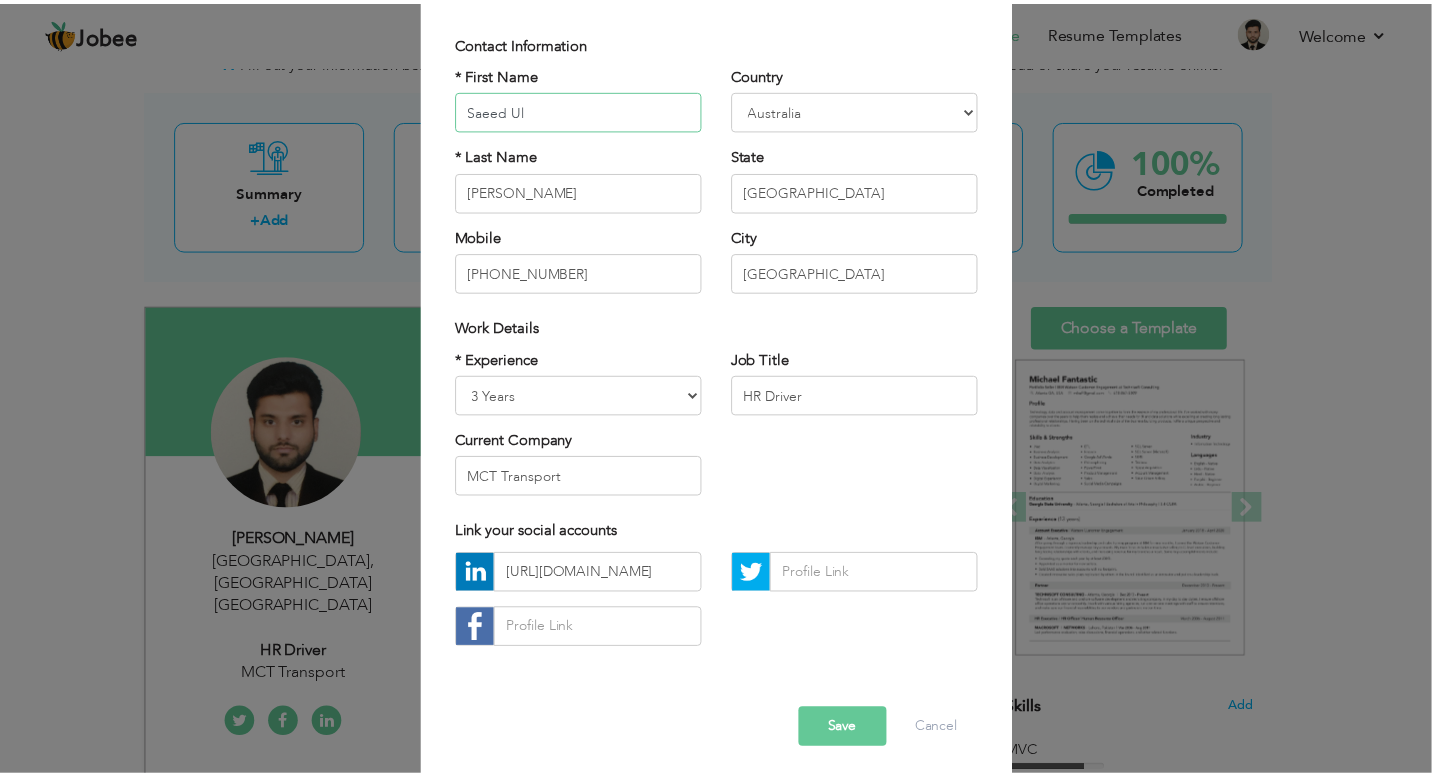 scroll, scrollTop: 138, scrollLeft: 0, axis: vertical 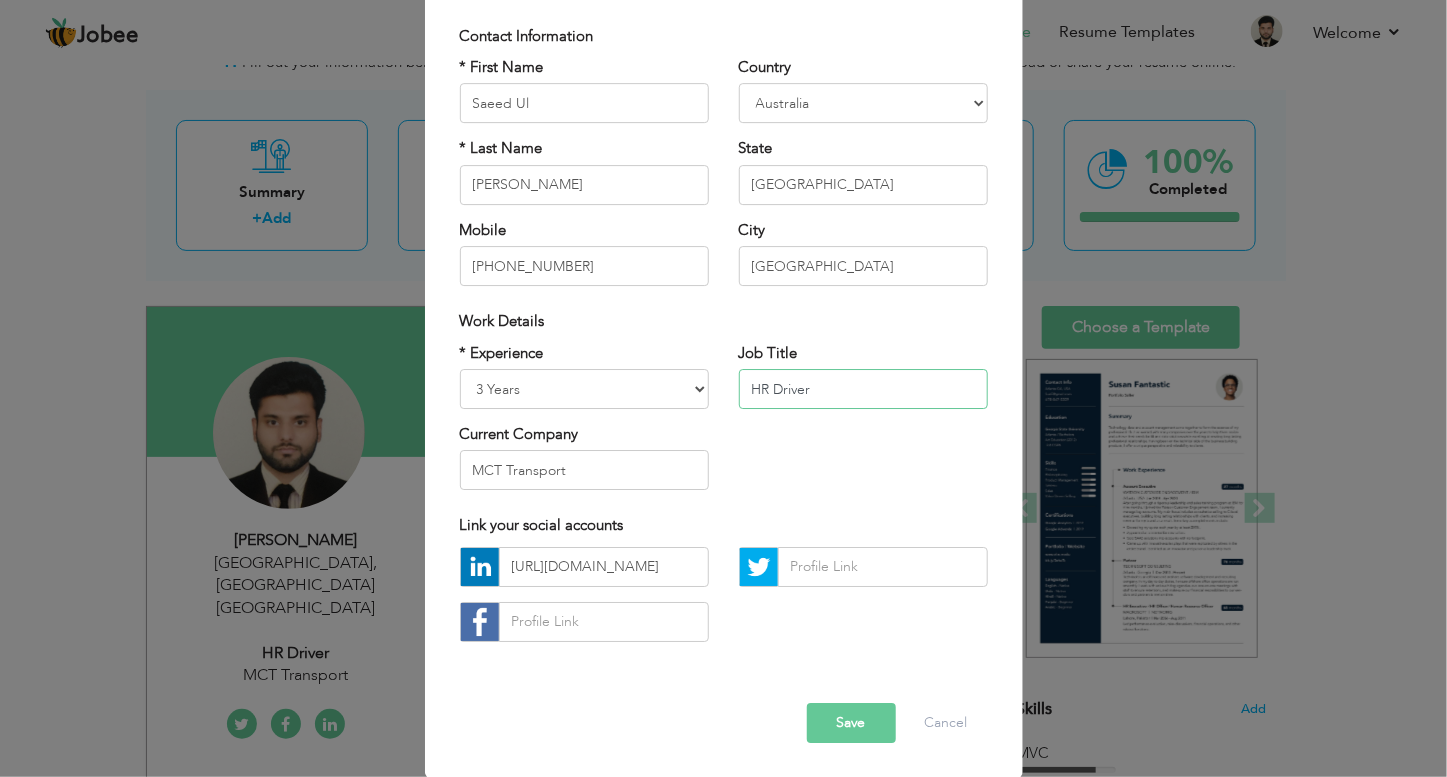 click on "HR Driver" at bounding box center (863, 389) 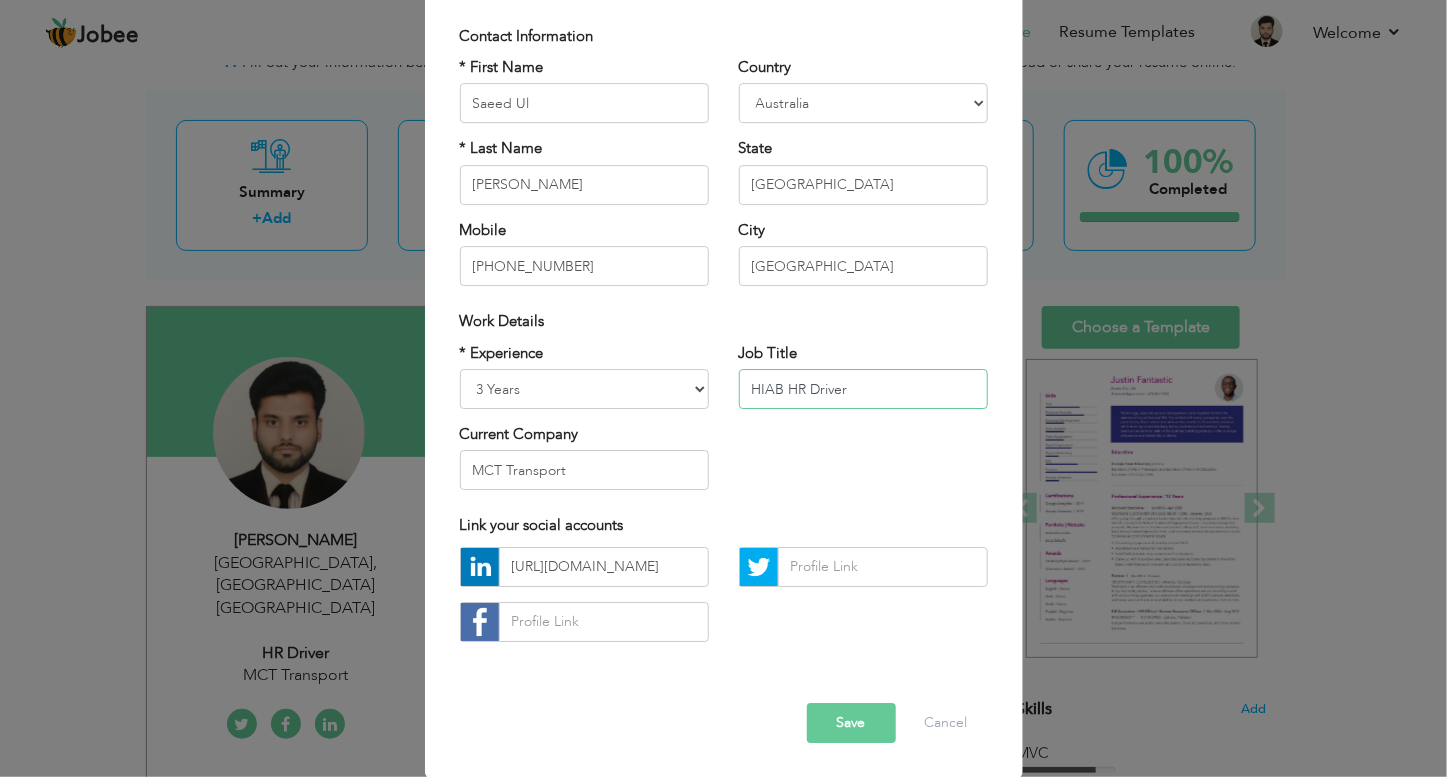 click on "HIAB HR Driver" at bounding box center [863, 389] 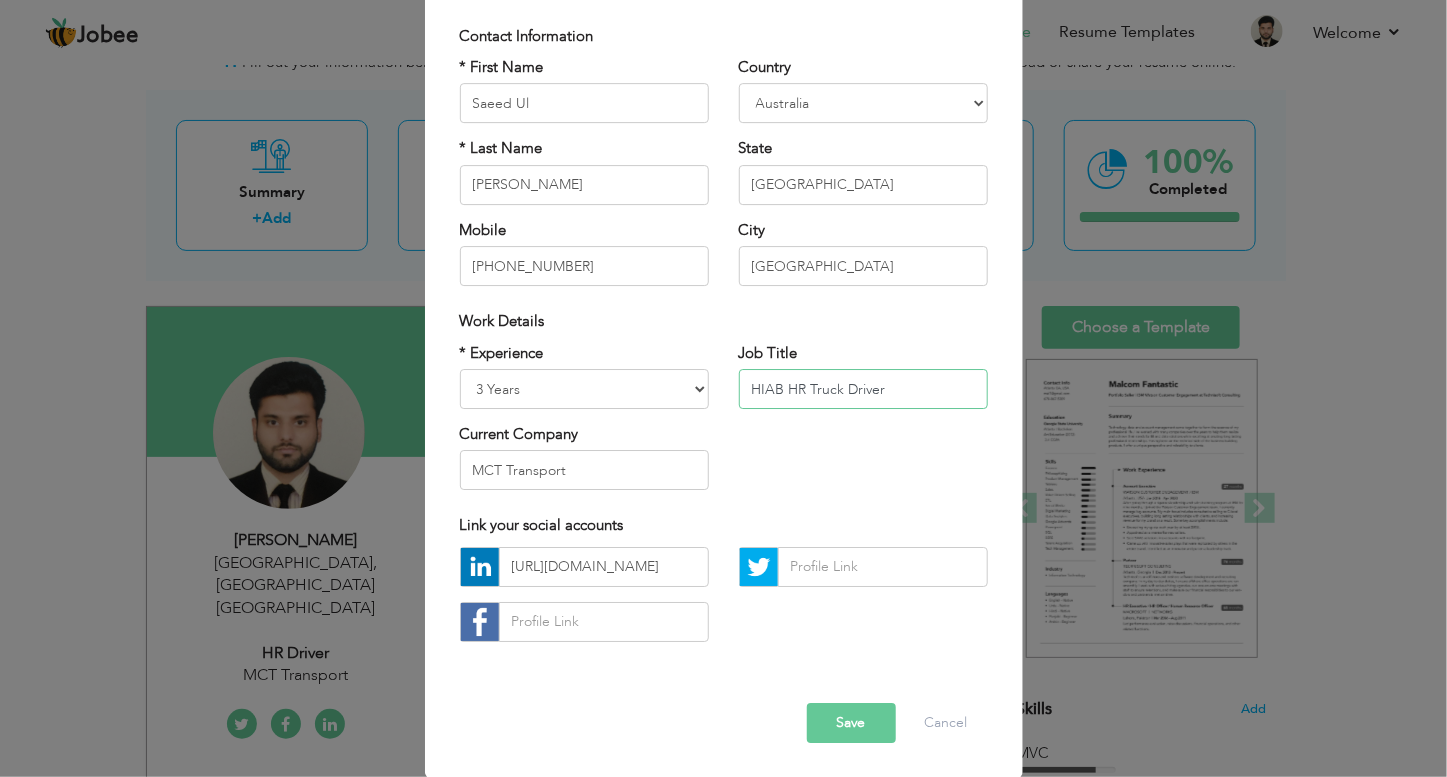 type on "HIAB HR Truck Driver" 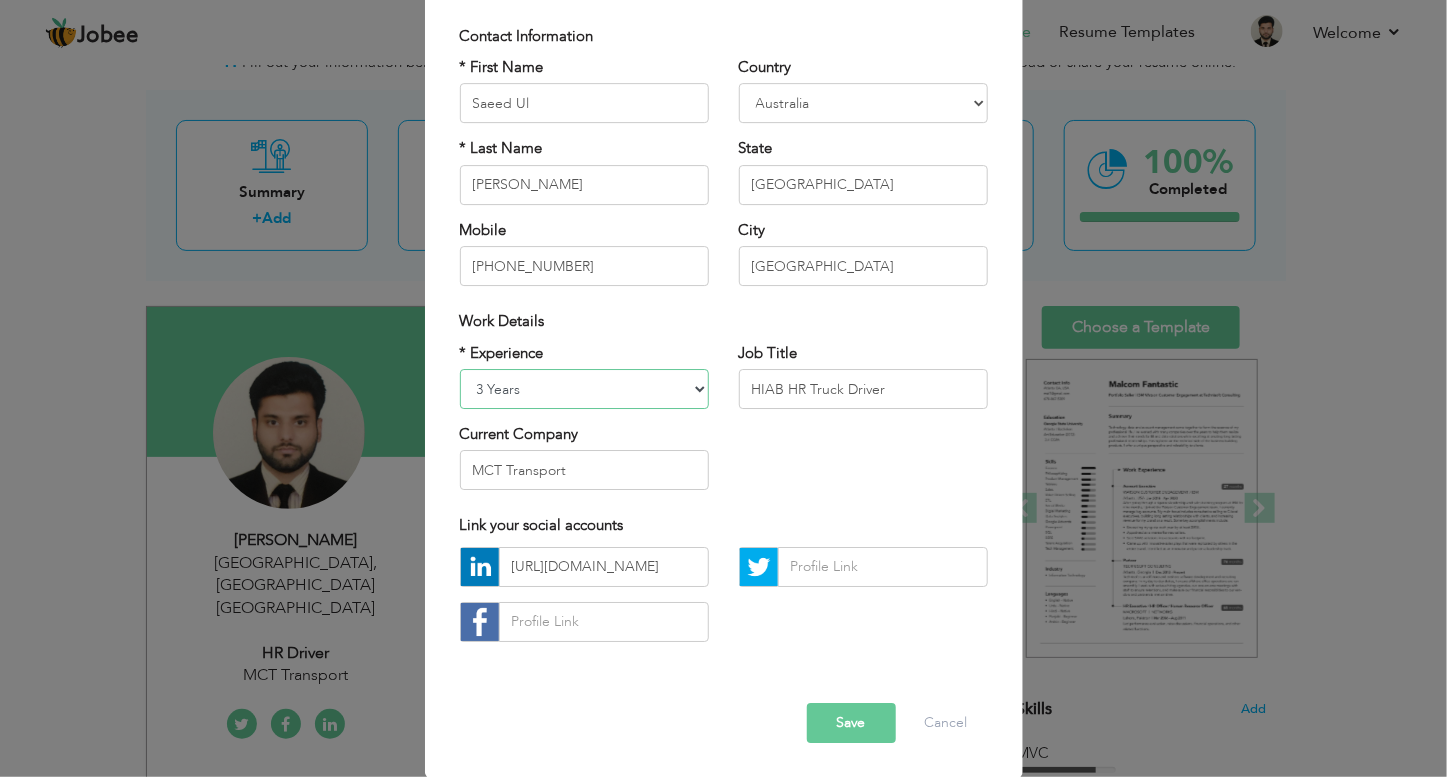 click on "Entry Level Less than 1 Year 1 Year 2 Years 3 Years 4 Years 5 Years 6 Years 7 Years 8 Years 9 Years 10 Years 11 Years 12 Years 13 Years 14 Years 15 Years 16 Years 17 Years 18 Years 19 Years 20 Years 21 Years 22 Years 23 Years 24 Years 25 Years 26 Years 27 Years 28 Years 29 Years 30 Years 31 Years 32 Years 33 Years 34 Years 35 Years More than 35 Years" at bounding box center (584, 389) 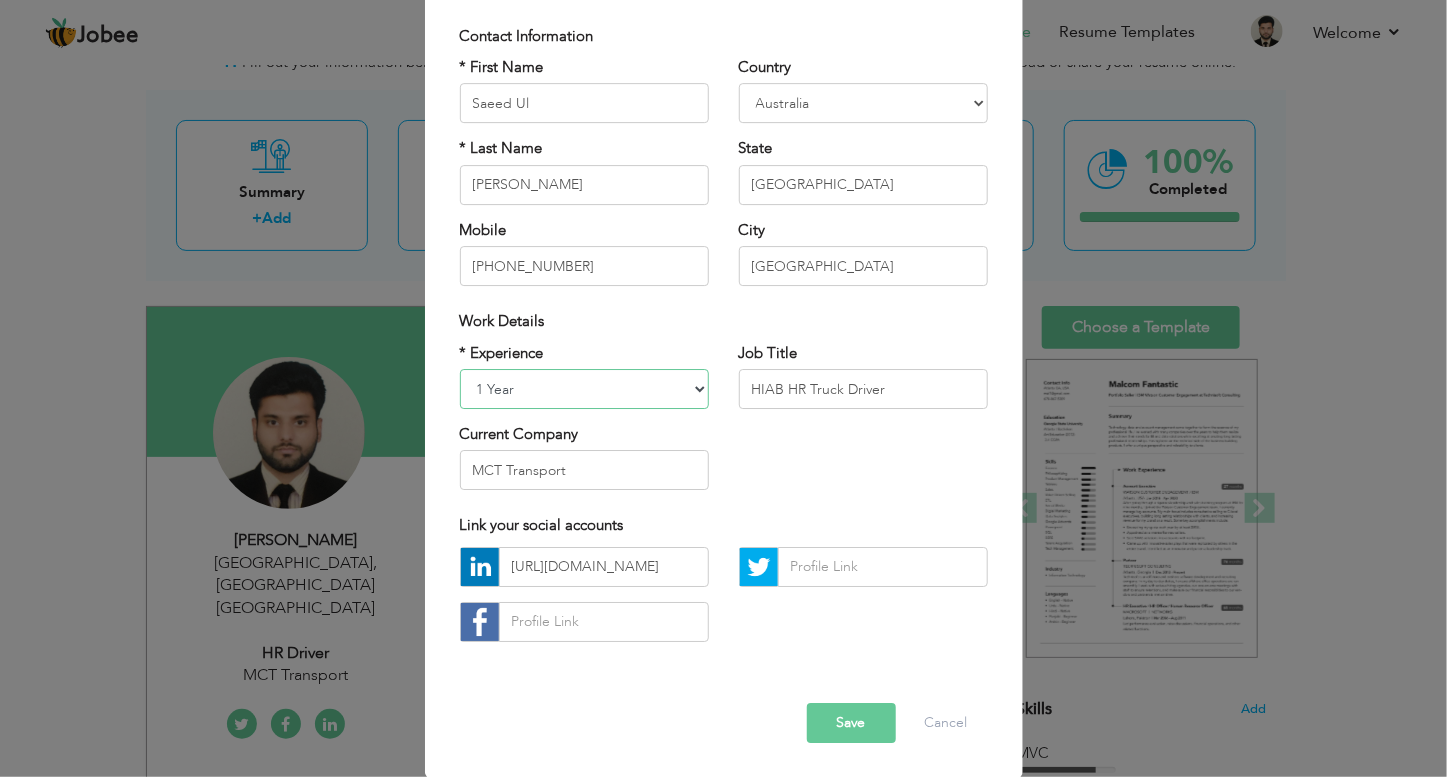 click on "Entry Level Less than 1 Year 1 Year 2 Years 3 Years 4 Years 5 Years 6 Years 7 Years 8 Years 9 Years 10 Years 11 Years 12 Years 13 Years 14 Years 15 Years 16 Years 17 Years 18 Years 19 Years 20 Years 21 Years 22 Years 23 Years 24 Years 25 Years 26 Years 27 Years 28 Years 29 Years 30 Years 31 Years 32 Years 33 Years 34 Years 35 Years More than 35 Years" at bounding box center [584, 389] 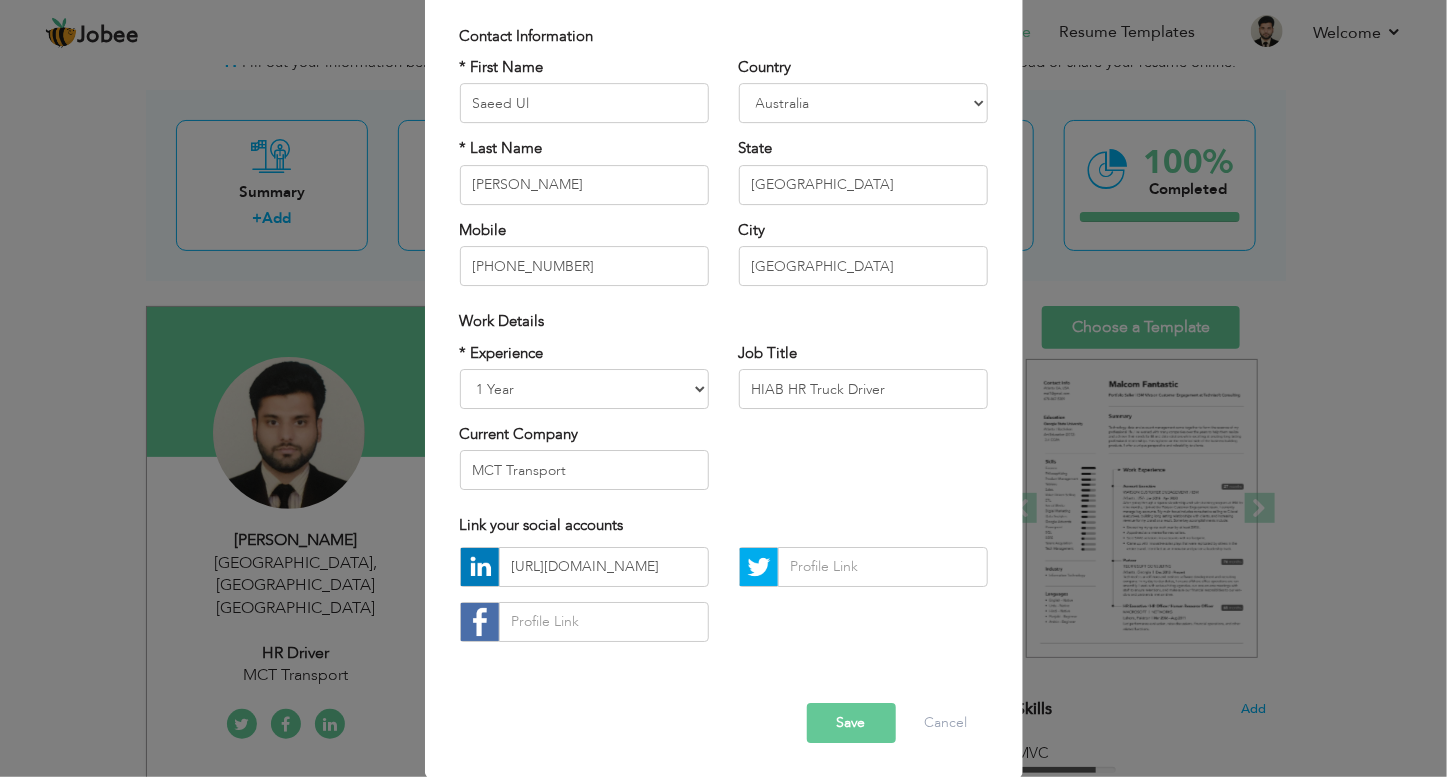 click on "Save" at bounding box center [851, 723] 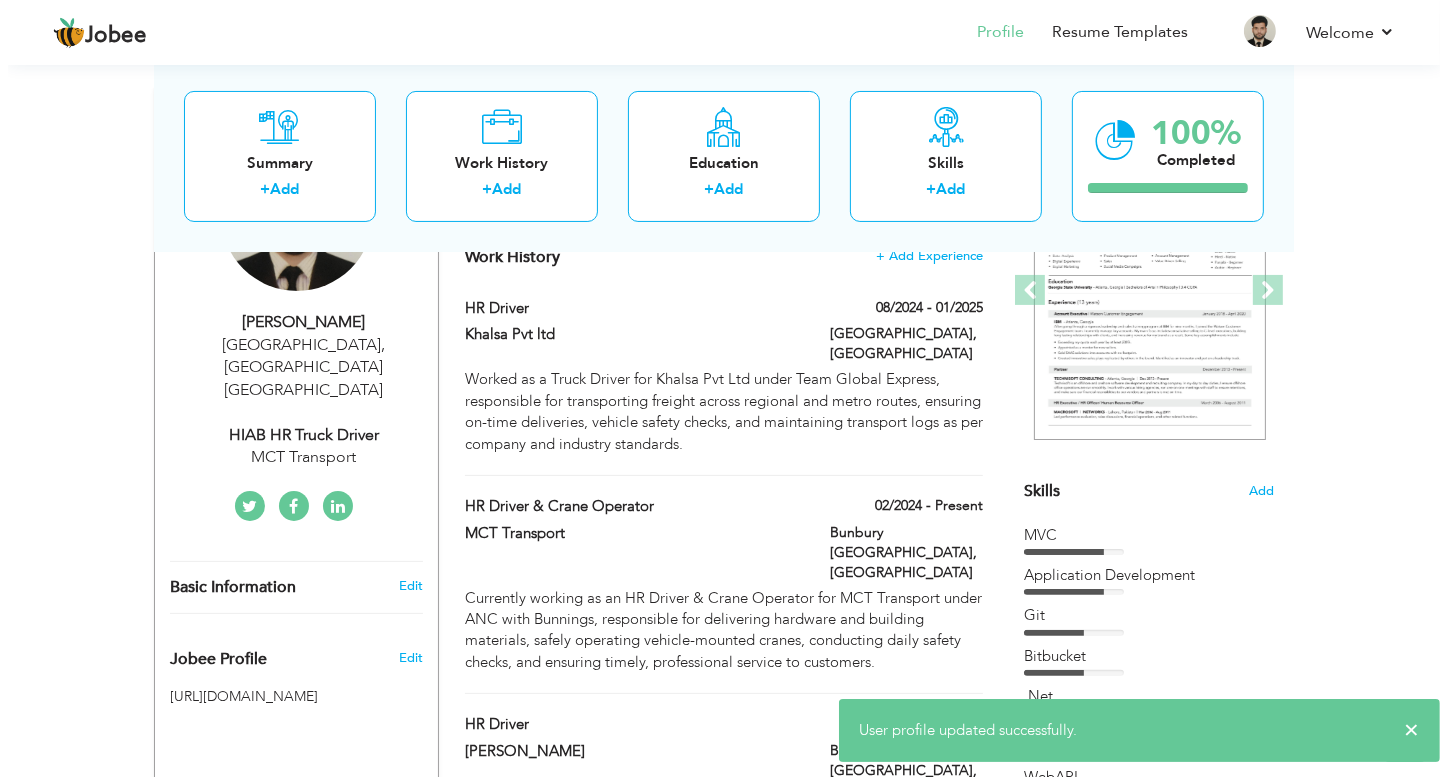 scroll, scrollTop: 251, scrollLeft: 0, axis: vertical 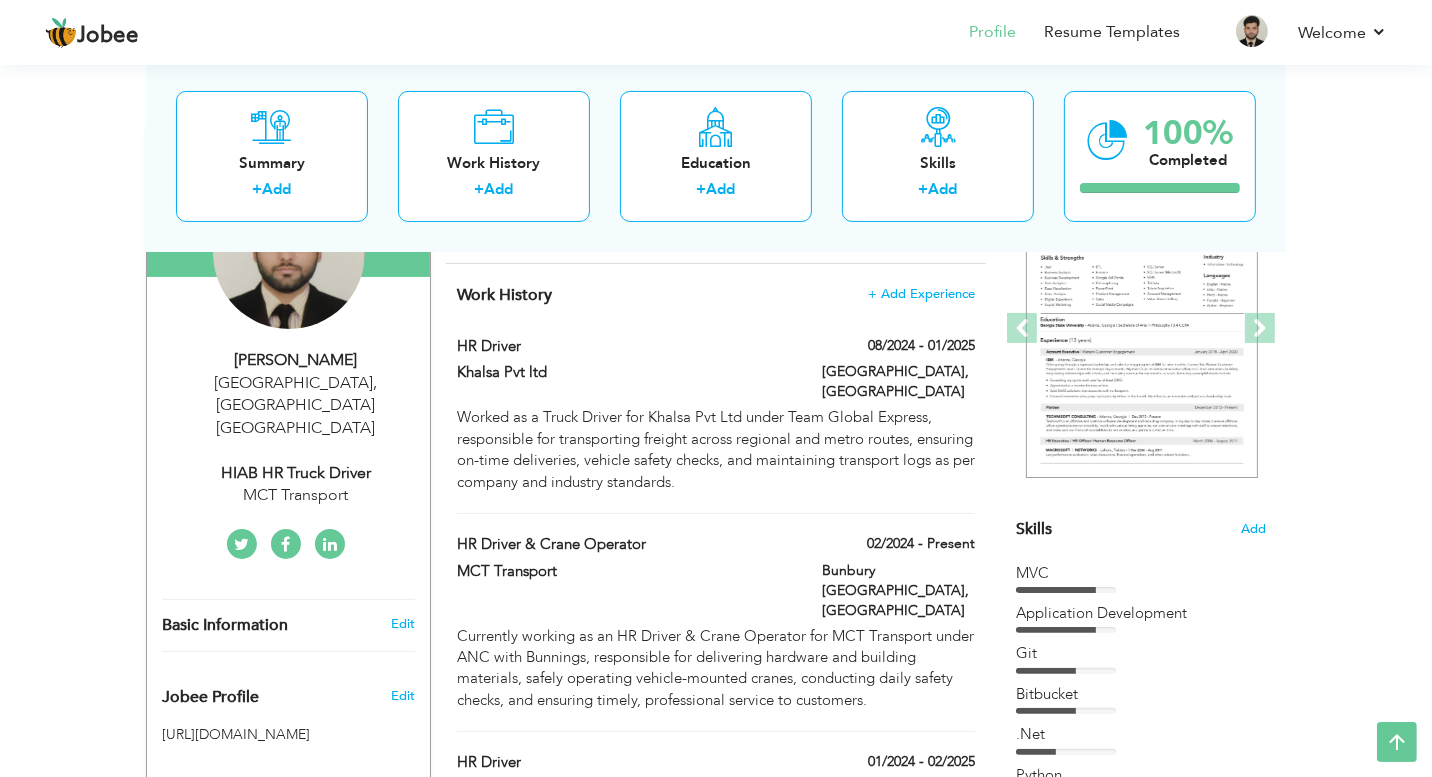 click on "MCT Transport" at bounding box center [296, 495] 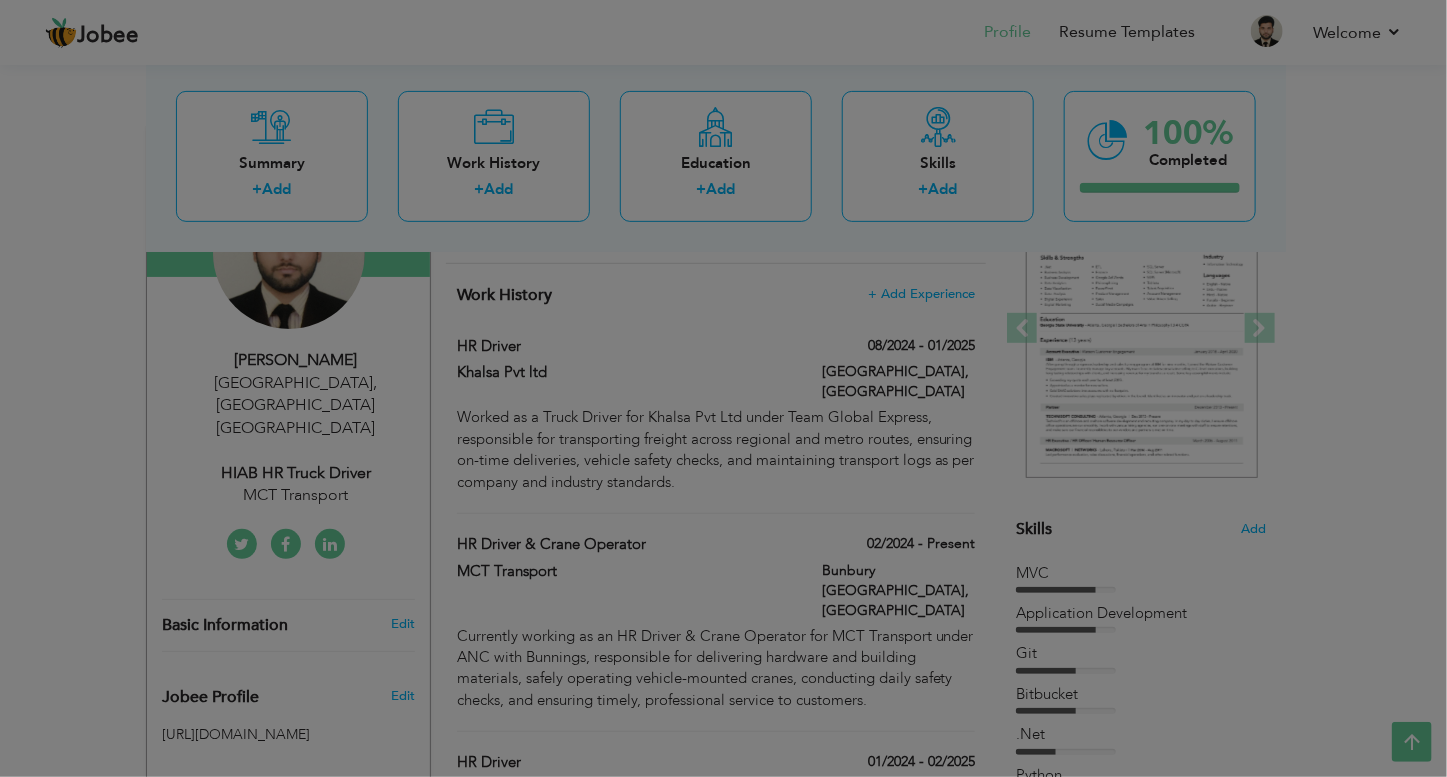 scroll, scrollTop: 0, scrollLeft: 0, axis: both 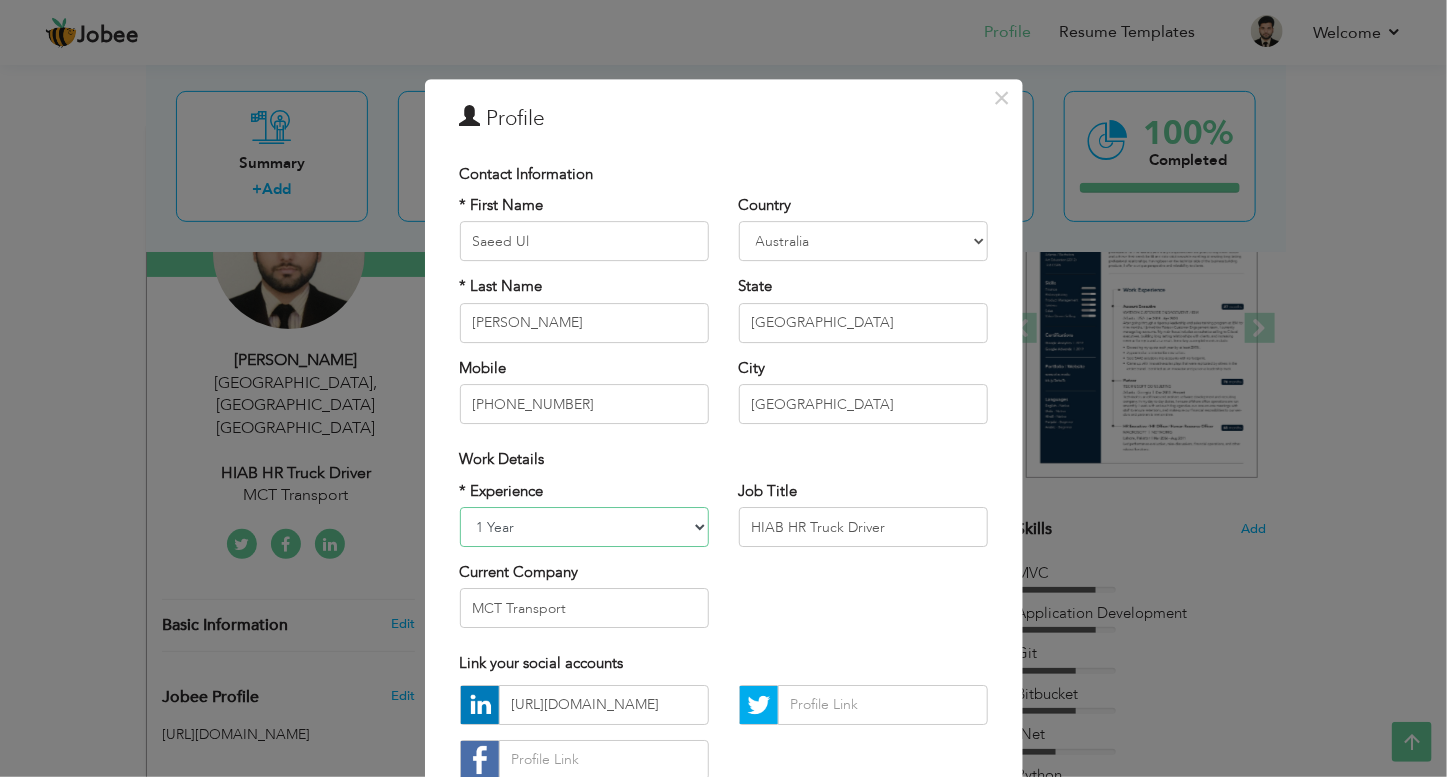 click on "Entry Level Less than 1 Year 1 Year 2 Years 3 Years 4 Years 5 Years 6 Years 7 Years 8 Years 9 Years 10 Years 11 Years 12 Years 13 Years 14 Years 15 Years 16 Years 17 Years 18 Years 19 Years 20 Years 21 Years 22 Years 23 Years 24 Years 25 Years 26 Years 27 Years 28 Years 29 Years 30 Years 31 Years 32 Years 33 Years 34 Years 35 Years More than 35 Years" at bounding box center [584, 527] 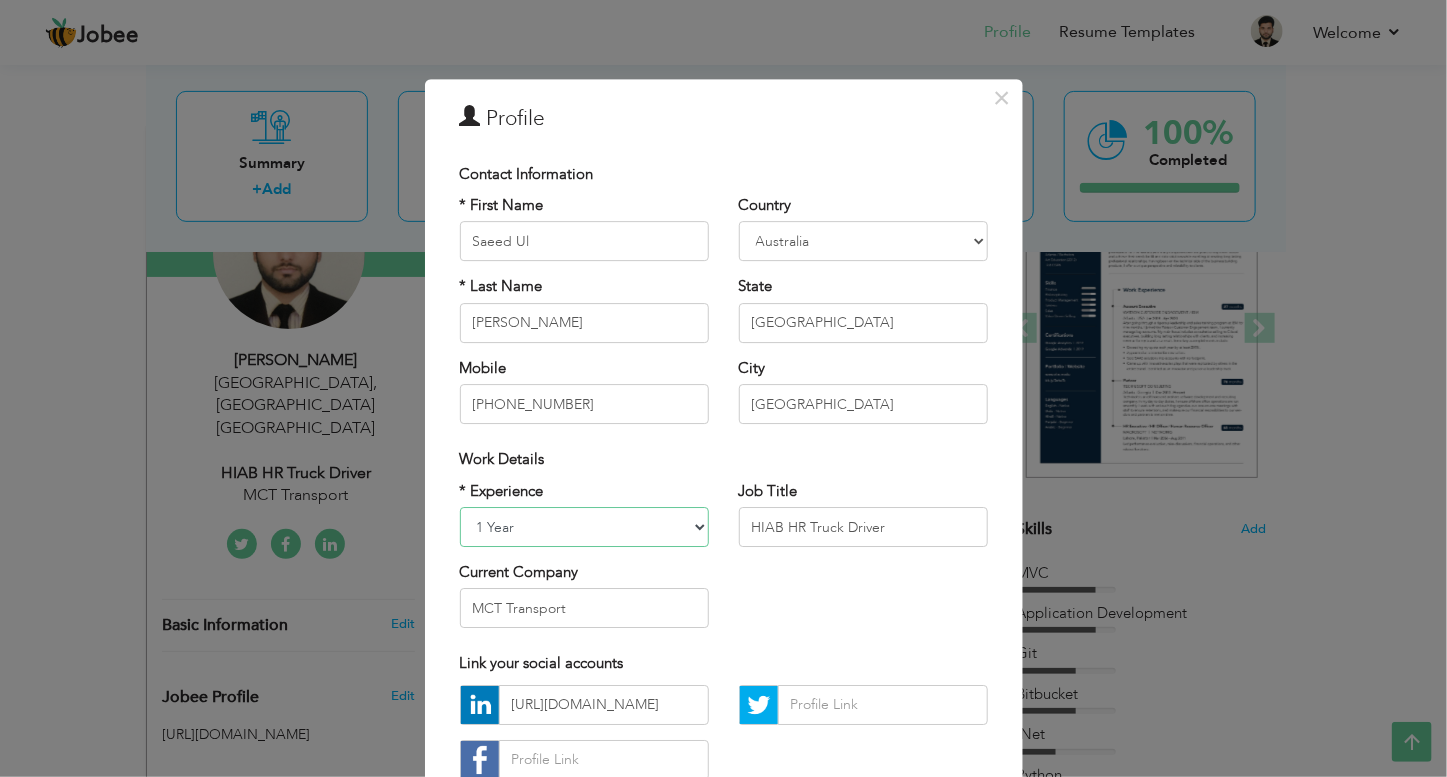 select on "number:5" 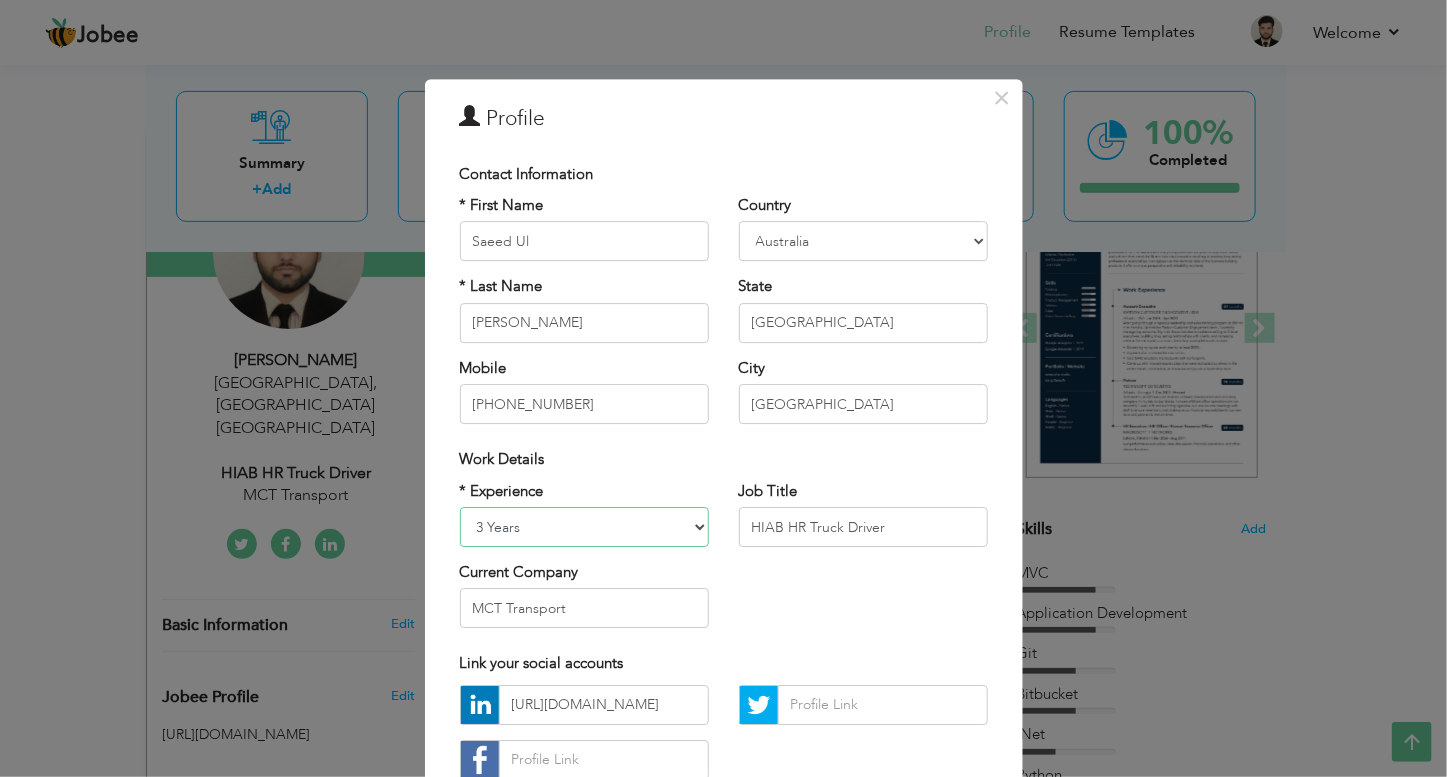 click on "Entry Level Less than 1 Year 1 Year 2 Years 3 Years 4 Years 5 Years 6 Years 7 Years 8 Years 9 Years 10 Years 11 Years 12 Years 13 Years 14 Years 15 Years 16 Years 17 Years 18 Years 19 Years 20 Years 21 Years 22 Years 23 Years 24 Years 25 Years 26 Years 27 Years 28 Years 29 Years 30 Years 31 Years 32 Years 33 Years 34 Years 35 Years More than 35 Years" at bounding box center (584, 527) 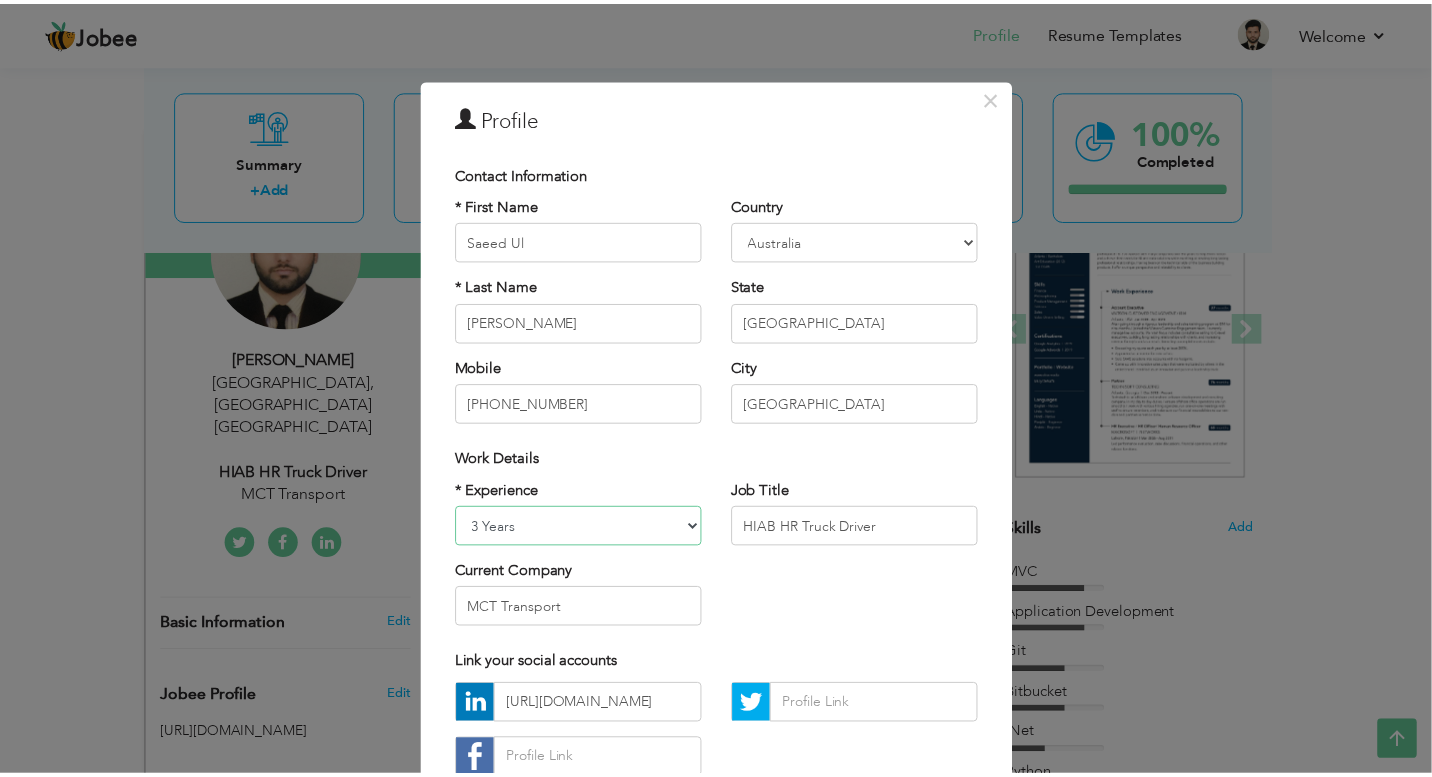 scroll, scrollTop: 138, scrollLeft: 0, axis: vertical 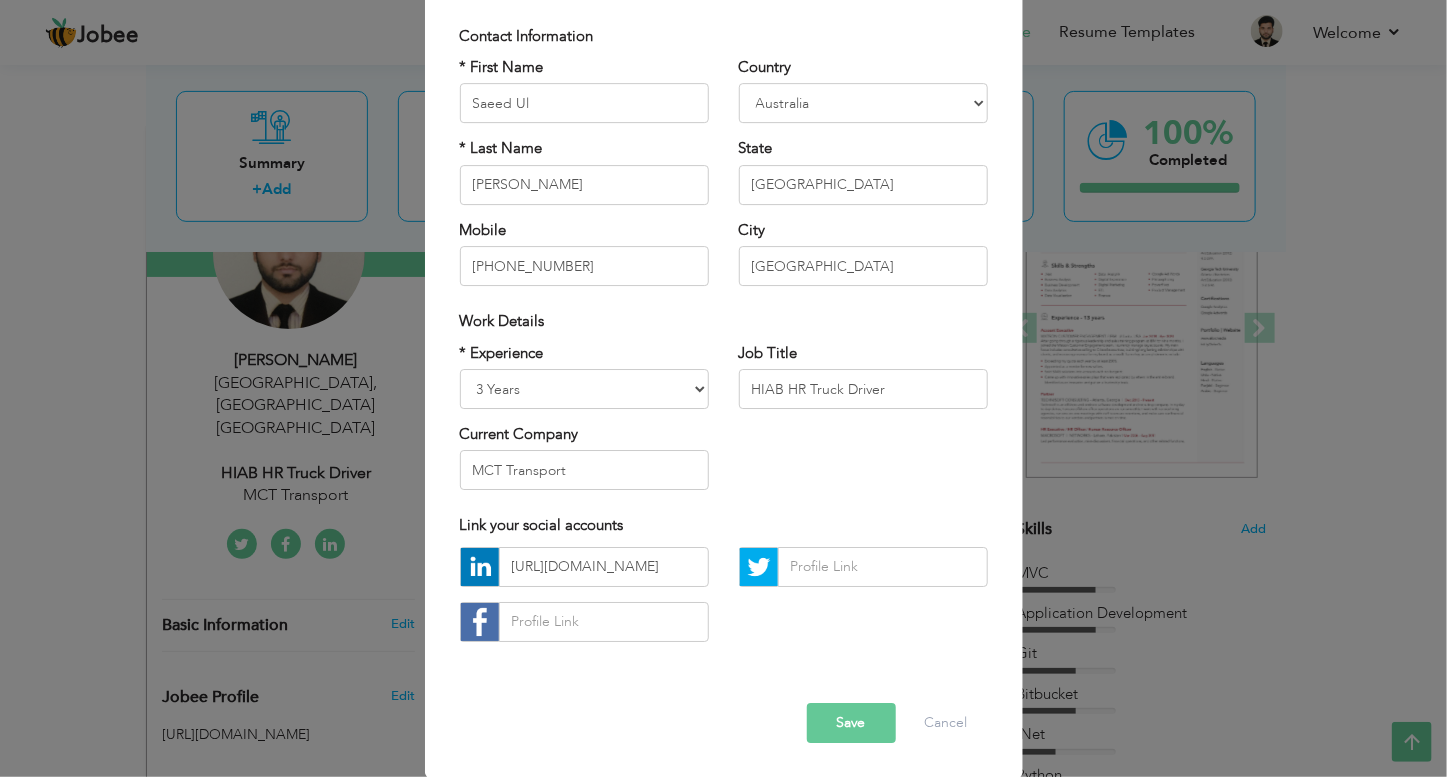 click on "Save" at bounding box center (851, 723) 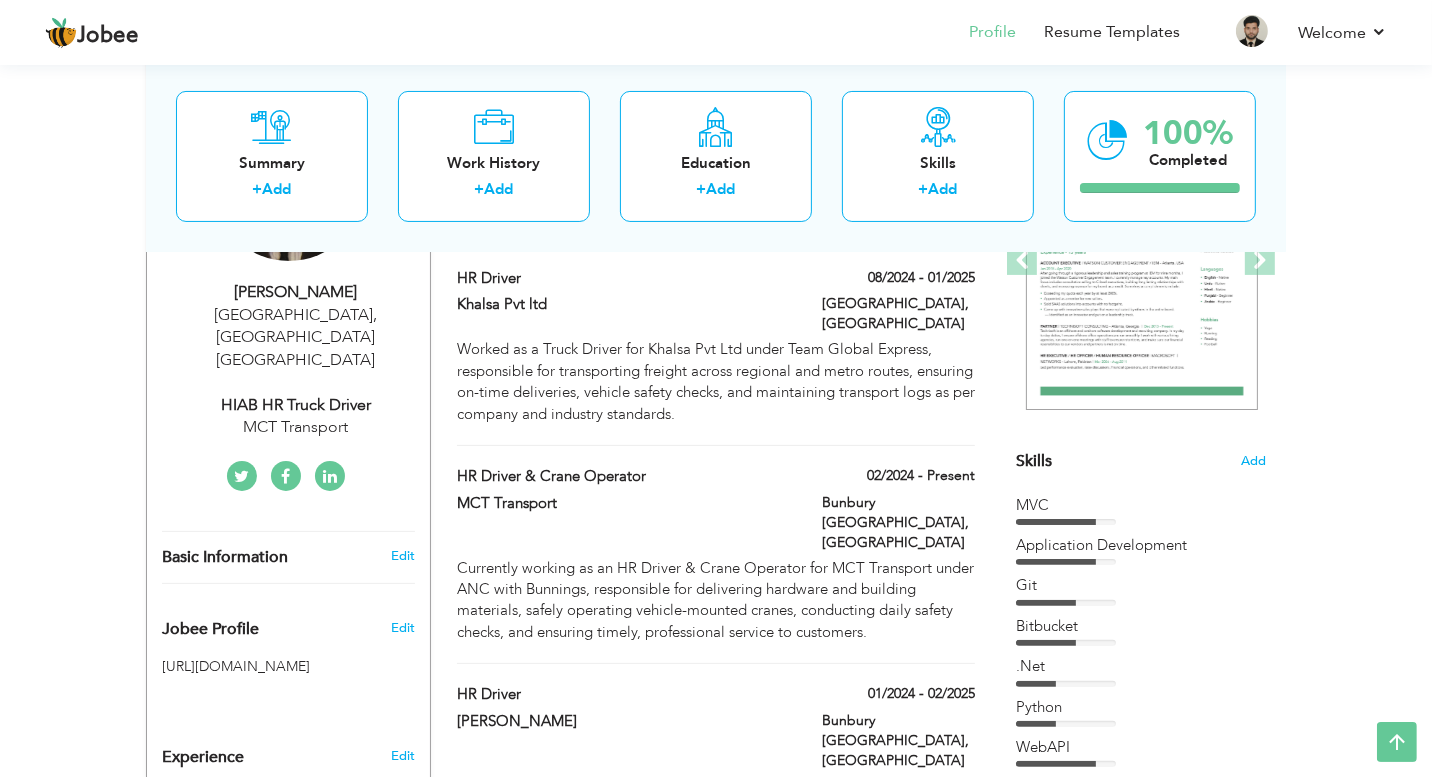 scroll, scrollTop: 318, scrollLeft: 0, axis: vertical 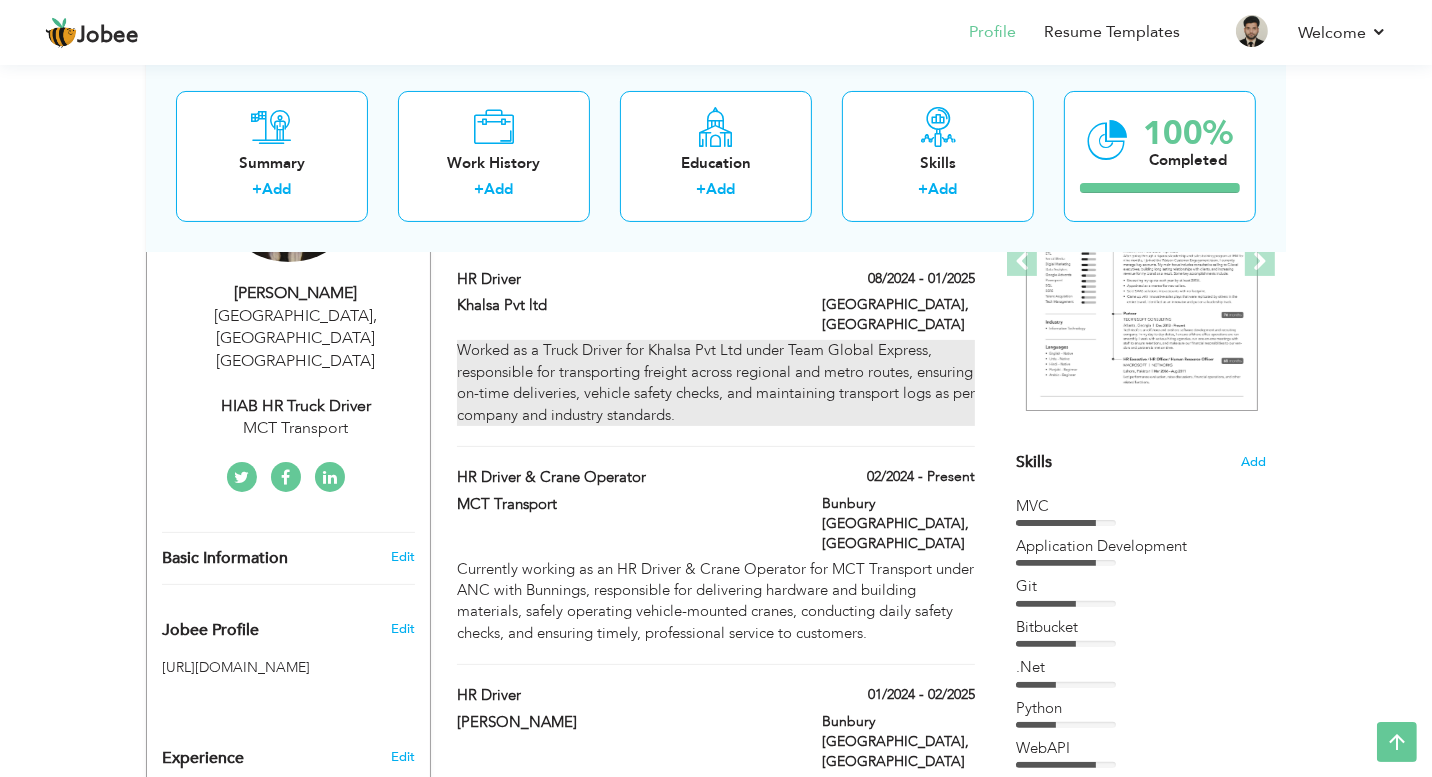 drag, startPoint x: 816, startPoint y: 456, endPoint x: 835, endPoint y: 332, distance: 125.4472 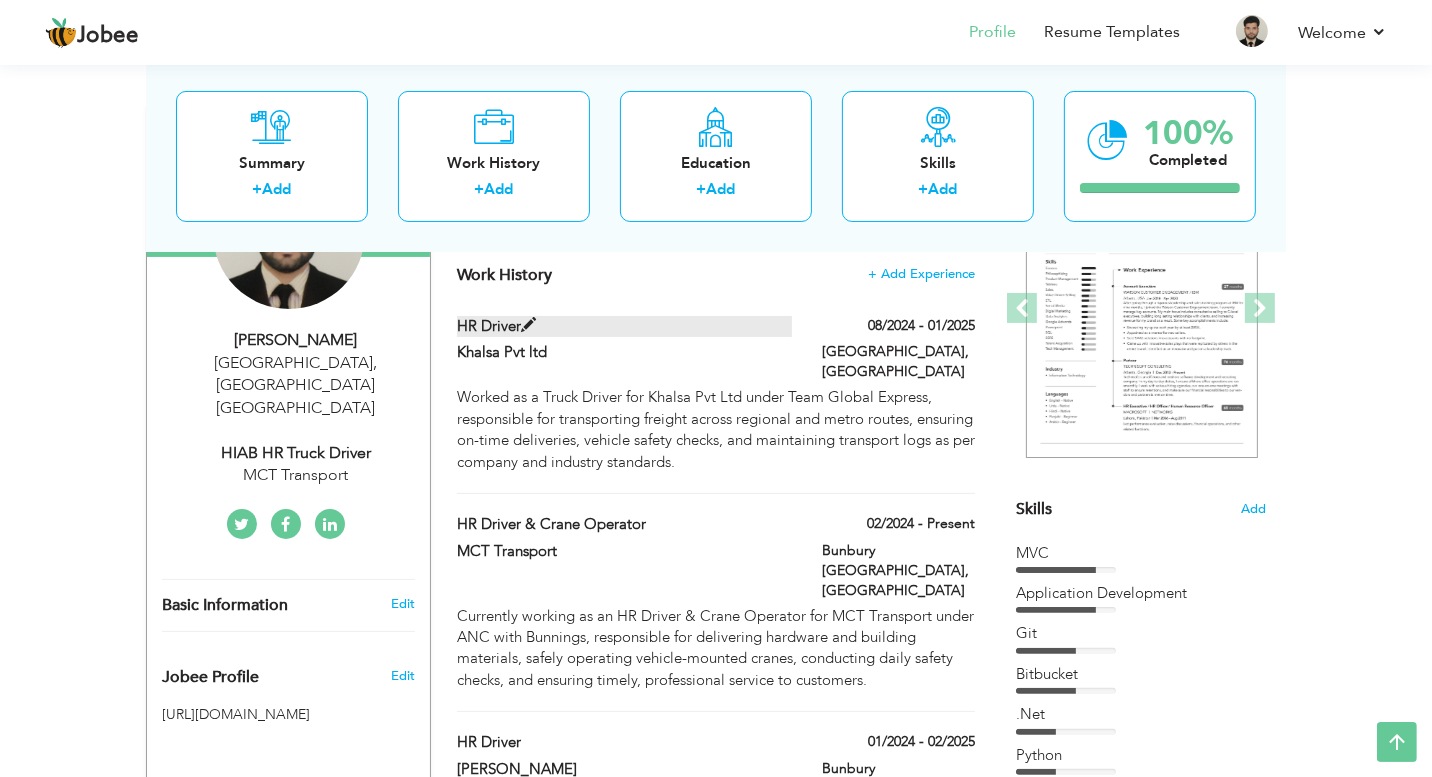 scroll, scrollTop: 267, scrollLeft: 0, axis: vertical 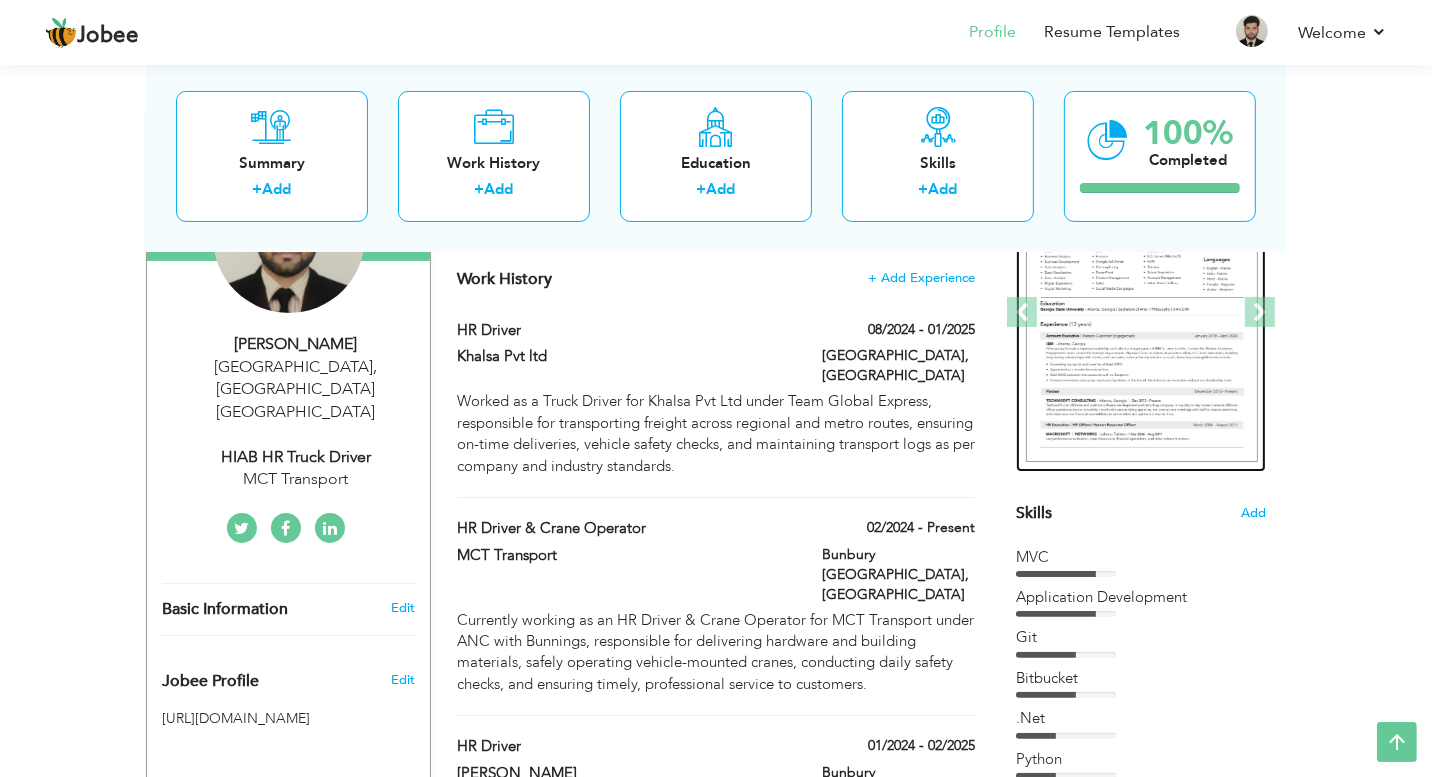 click at bounding box center [1142, 313] 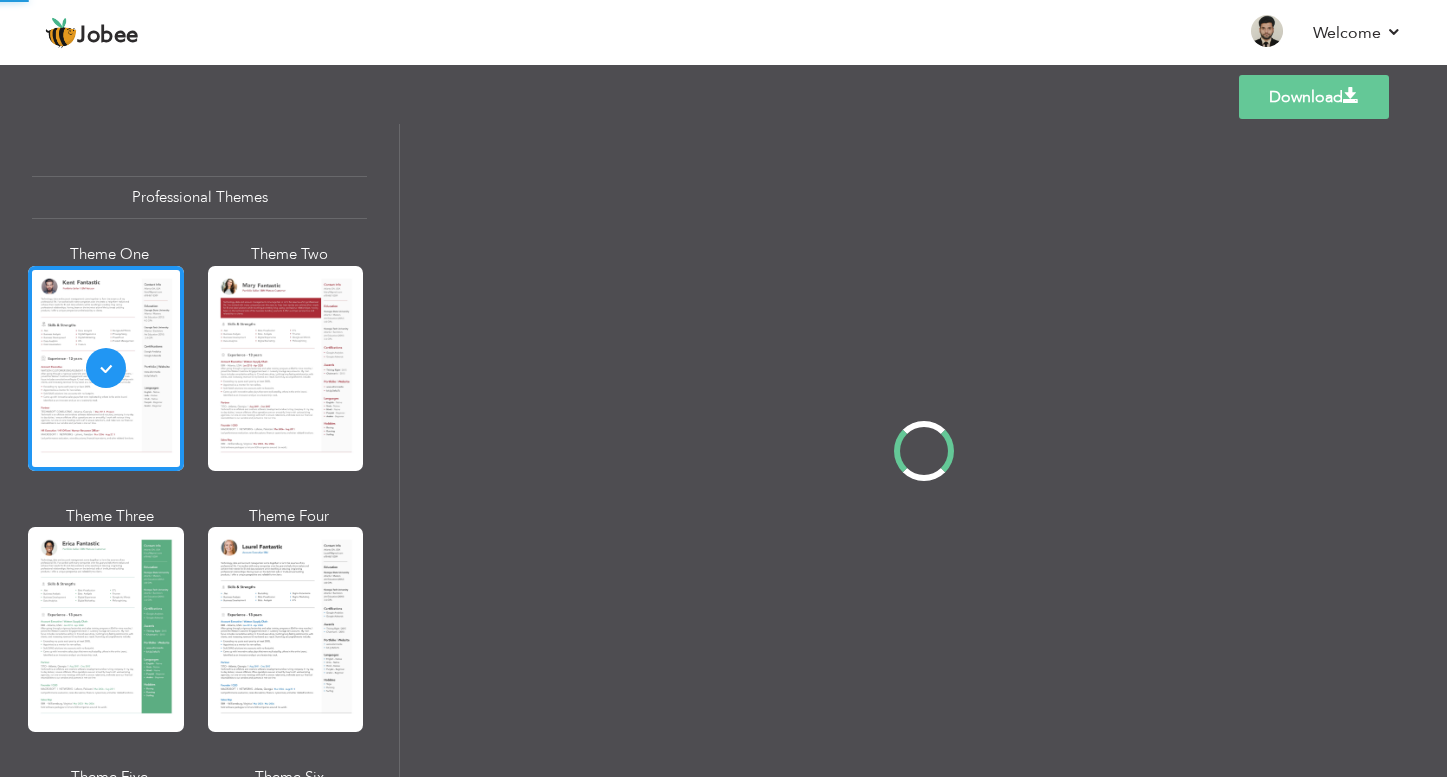 scroll, scrollTop: 0, scrollLeft: 0, axis: both 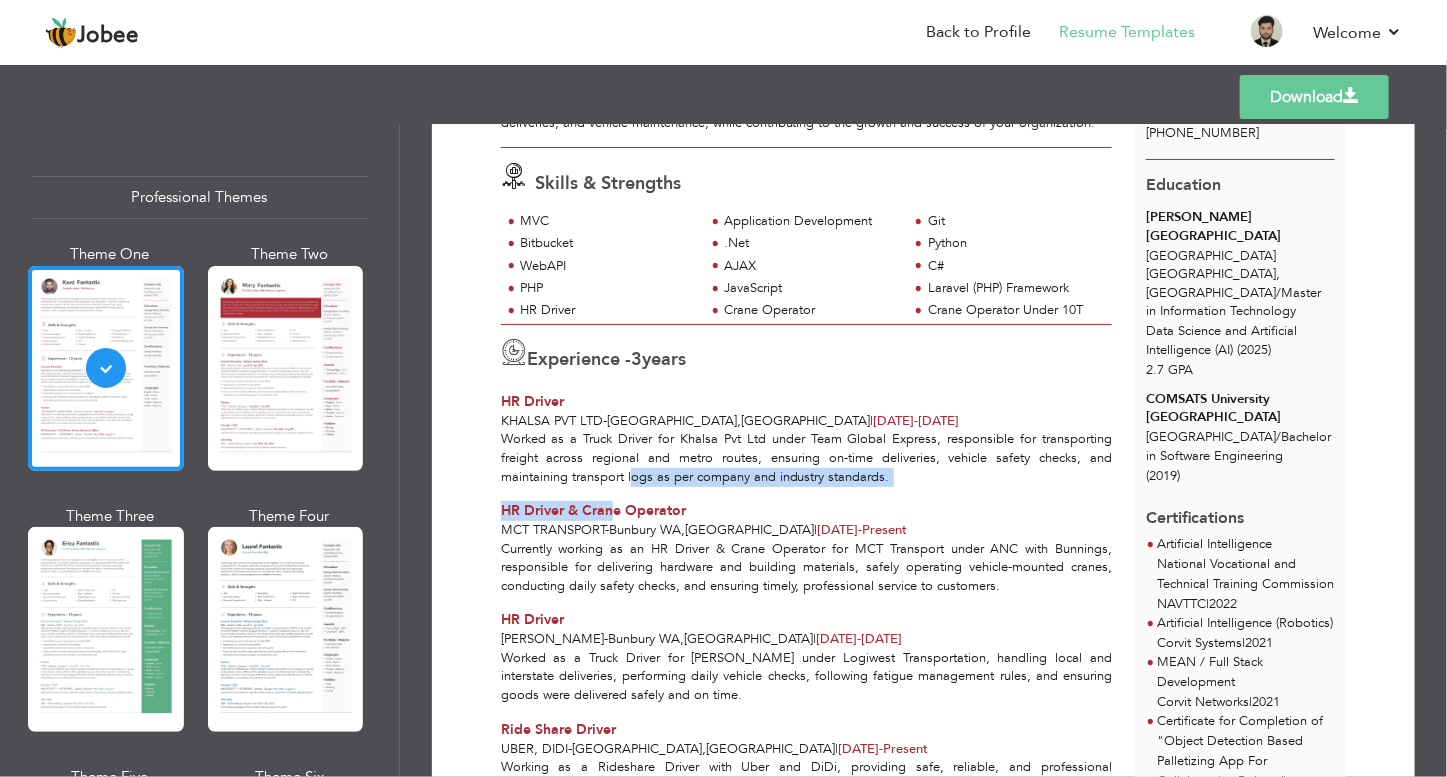 drag, startPoint x: 617, startPoint y: 513, endPoint x: 629, endPoint y: 494, distance: 22.472204 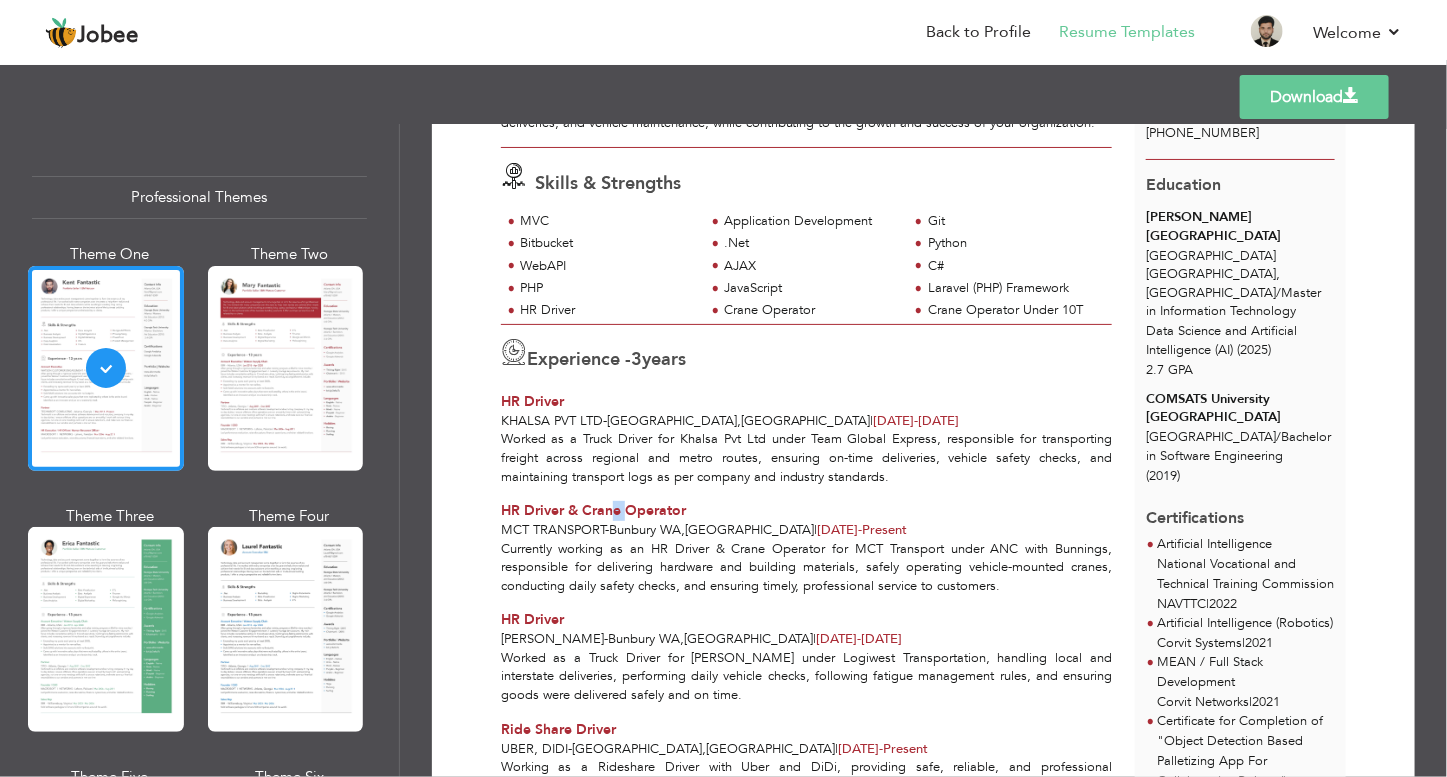 click at bounding box center (616, 472) 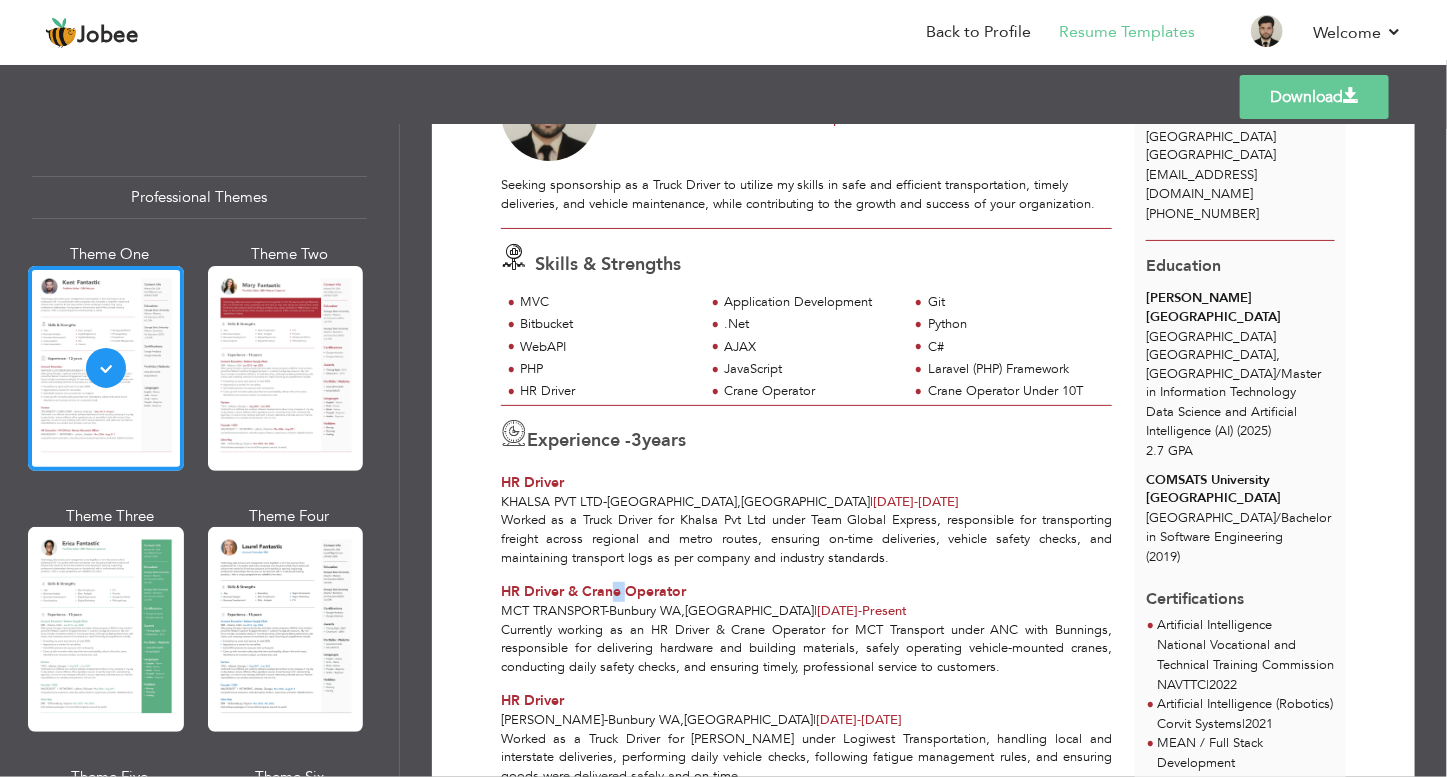 scroll, scrollTop: 123, scrollLeft: 0, axis: vertical 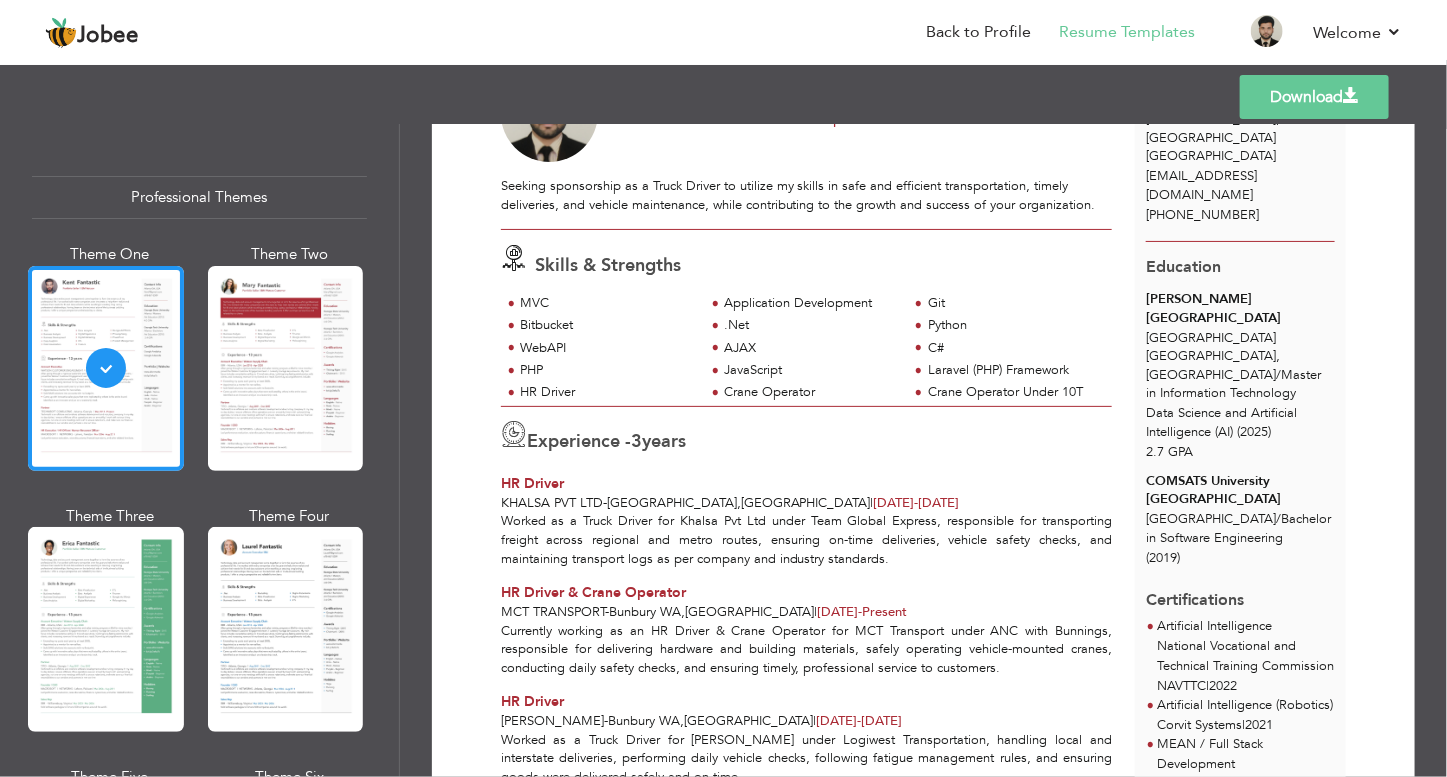 click on "[PERSON_NAME]
HIAB HR Truck Driver  at MCT Transport
Seeking sponsorship as a Truck Driver to utilize my skills in safe and efficient transportation, timely deliveries, and vehicle maintenance, while contributing to the growth and success of your organization.
MVC" at bounding box center [818, 1867] 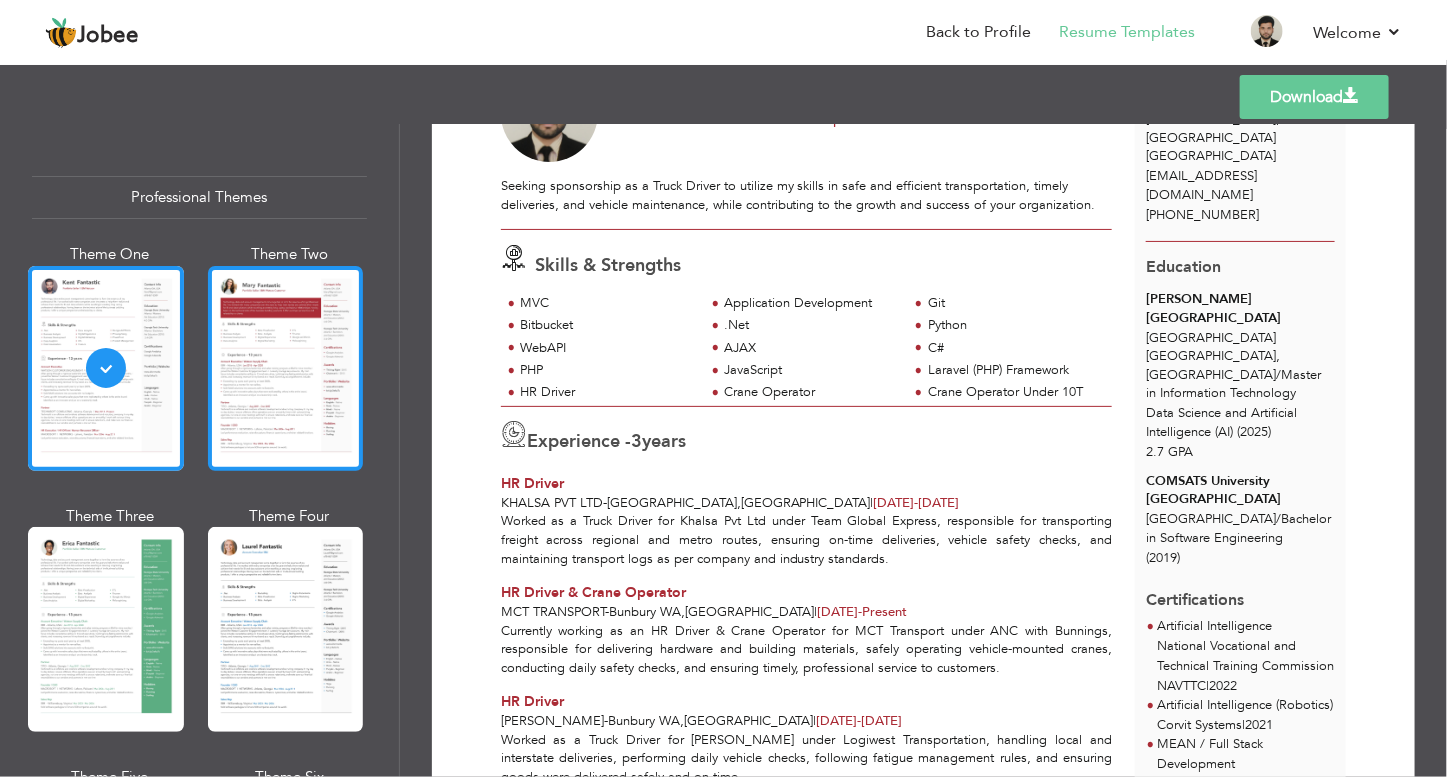 click at bounding box center (286, 368) 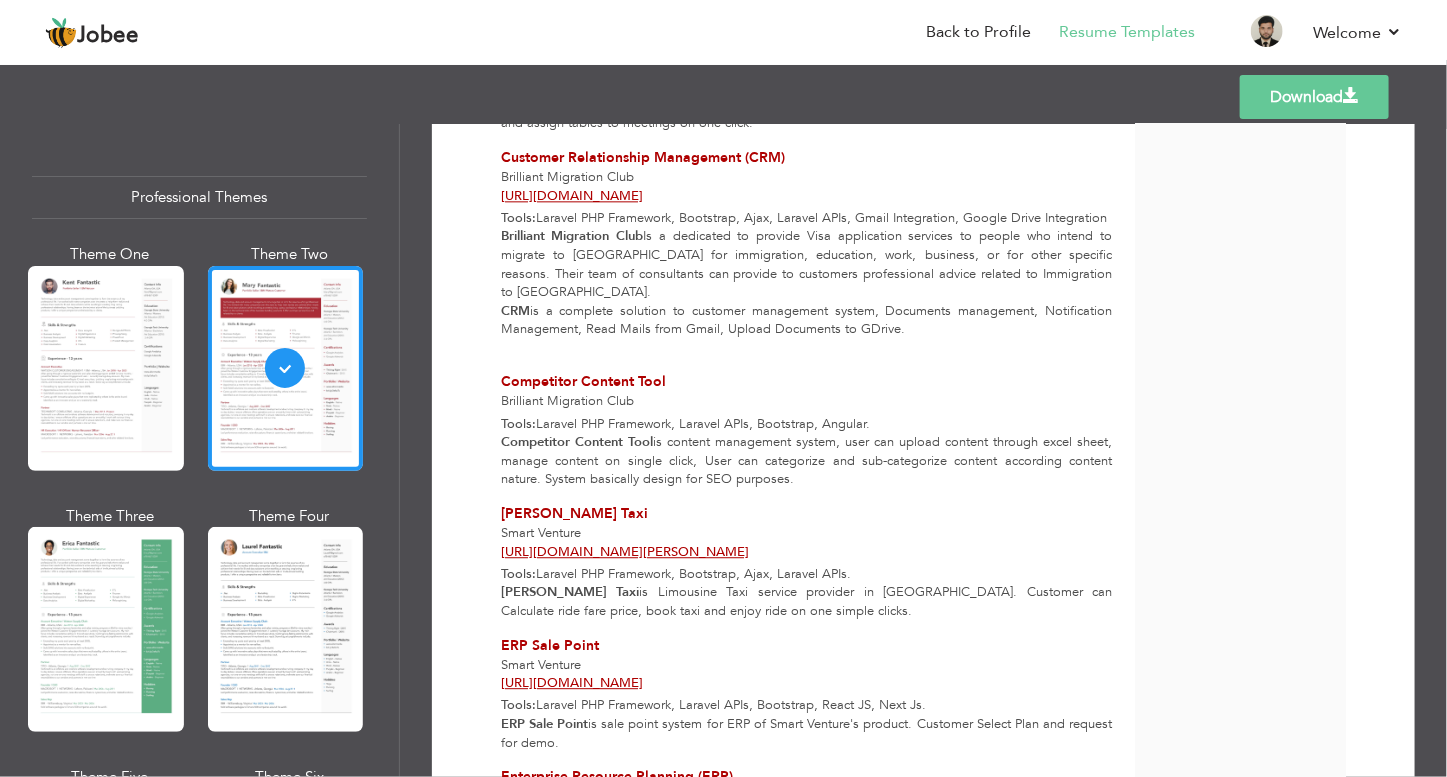 scroll, scrollTop: 2193, scrollLeft: 0, axis: vertical 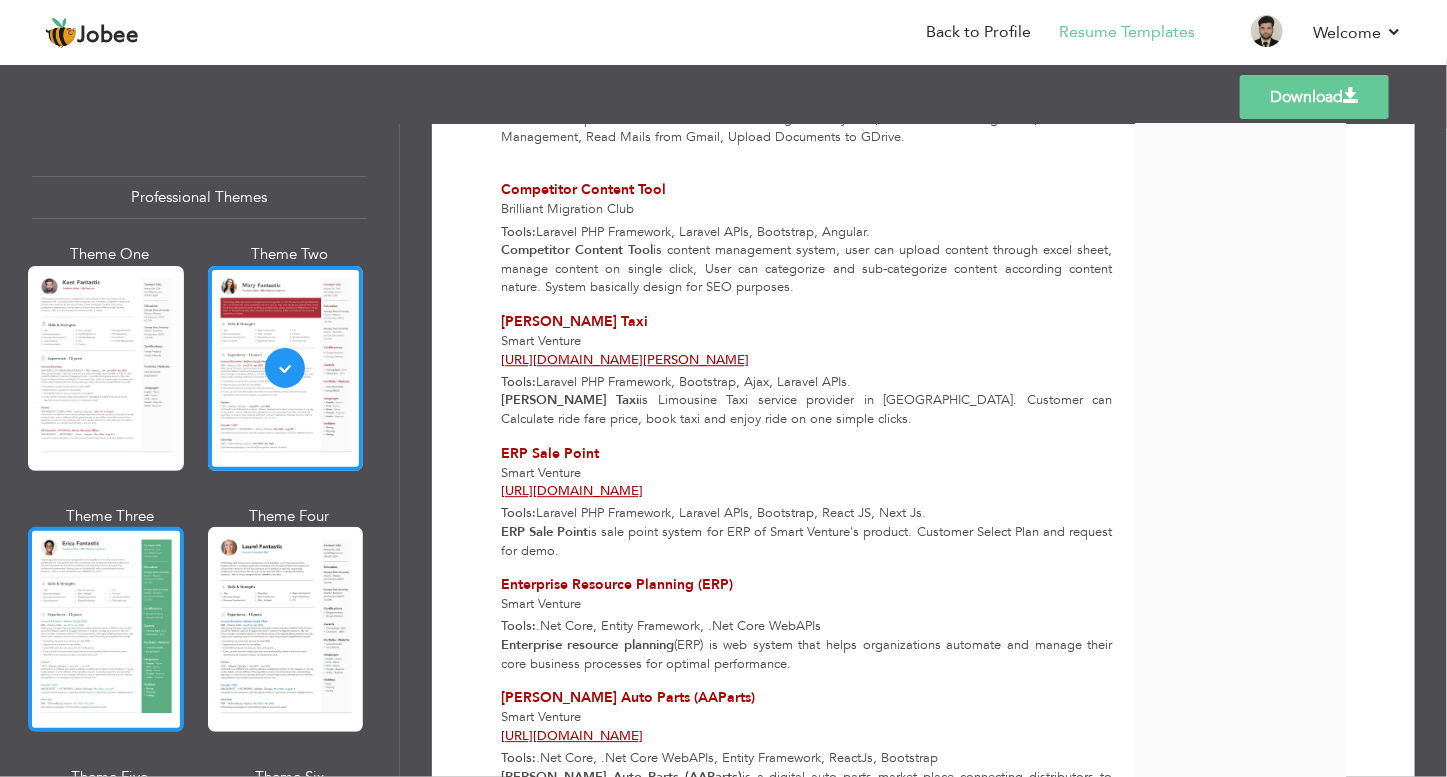 click at bounding box center [106, 629] 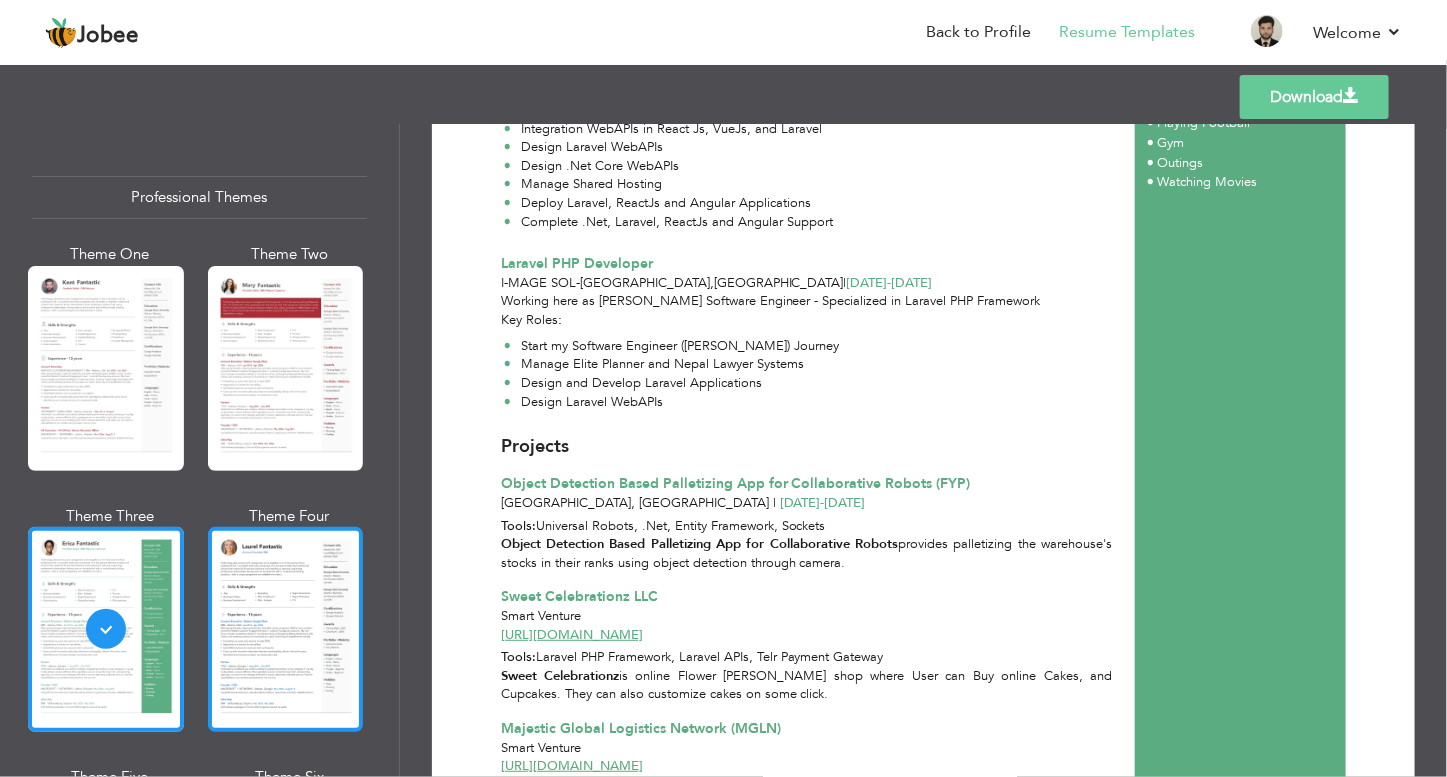 scroll, scrollTop: 1271, scrollLeft: 0, axis: vertical 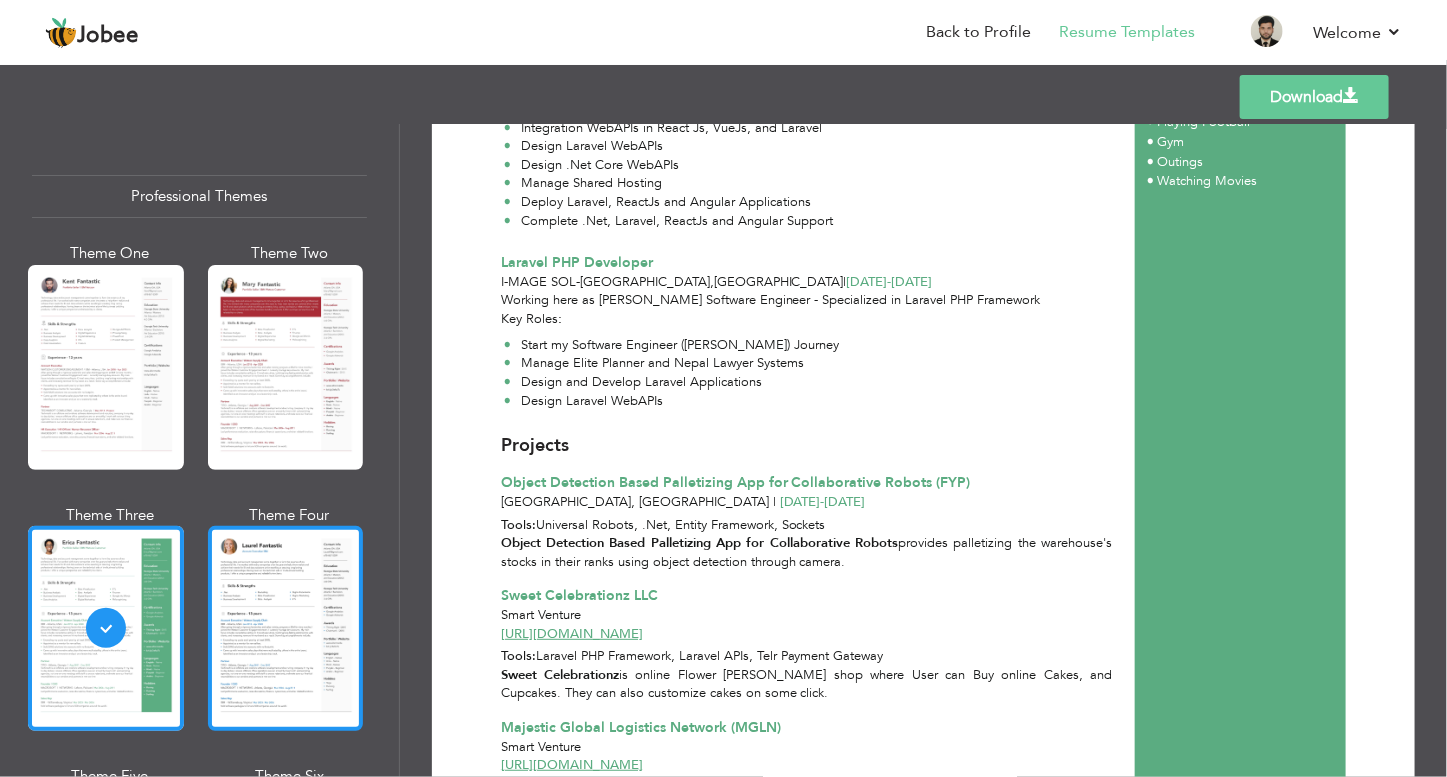 click at bounding box center (286, 628) 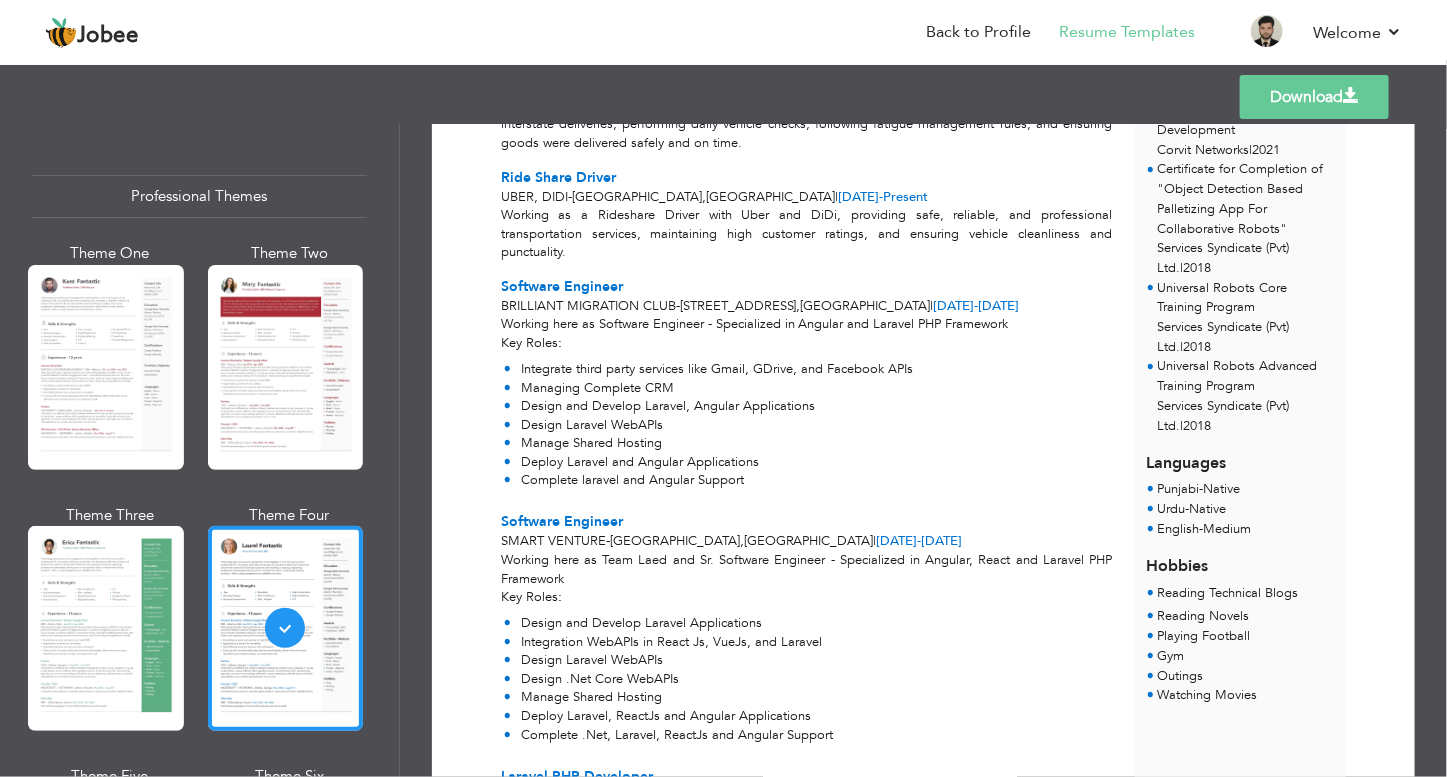 scroll, scrollTop: 755, scrollLeft: 0, axis: vertical 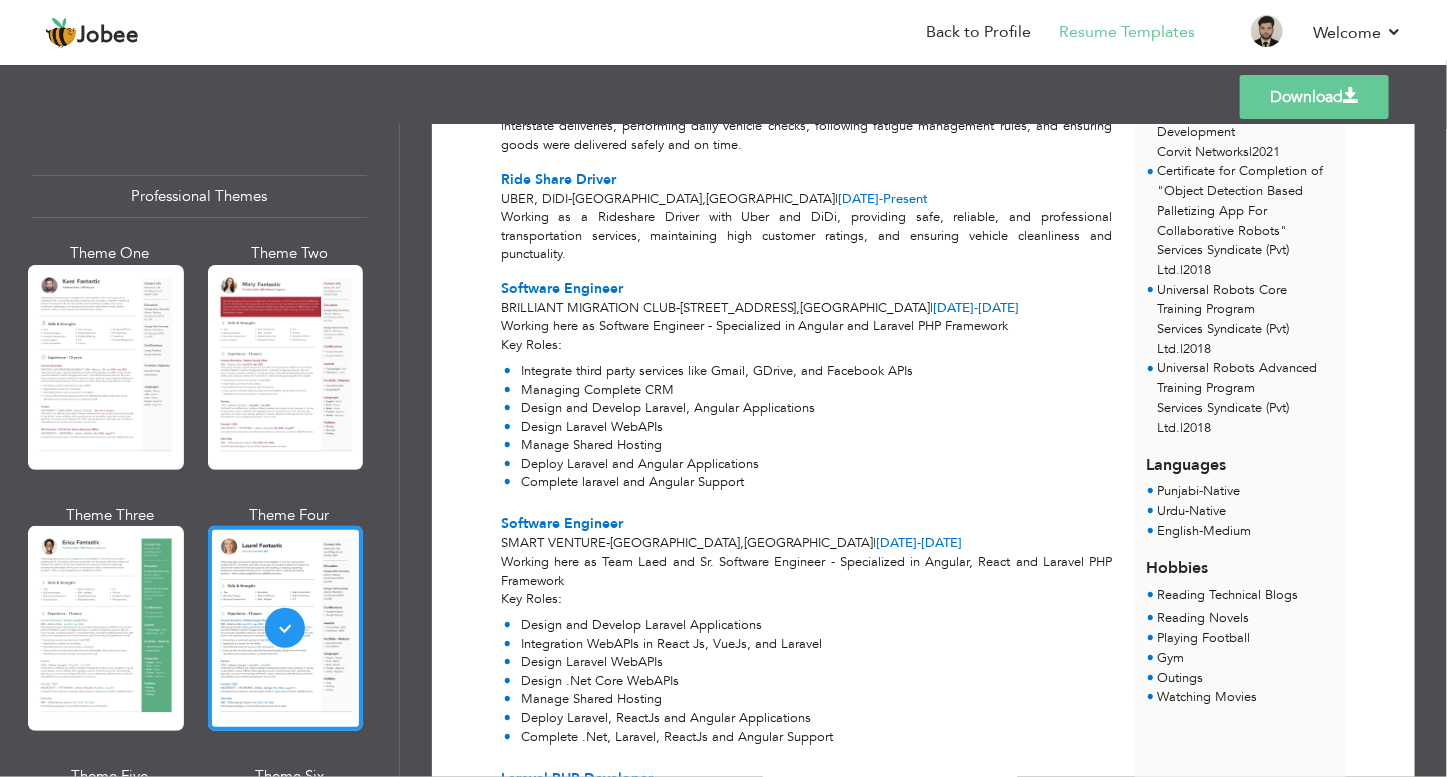 drag, startPoint x: 722, startPoint y: 546, endPoint x: 858, endPoint y: 545, distance: 136.00368 